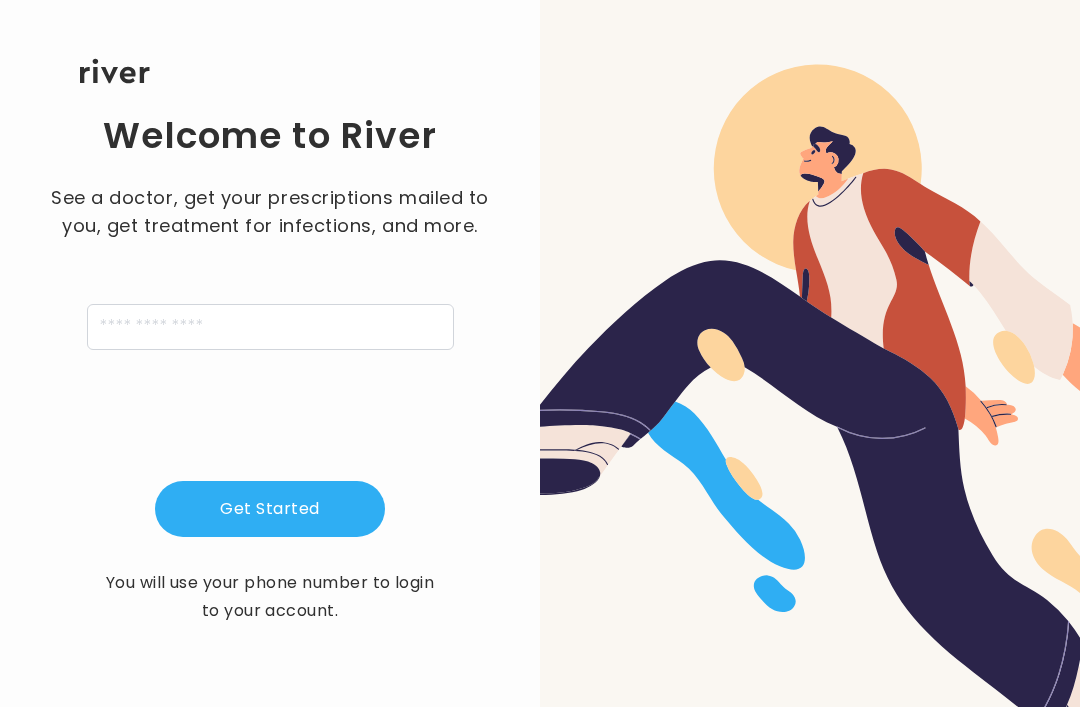 scroll, scrollTop: 0, scrollLeft: 0, axis: both 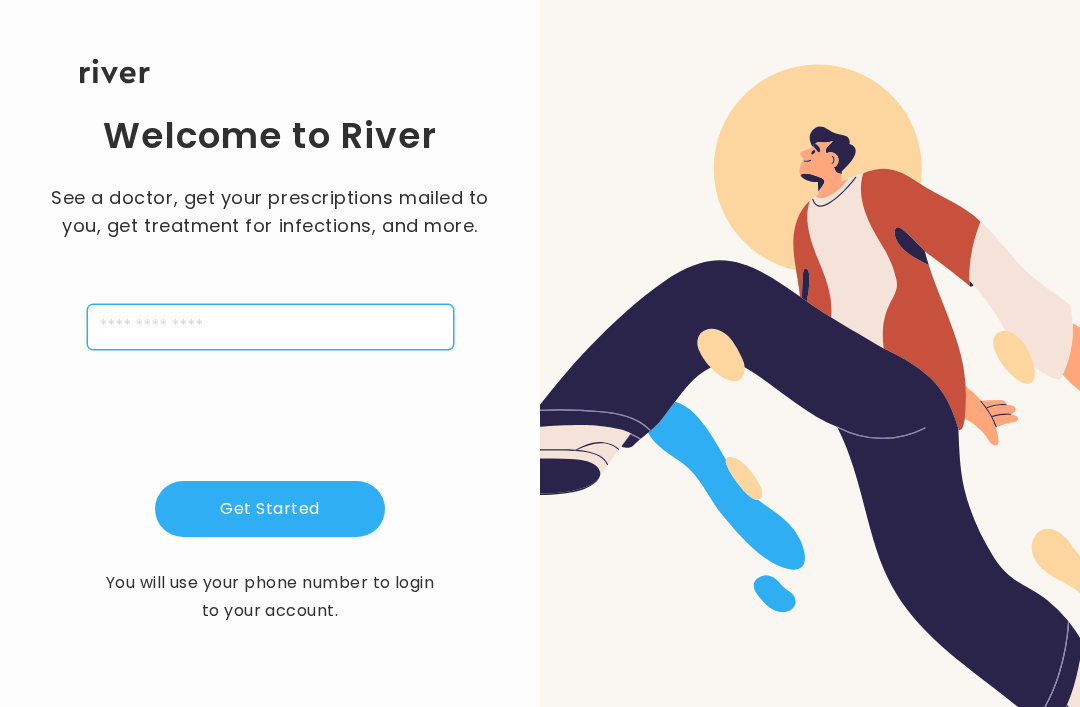 click at bounding box center (270, 327) 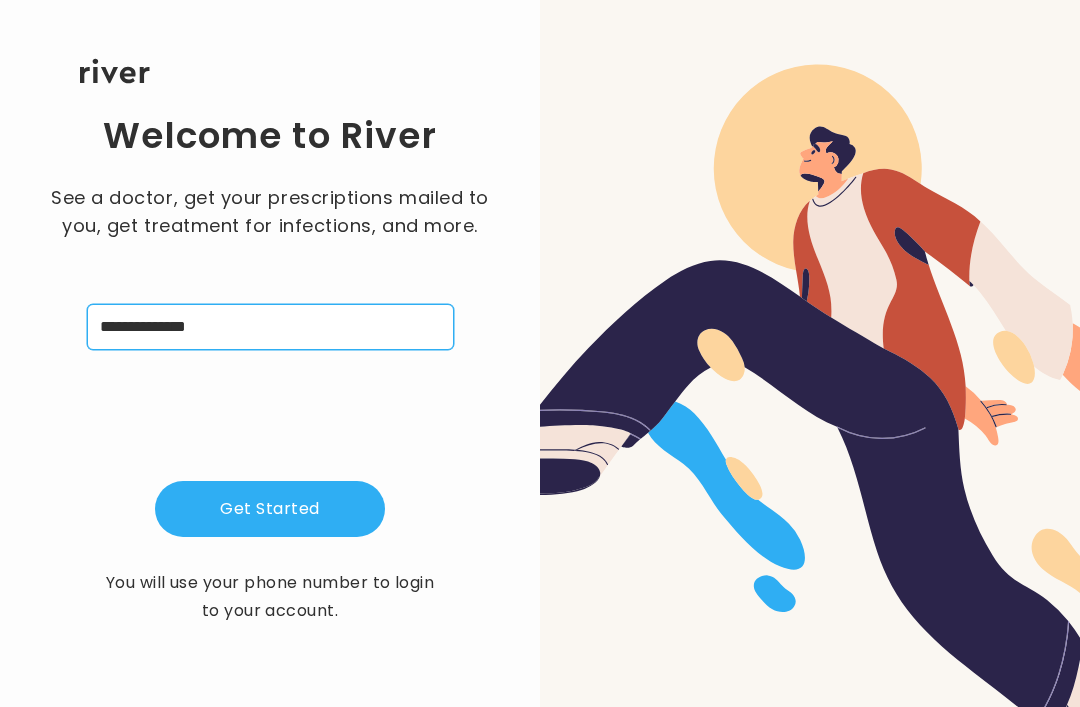 type on "**********" 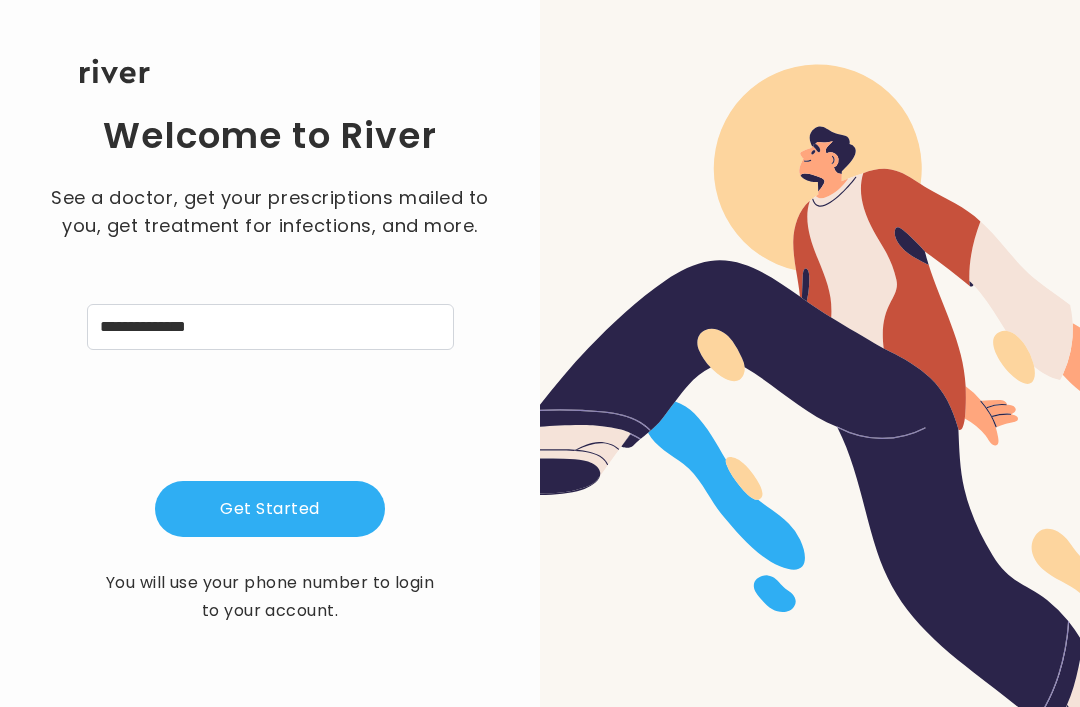 click on "Get Started" at bounding box center [270, 509] 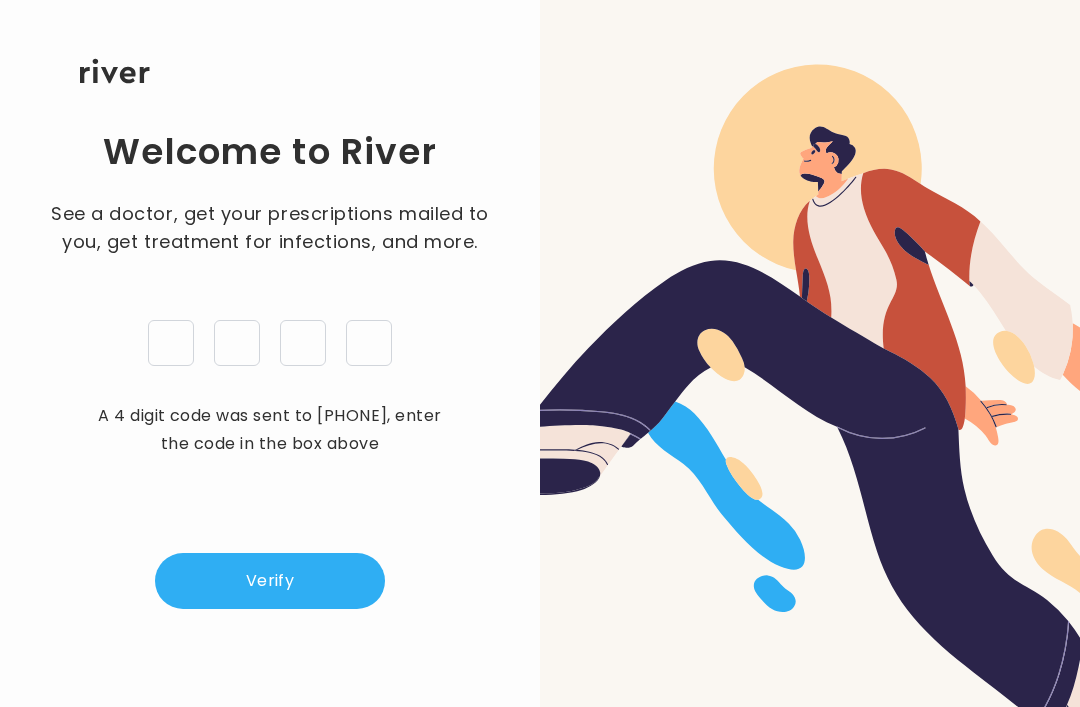 click at bounding box center (171, 343) 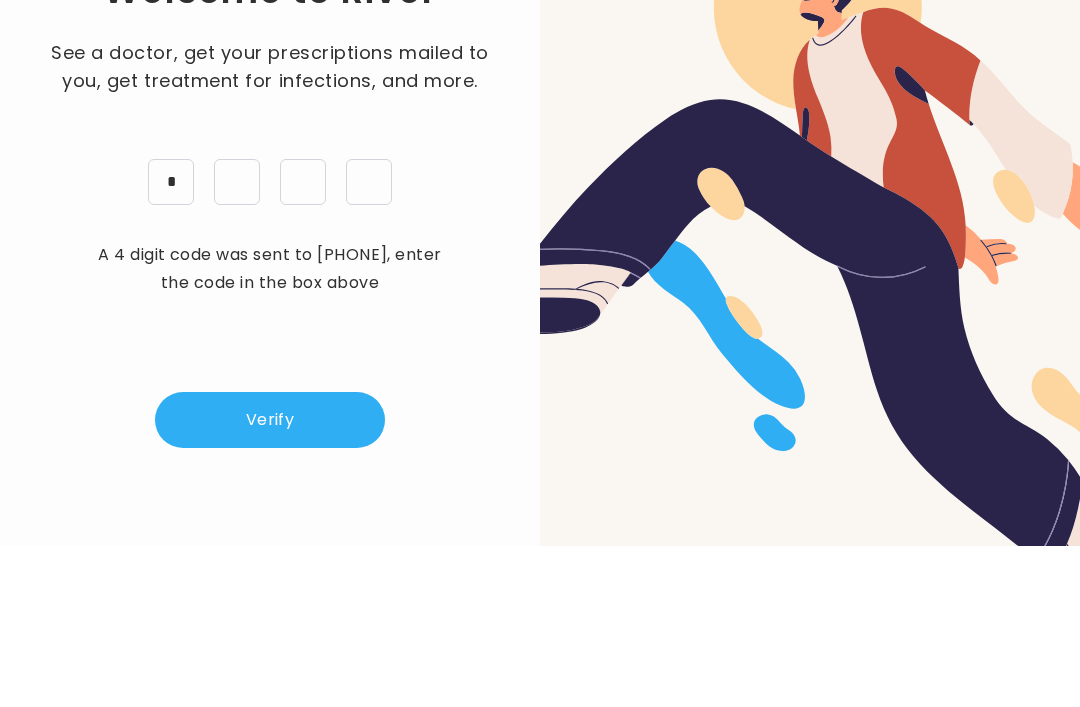 type on "*" 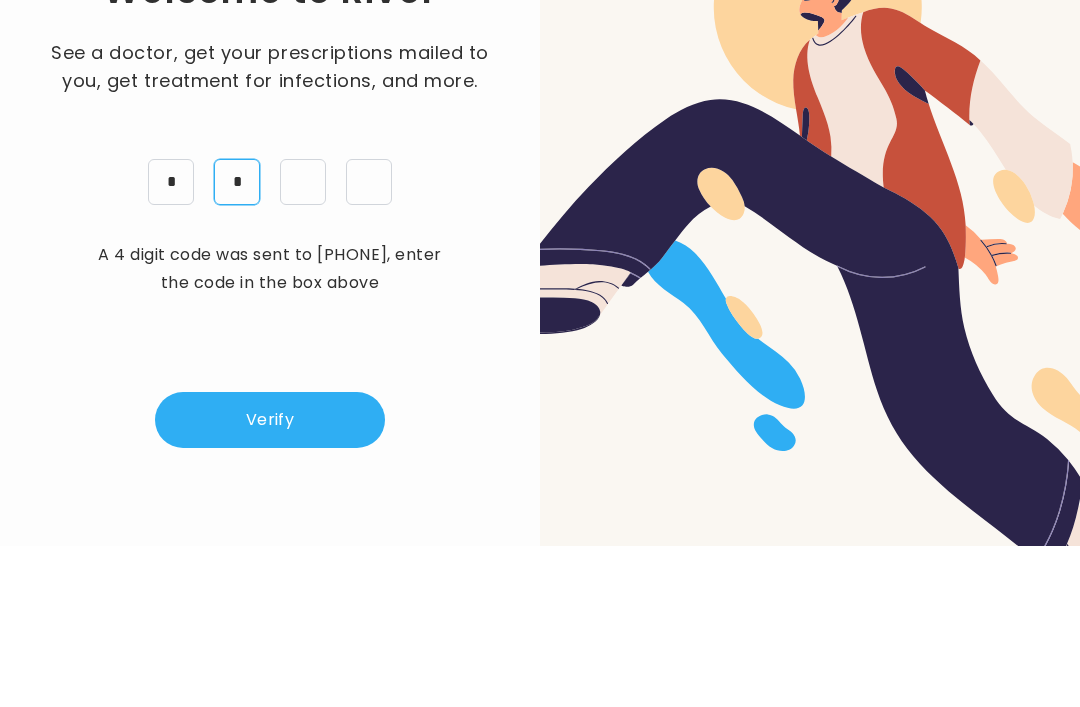 type on "*" 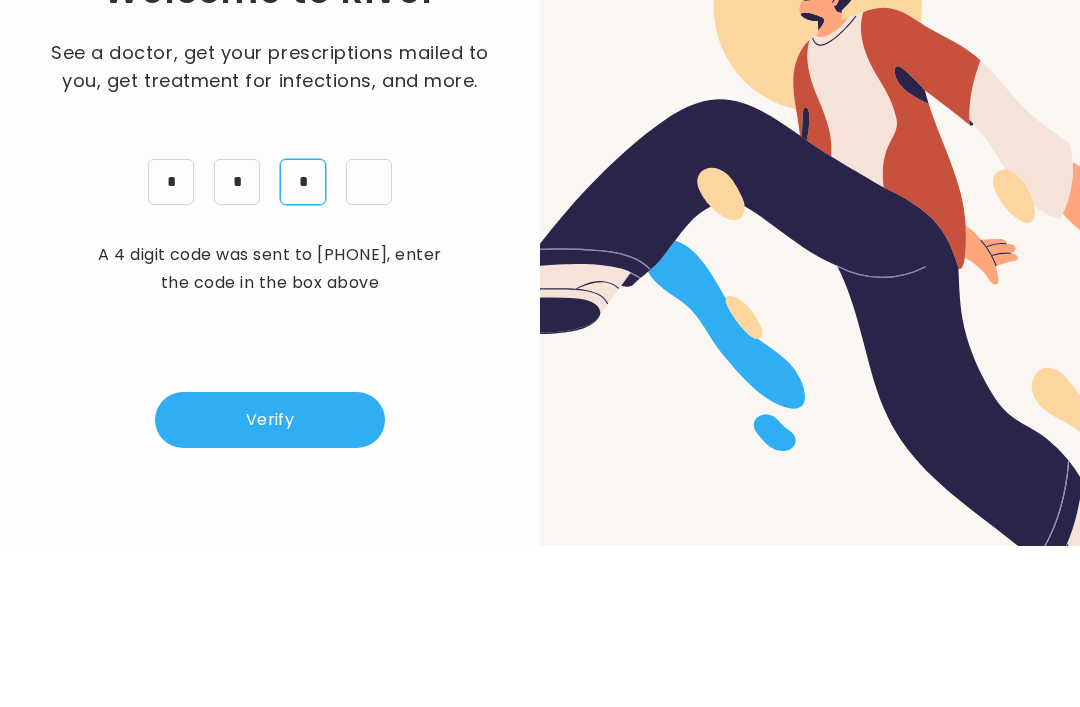 type on "*" 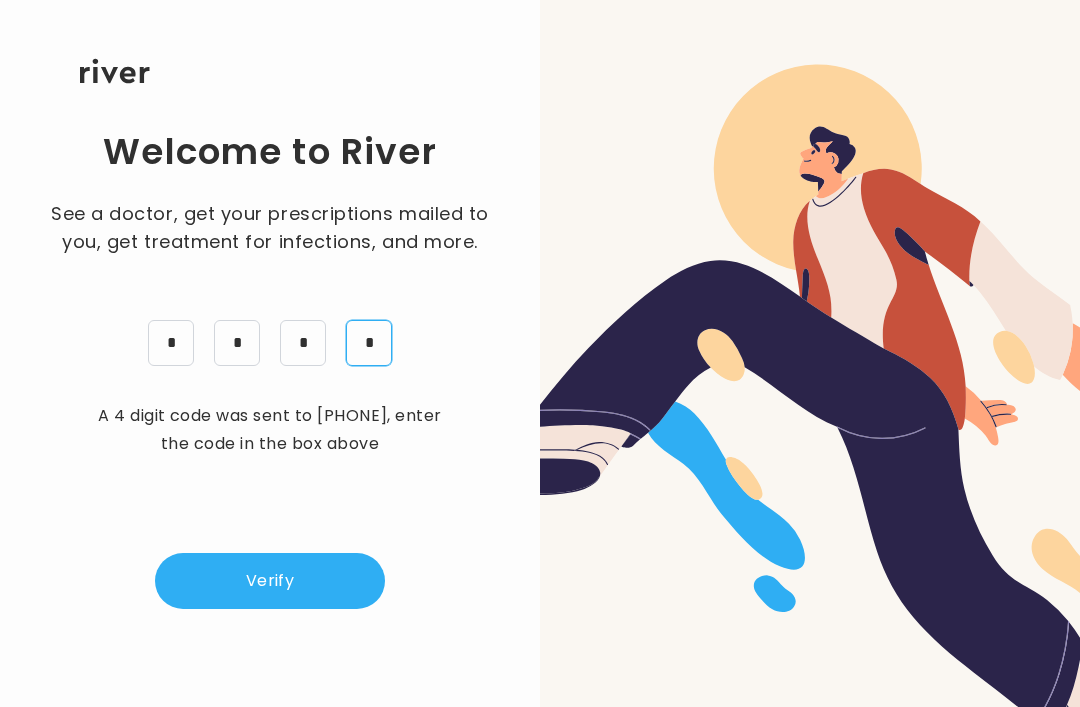 type on "*" 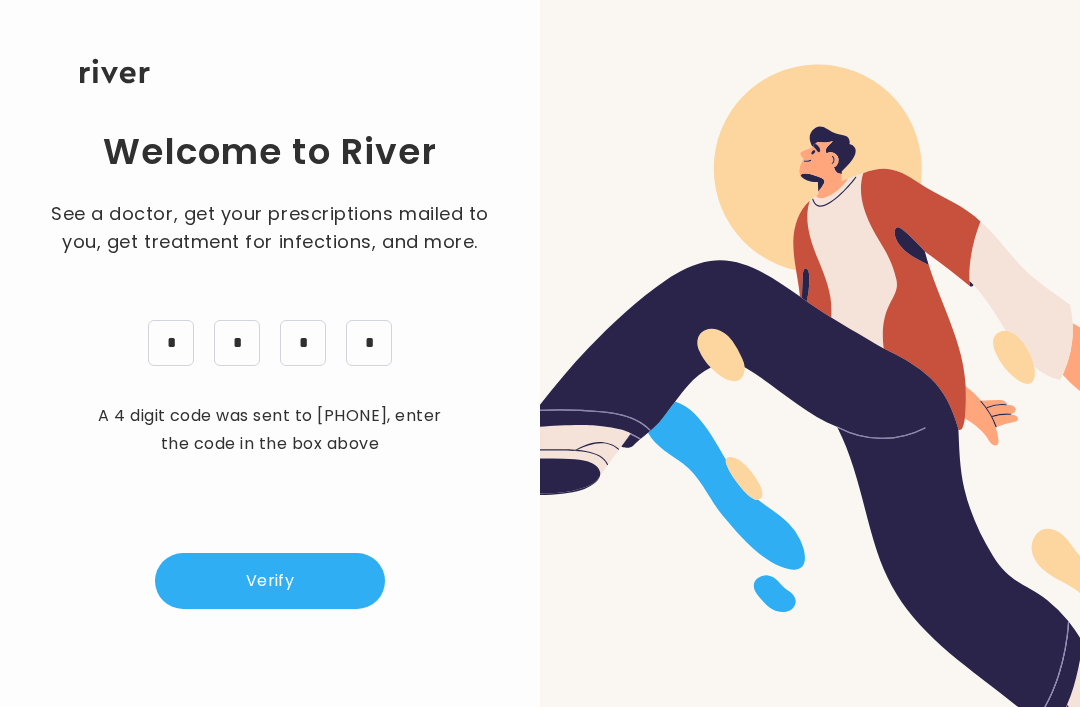 click on "Verify" at bounding box center (270, 581) 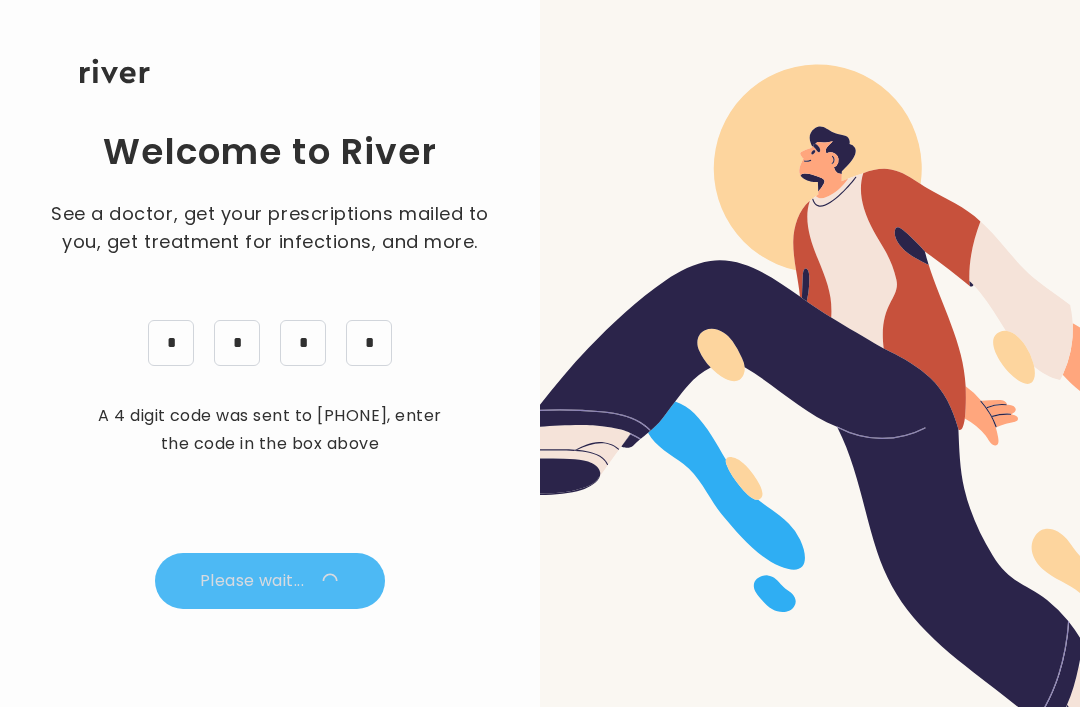 scroll, scrollTop: 0, scrollLeft: 0, axis: both 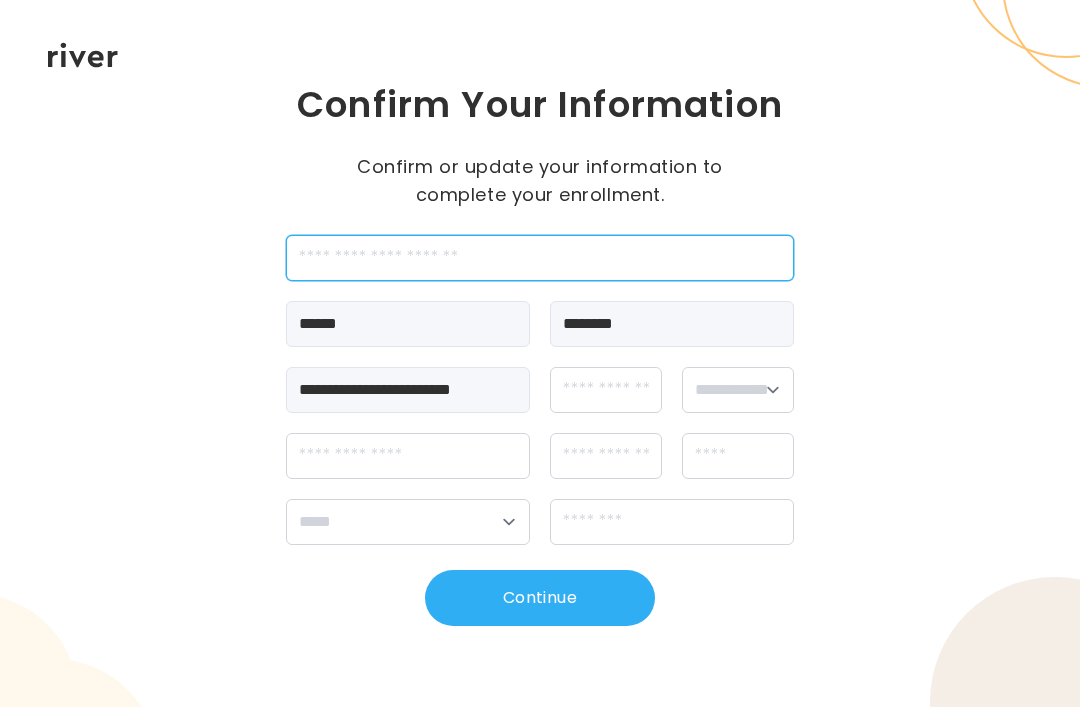 click at bounding box center [540, 258] 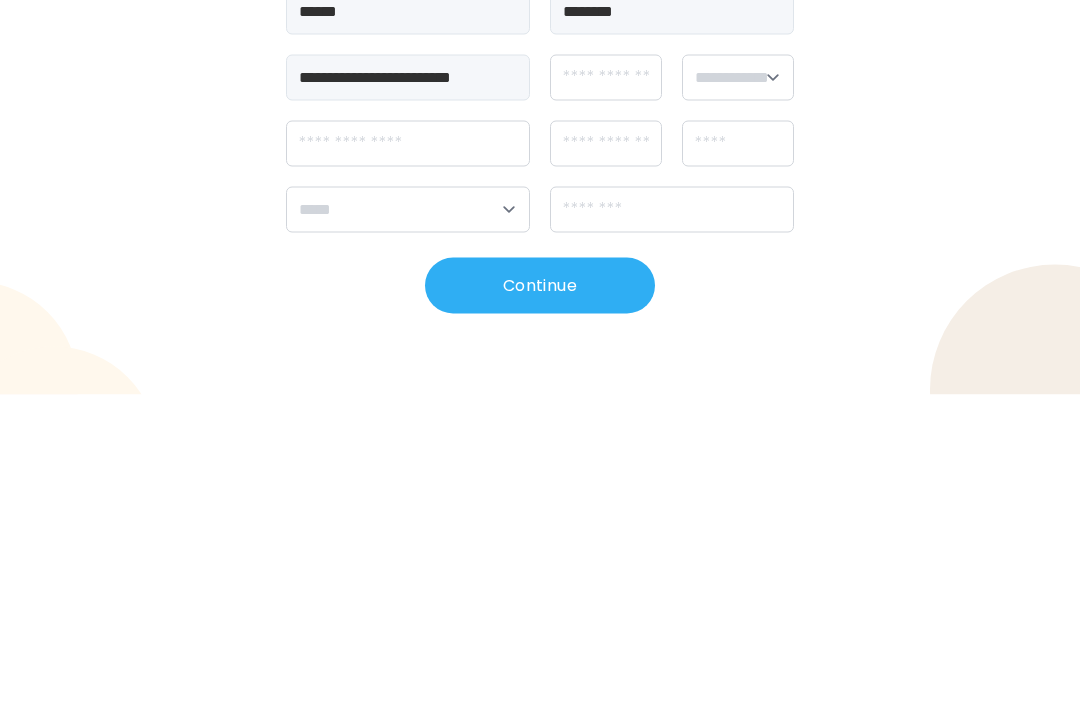 type on "*******" 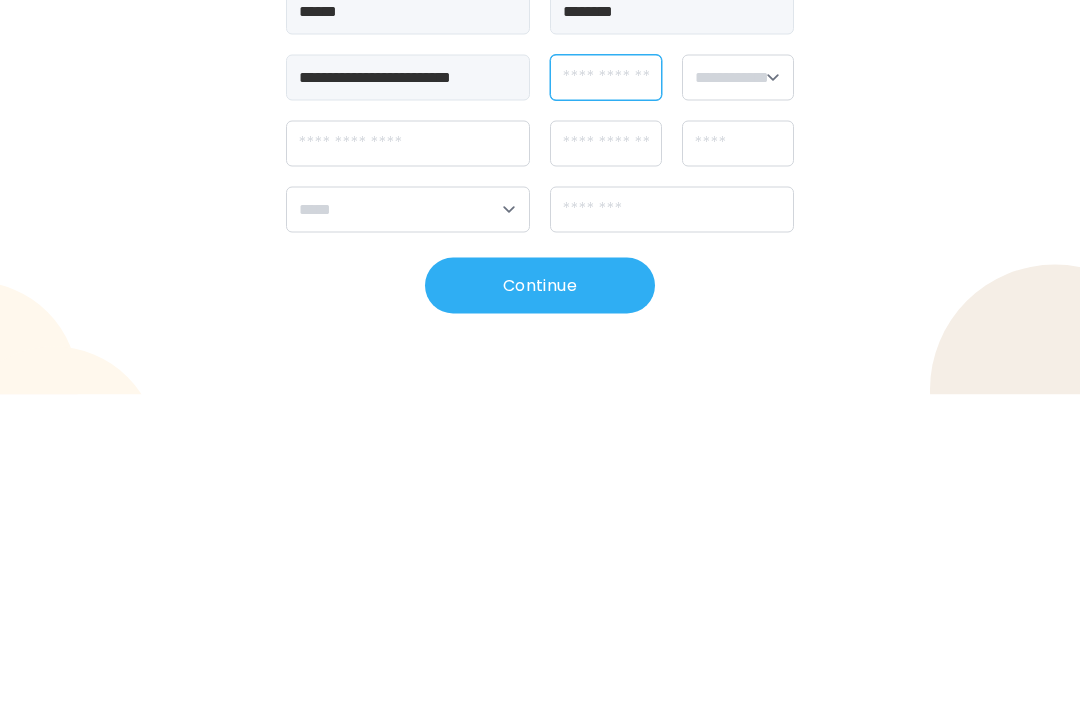 click at bounding box center [606, 390] 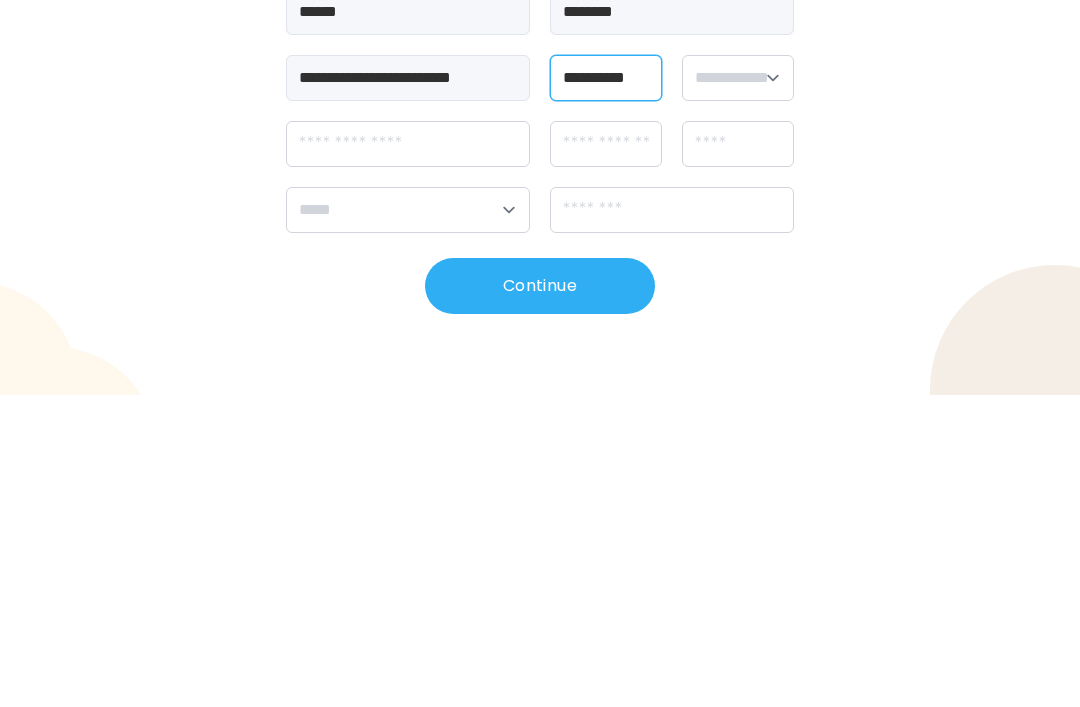 type on "**********" 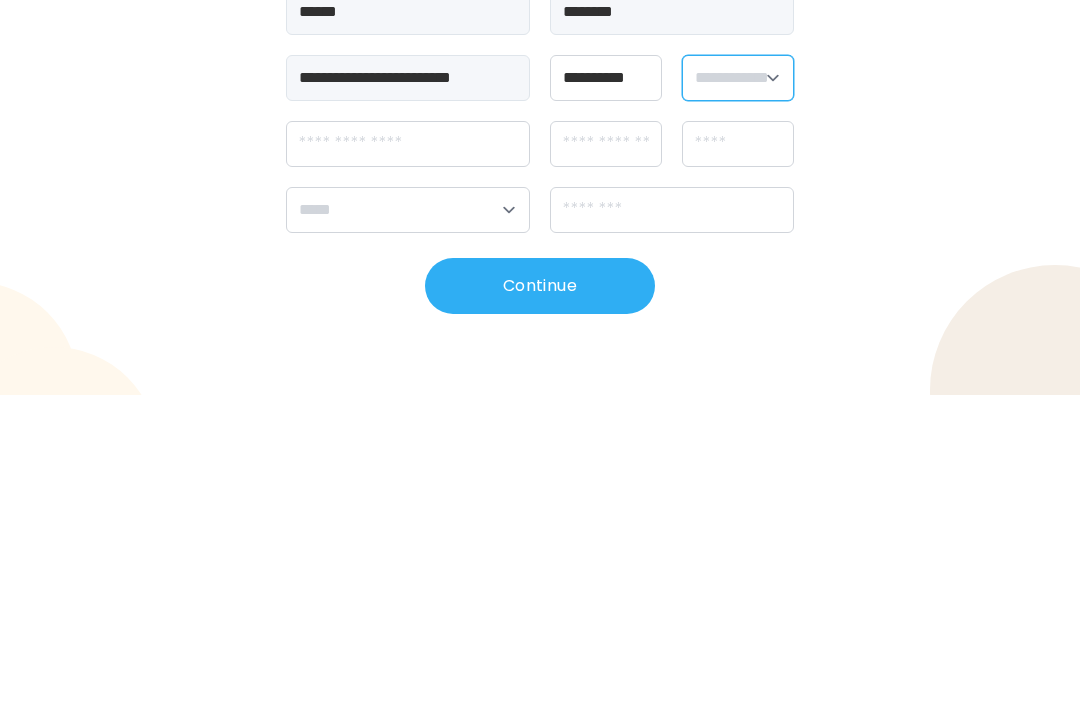 click on "**********" at bounding box center (738, 390) 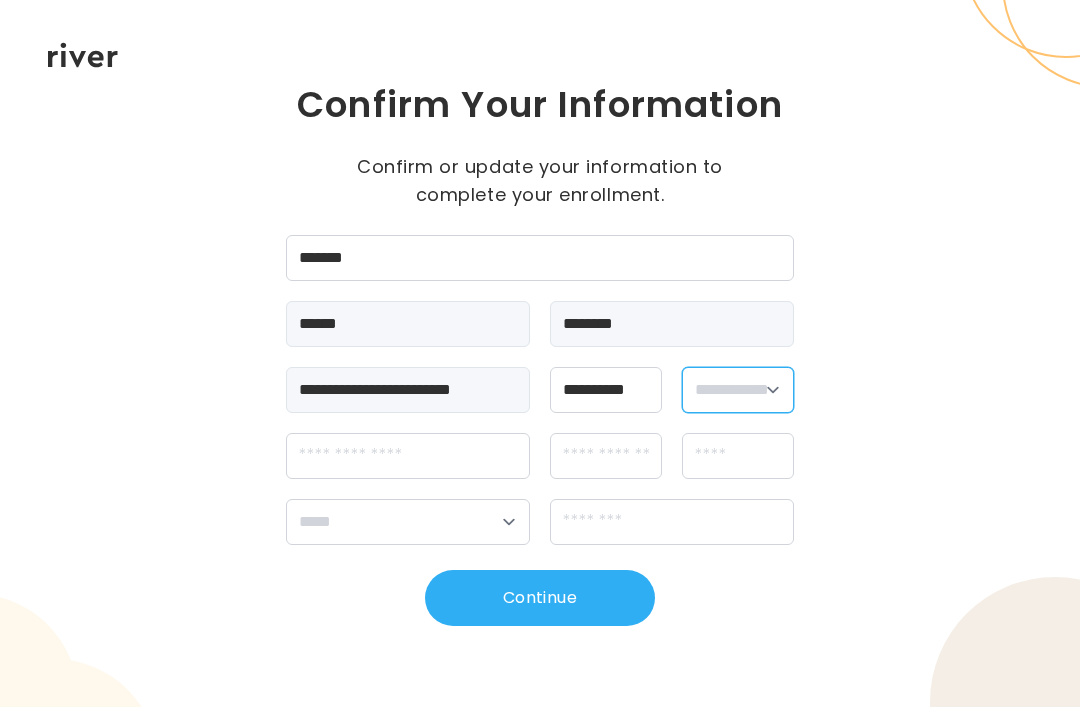select on "******" 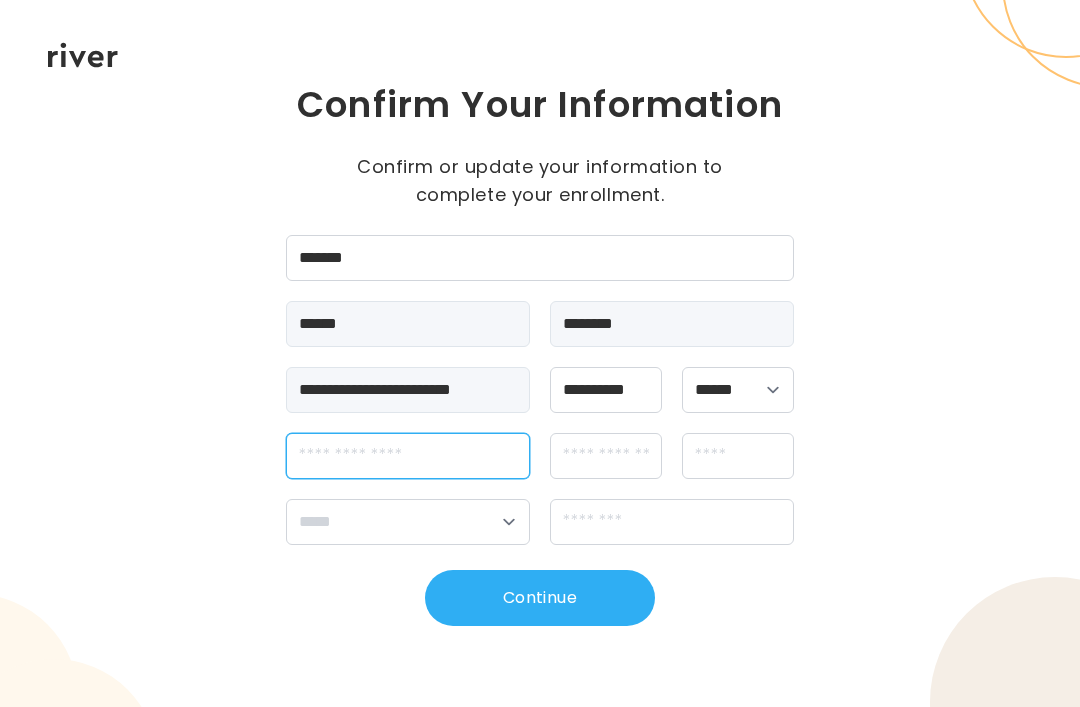 click at bounding box center (408, 456) 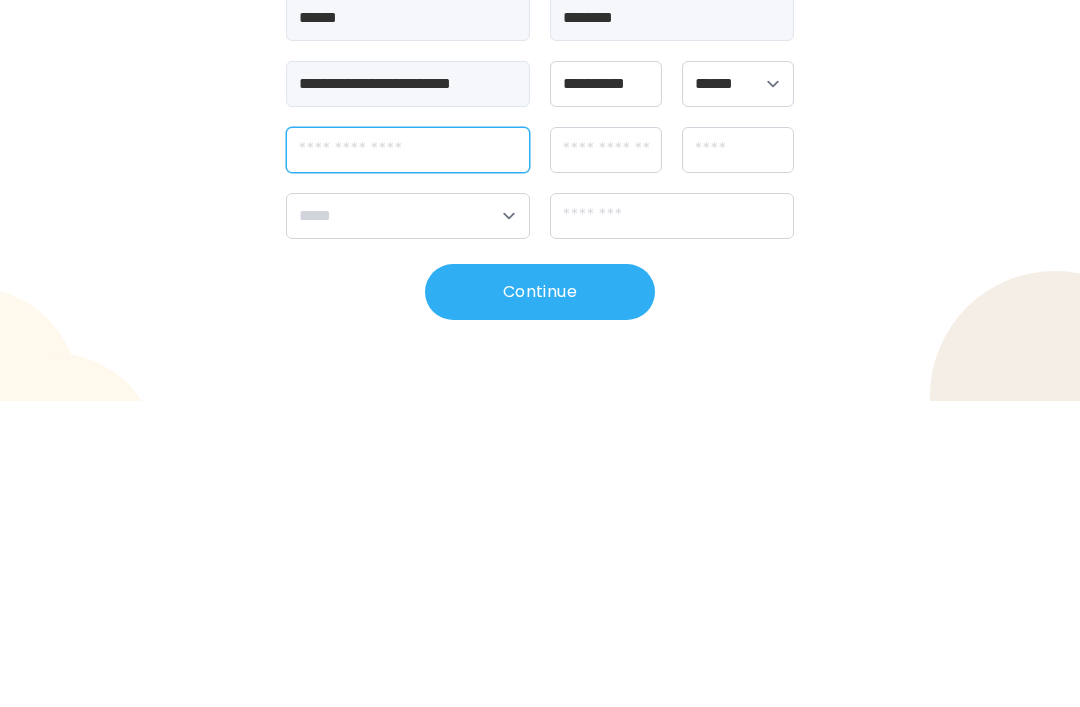 type on "**********" 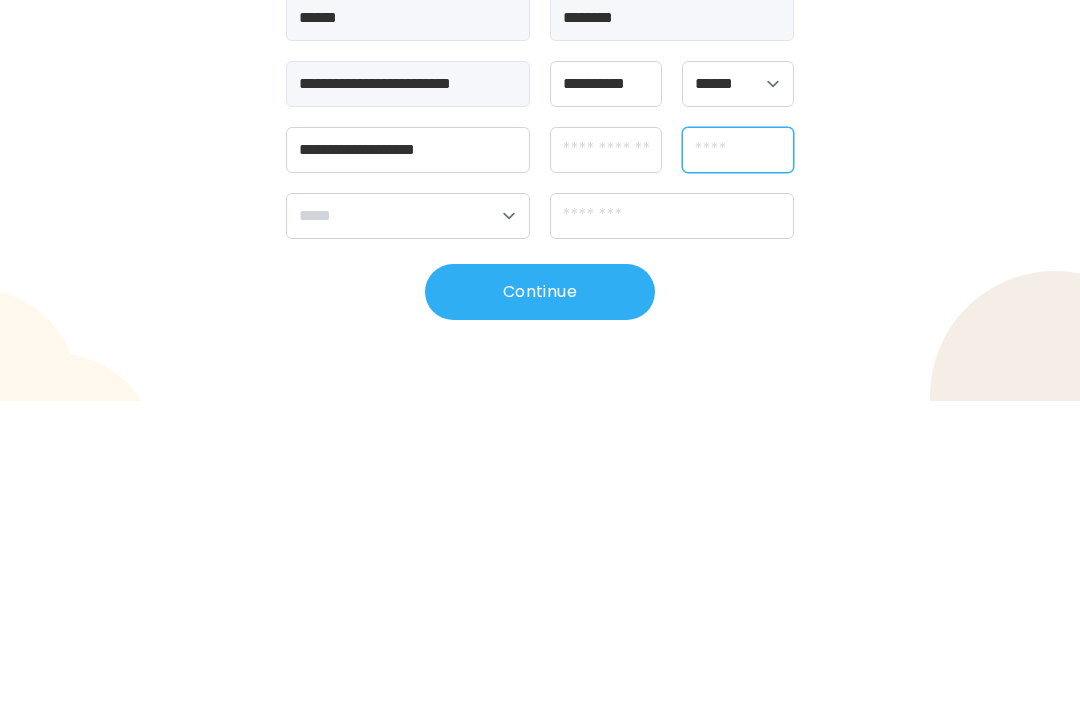 type on "********" 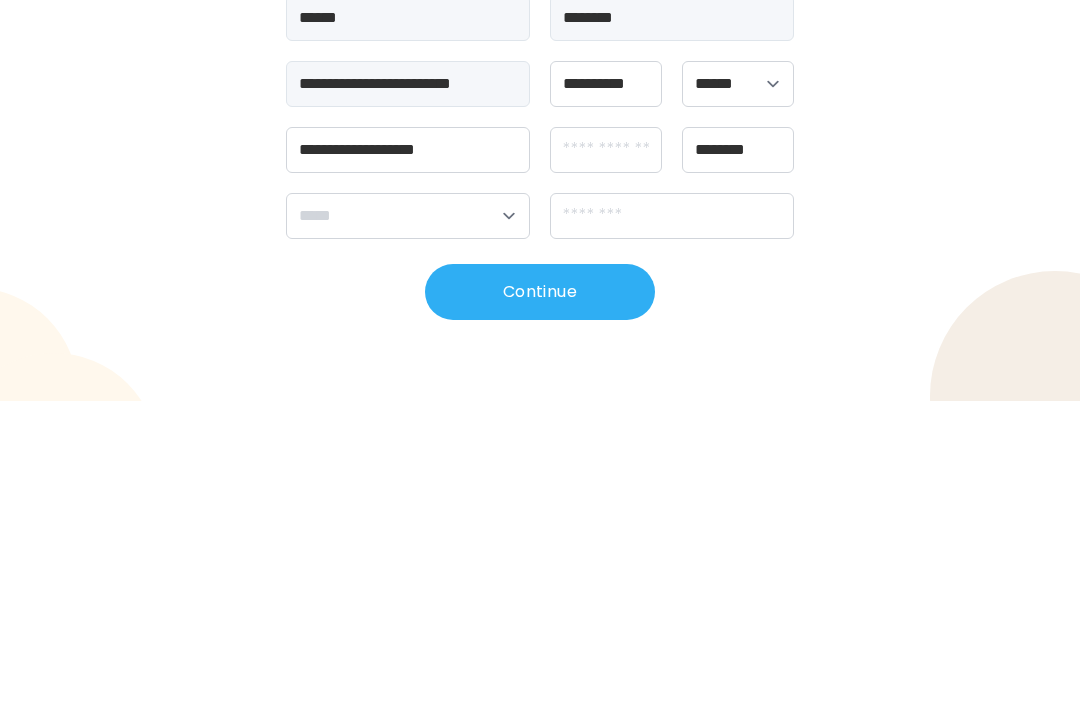 select on "**" 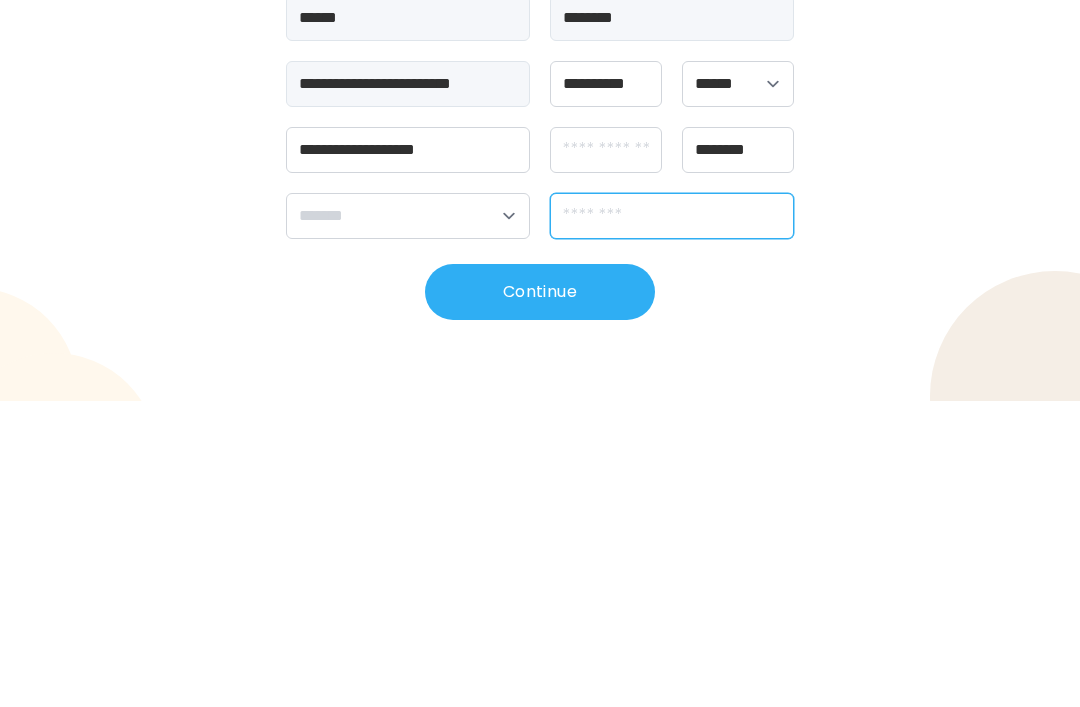 type on "*****" 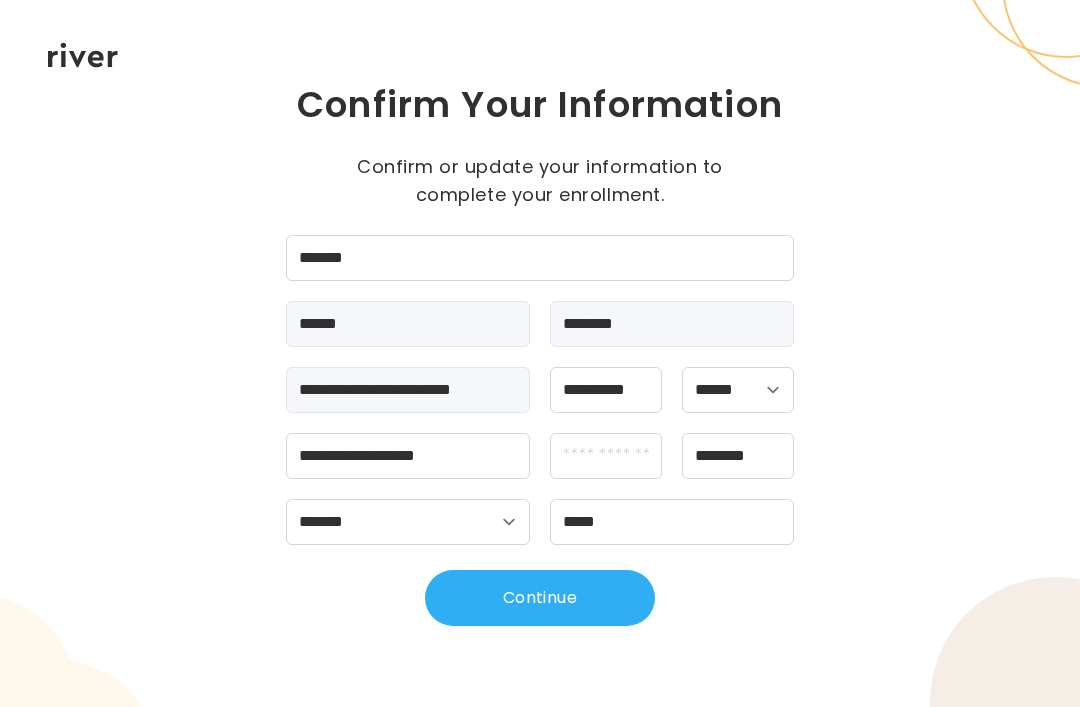 click on "Continue" at bounding box center [540, 598] 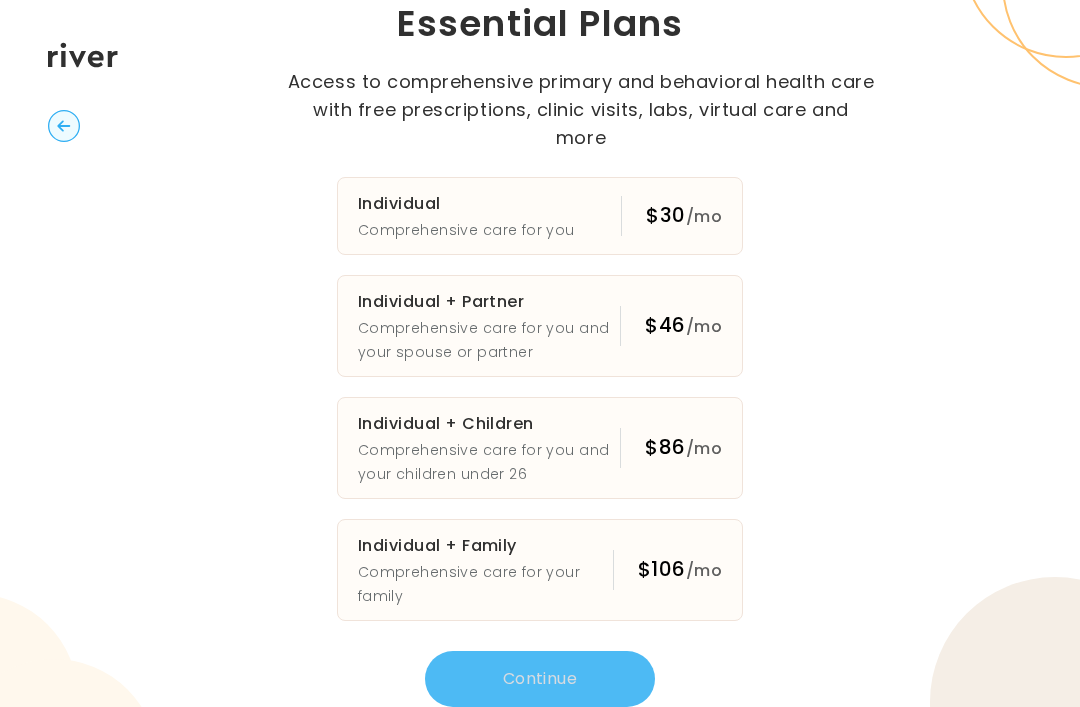 click on "Individual Comprehensive care for you $30 /mo" at bounding box center (540, 216) 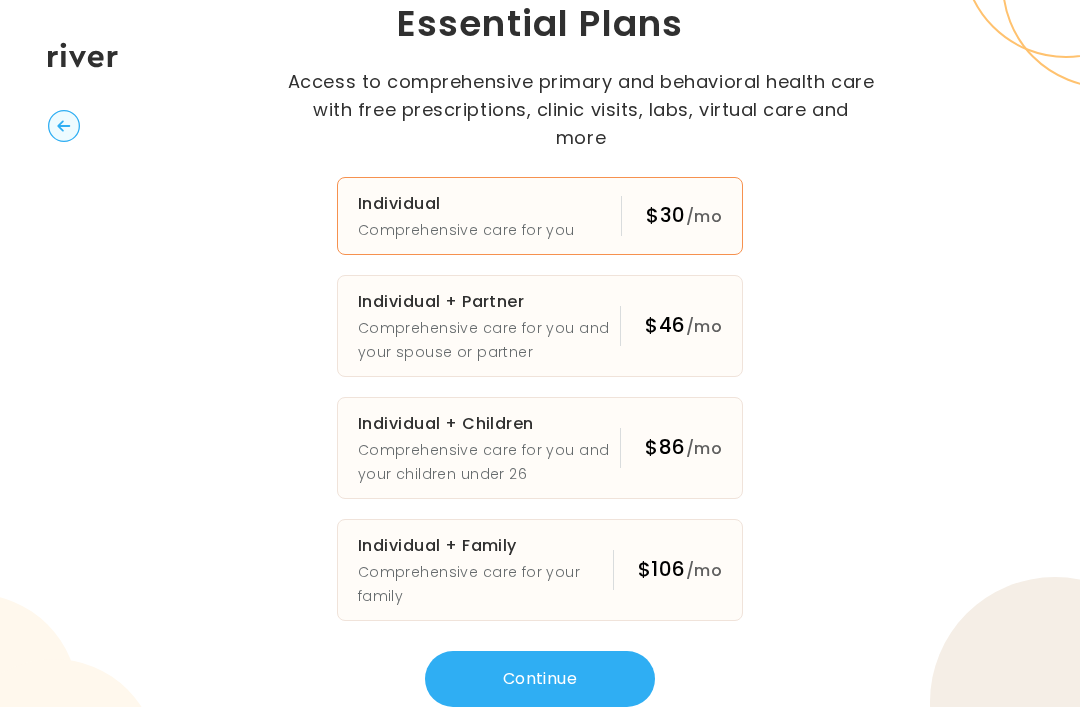 click on "Continue" at bounding box center (540, 679) 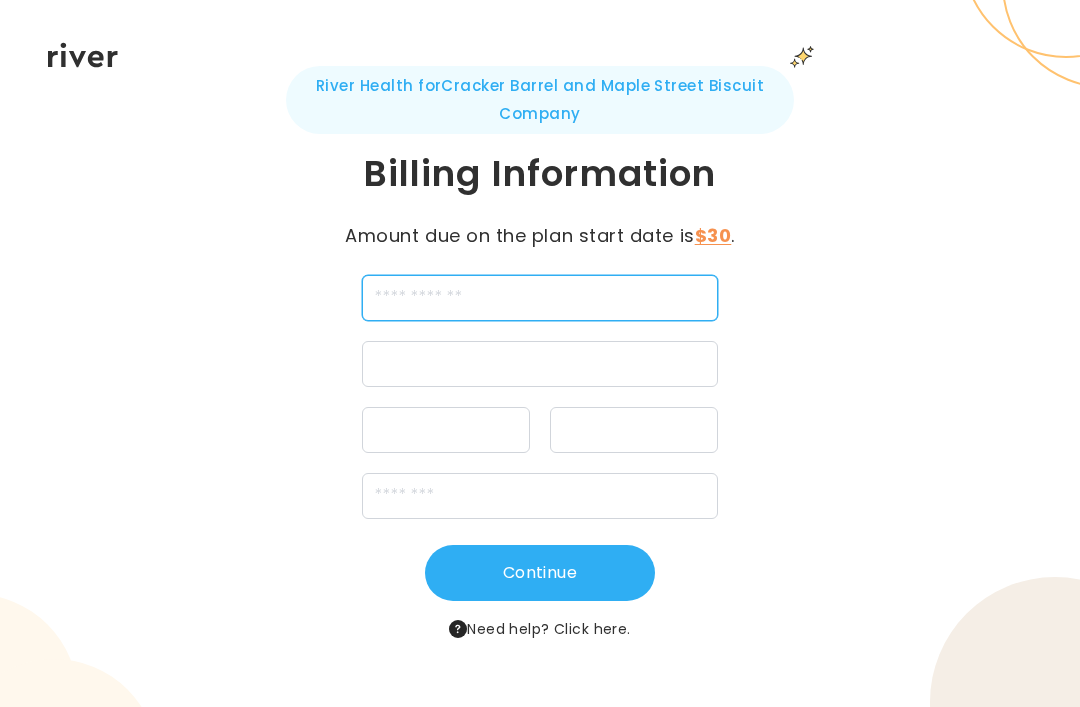 click at bounding box center (540, 298) 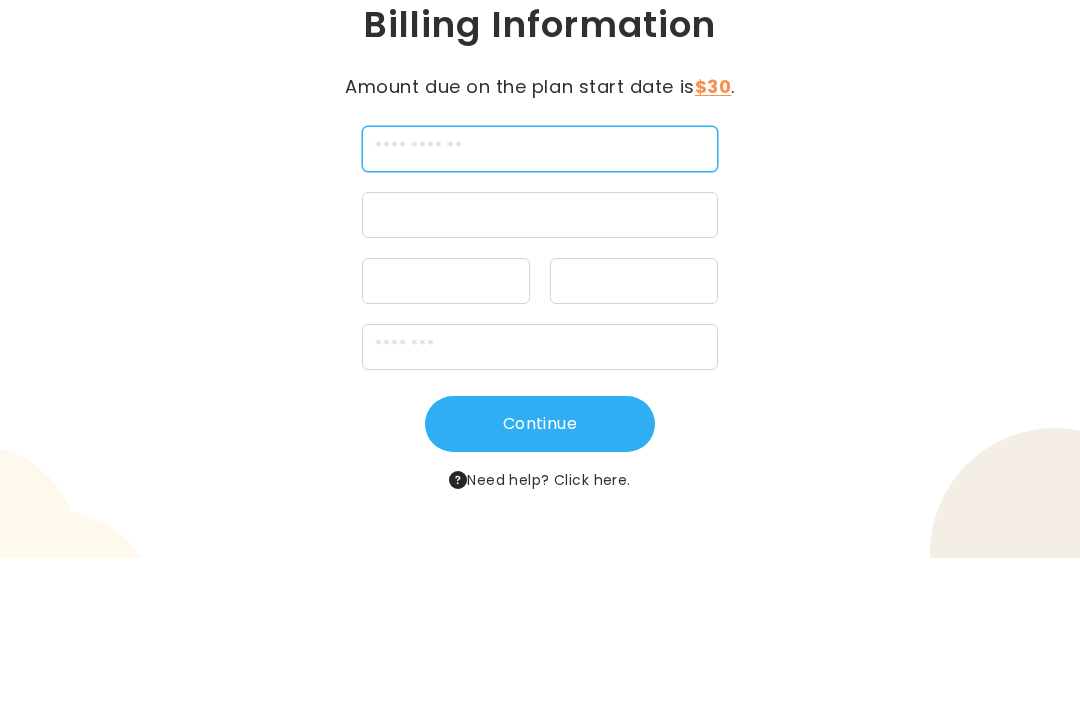 type on "**********" 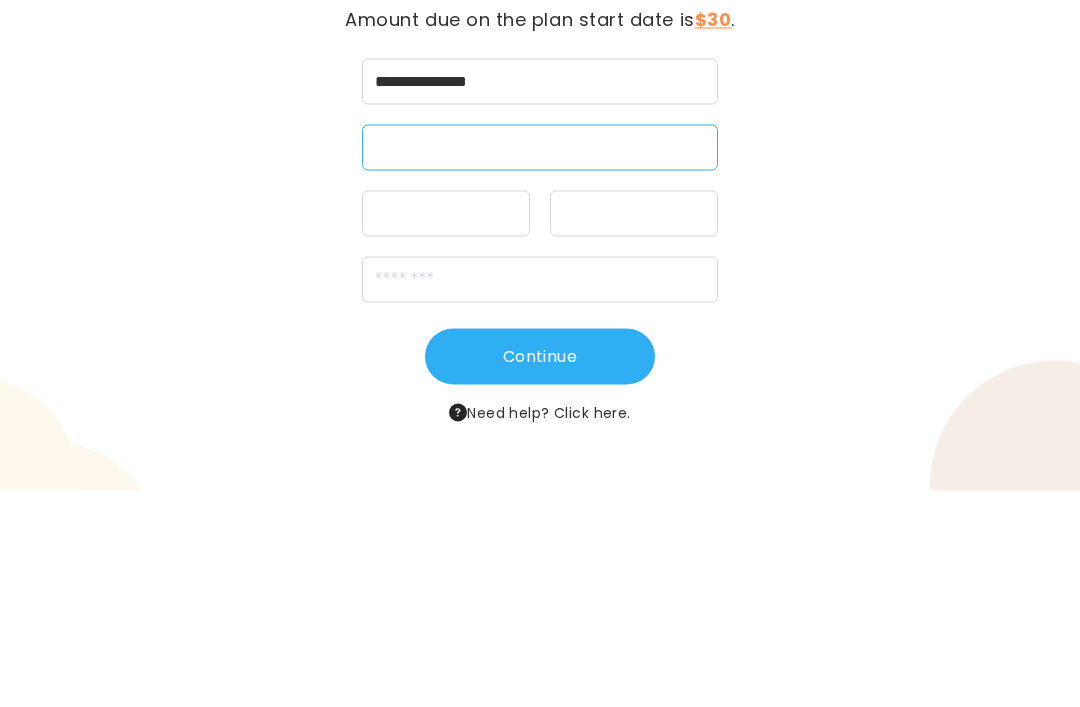 click at bounding box center [446, 430] 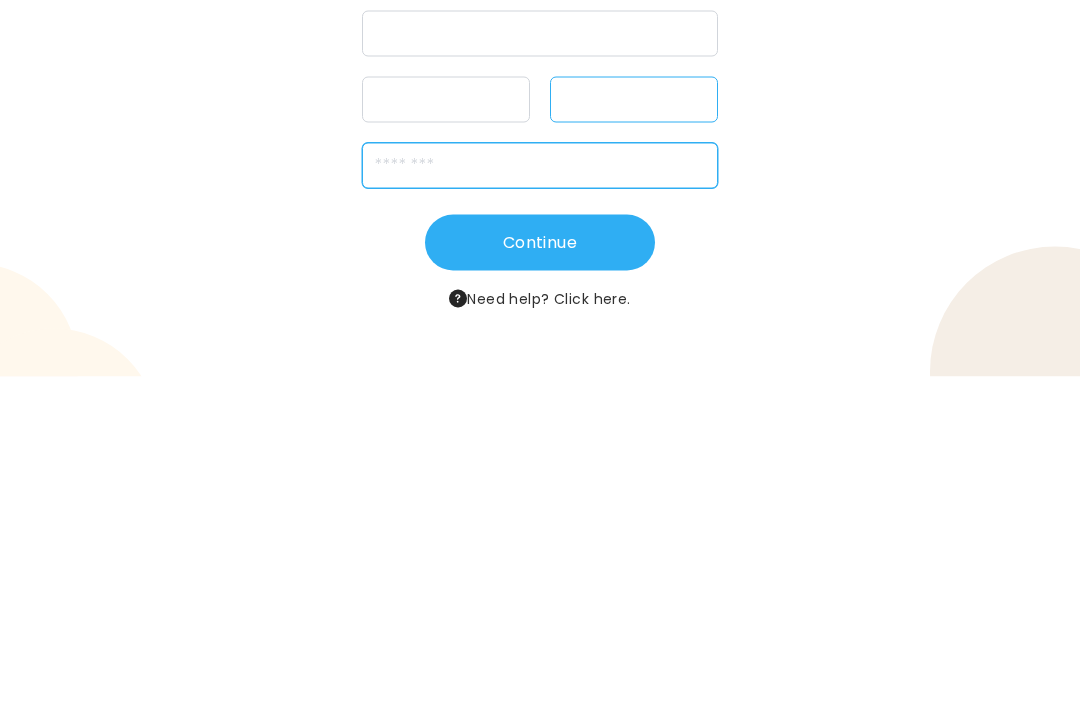 click at bounding box center (540, 496) 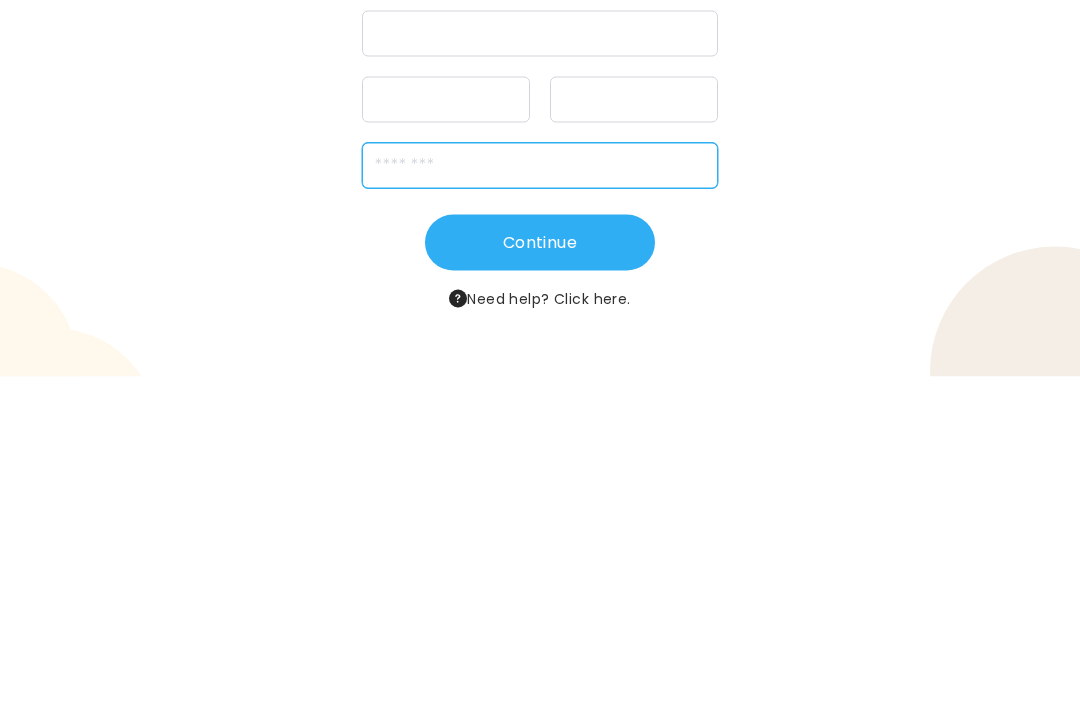 type on "*****" 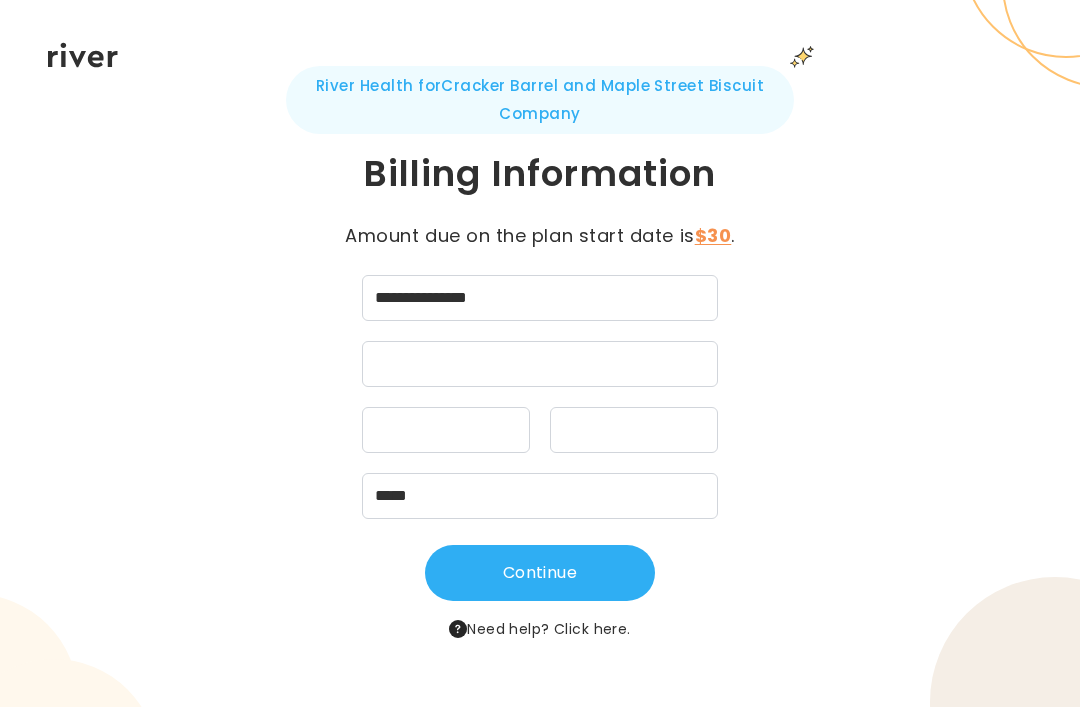click on "Continue" at bounding box center [540, 573] 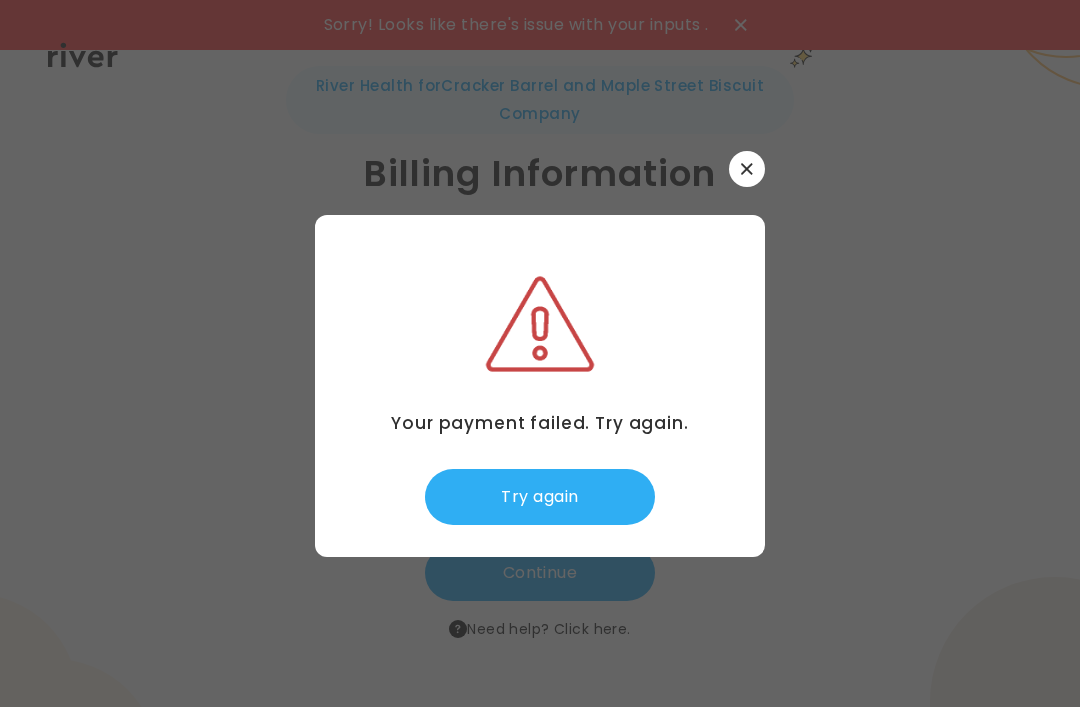click on "Try again" at bounding box center [540, 497] 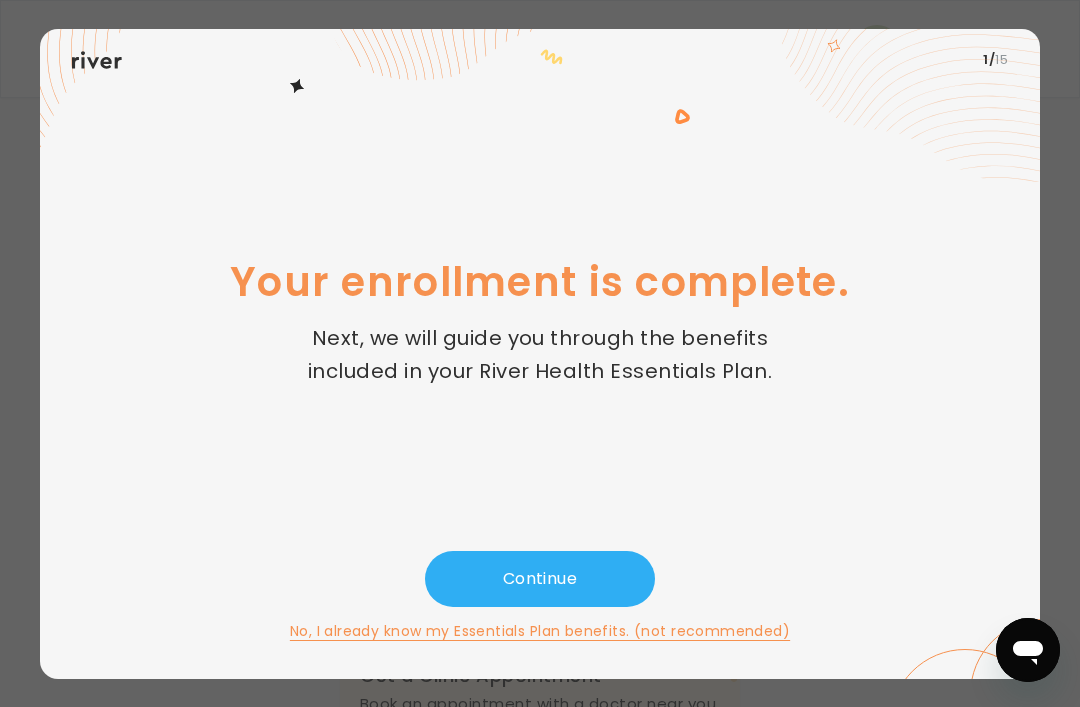 click on "Continue" at bounding box center (540, 579) 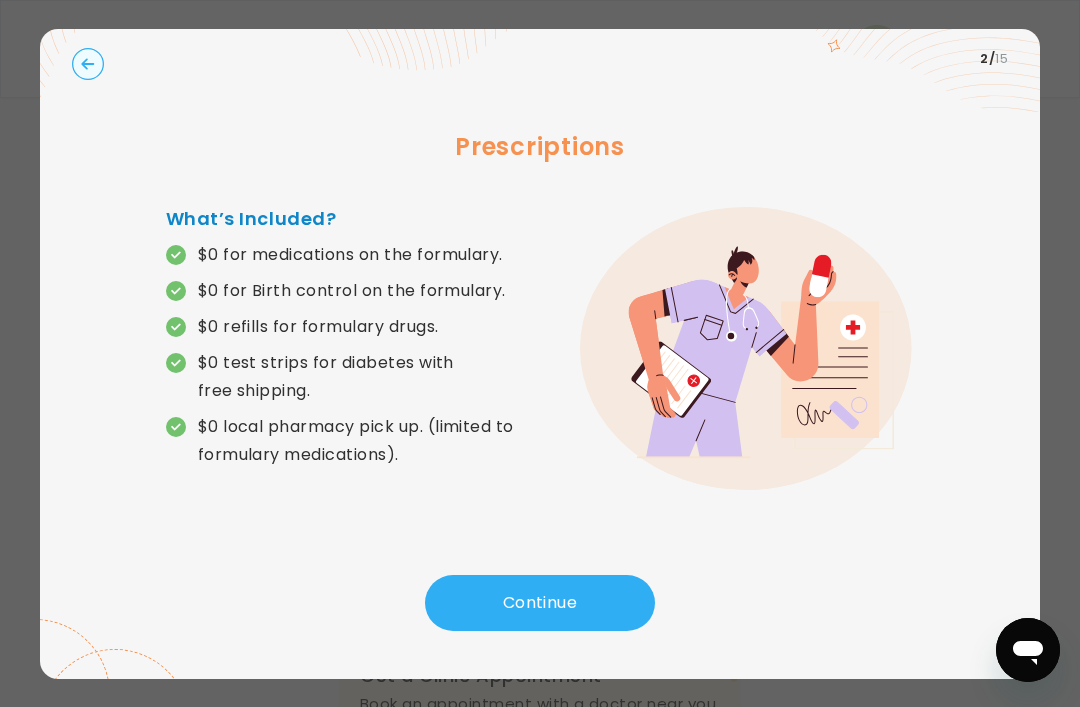 click on "Continue" at bounding box center [540, 603] 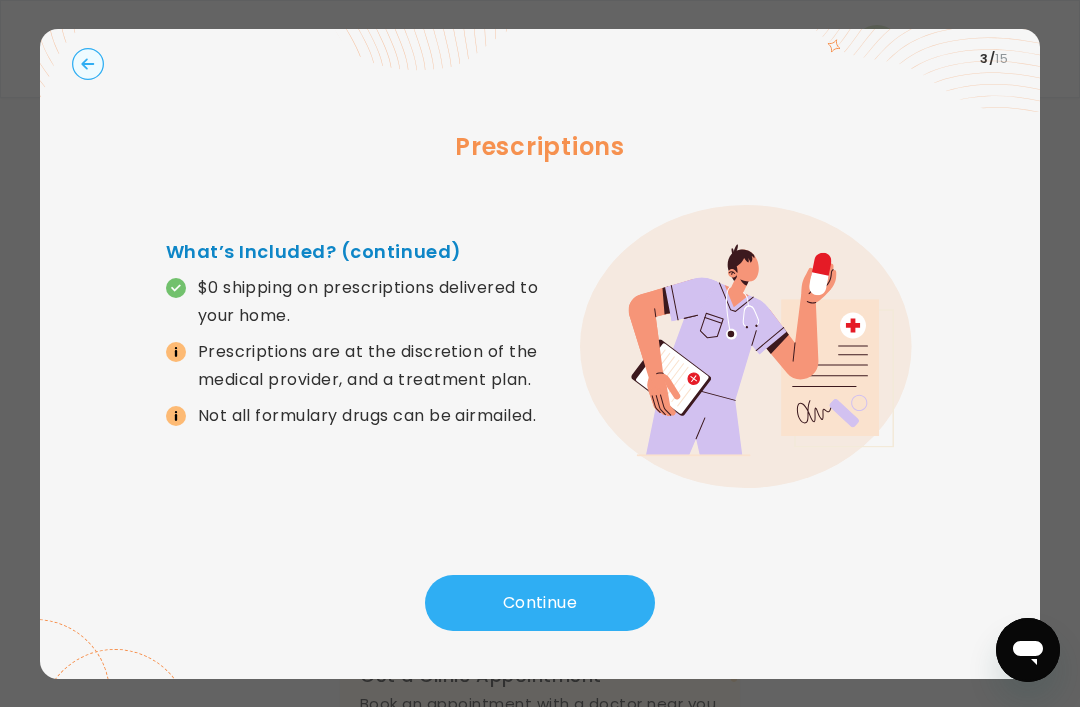 click 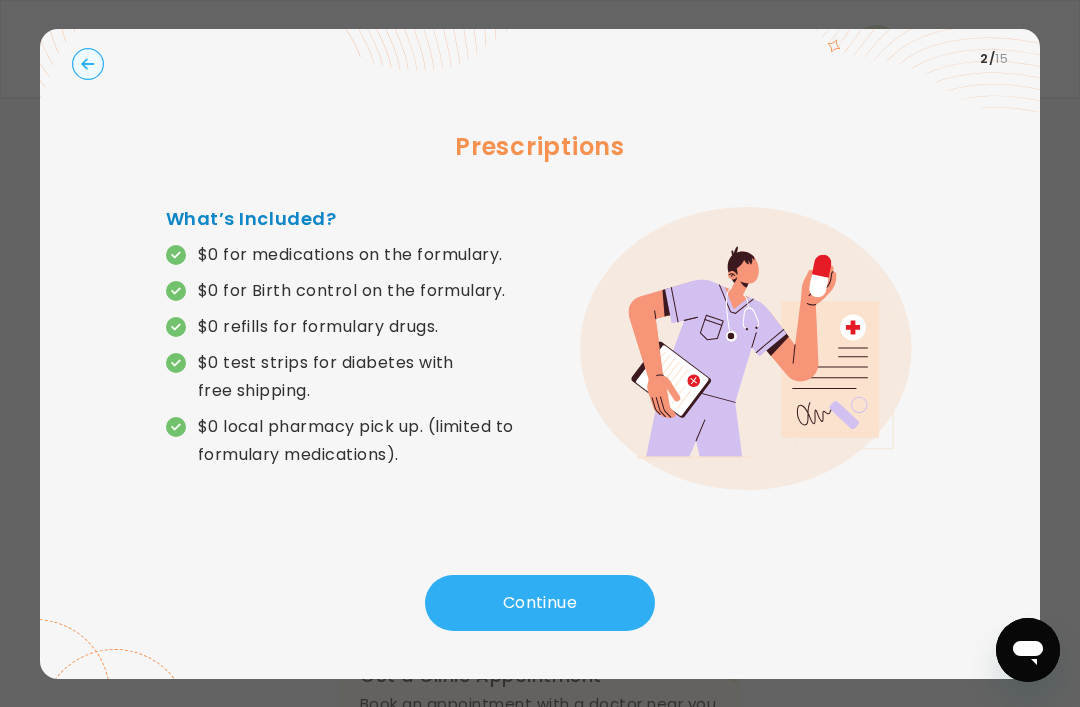 click on "Continue" at bounding box center [540, 603] 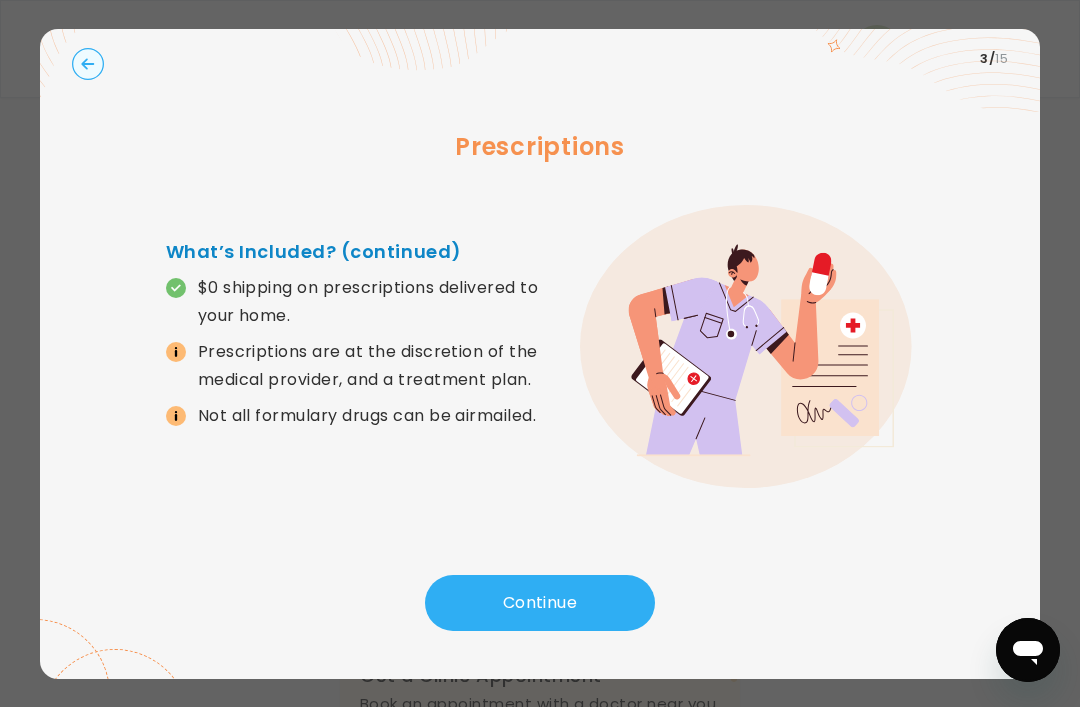 scroll, scrollTop: 64, scrollLeft: 0, axis: vertical 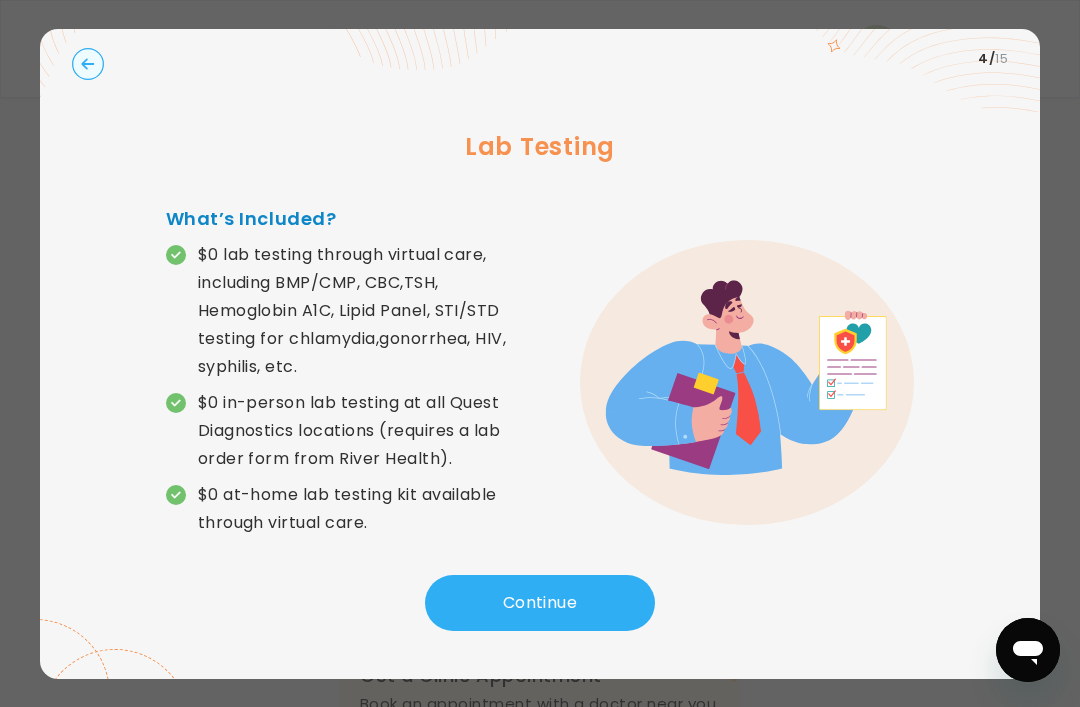 click on "Continue" at bounding box center [540, 603] 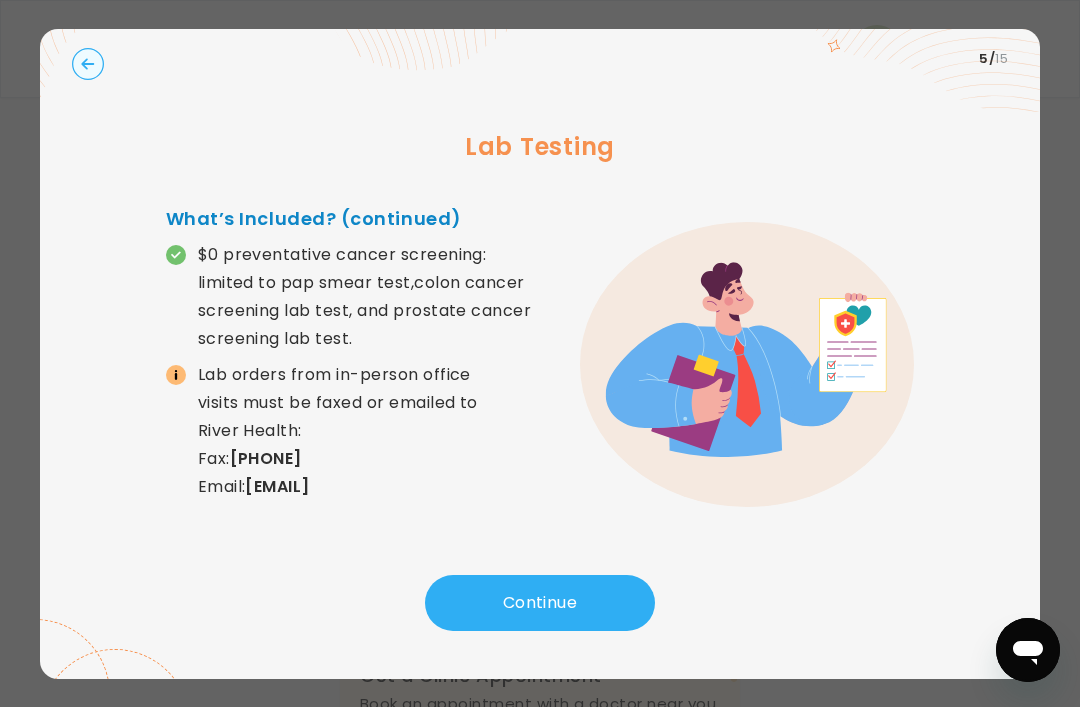 click on "Continue" at bounding box center (540, 603) 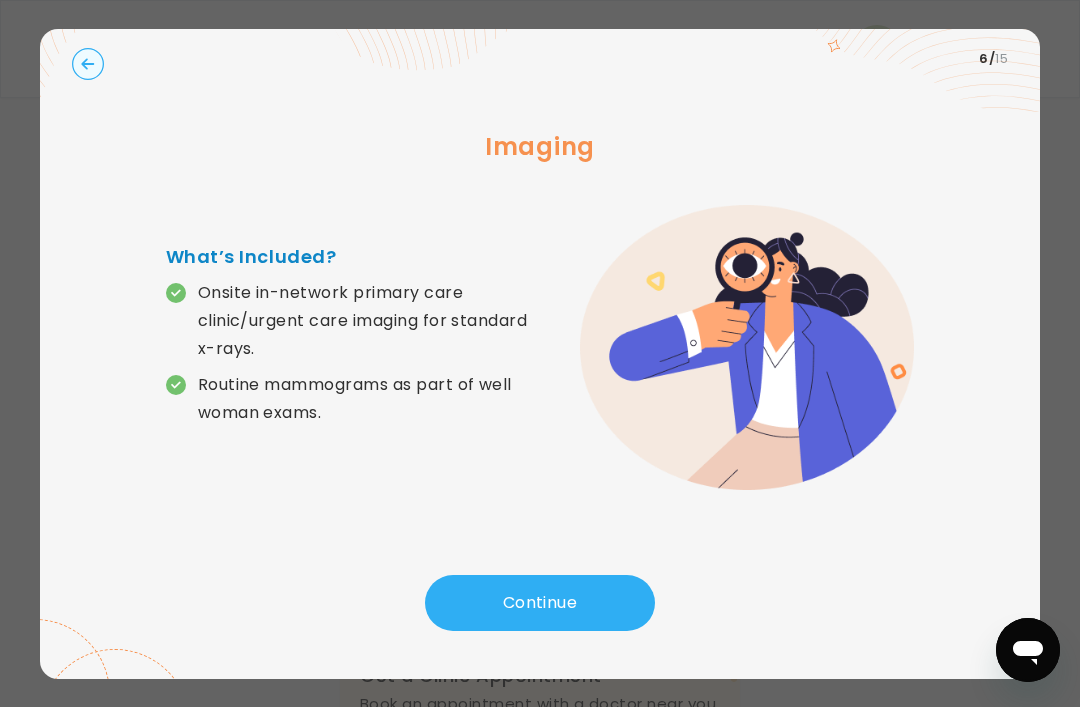 click on "Continue" at bounding box center (540, 603) 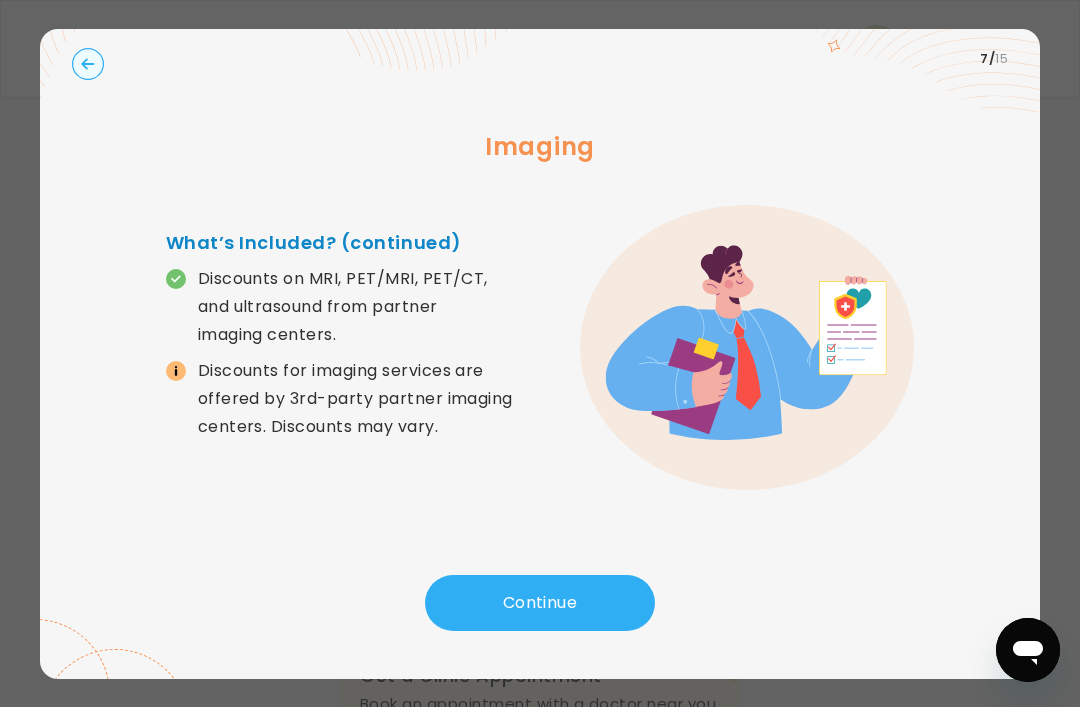 click on "Continue" at bounding box center (540, 603) 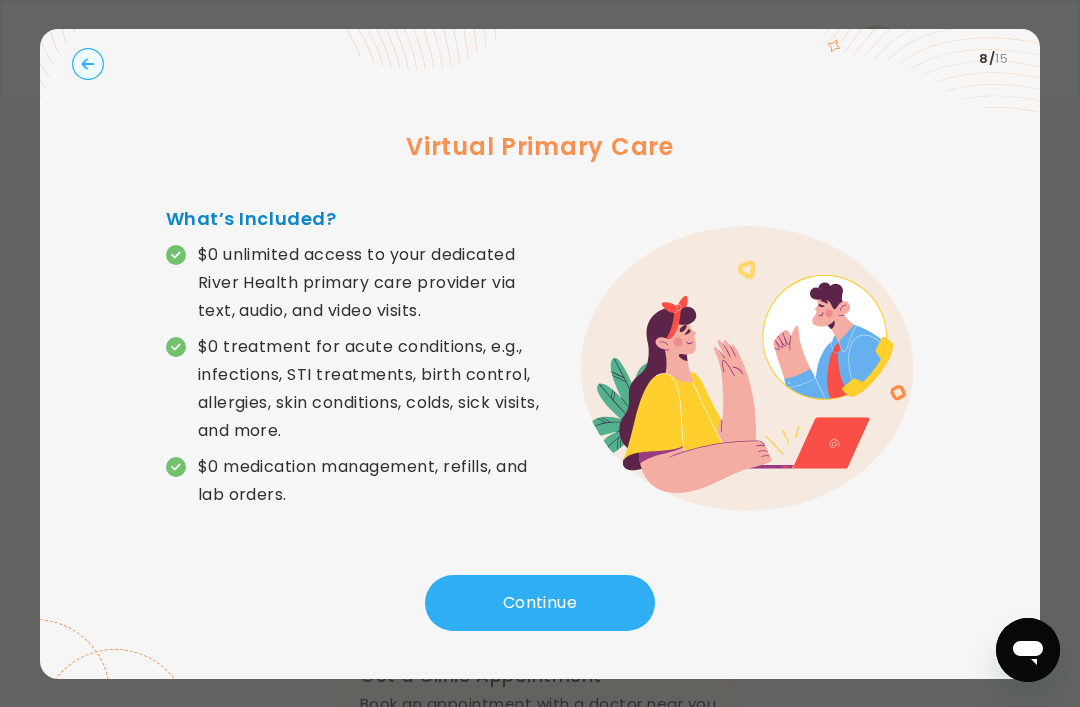 click on "Continue" at bounding box center [540, 603] 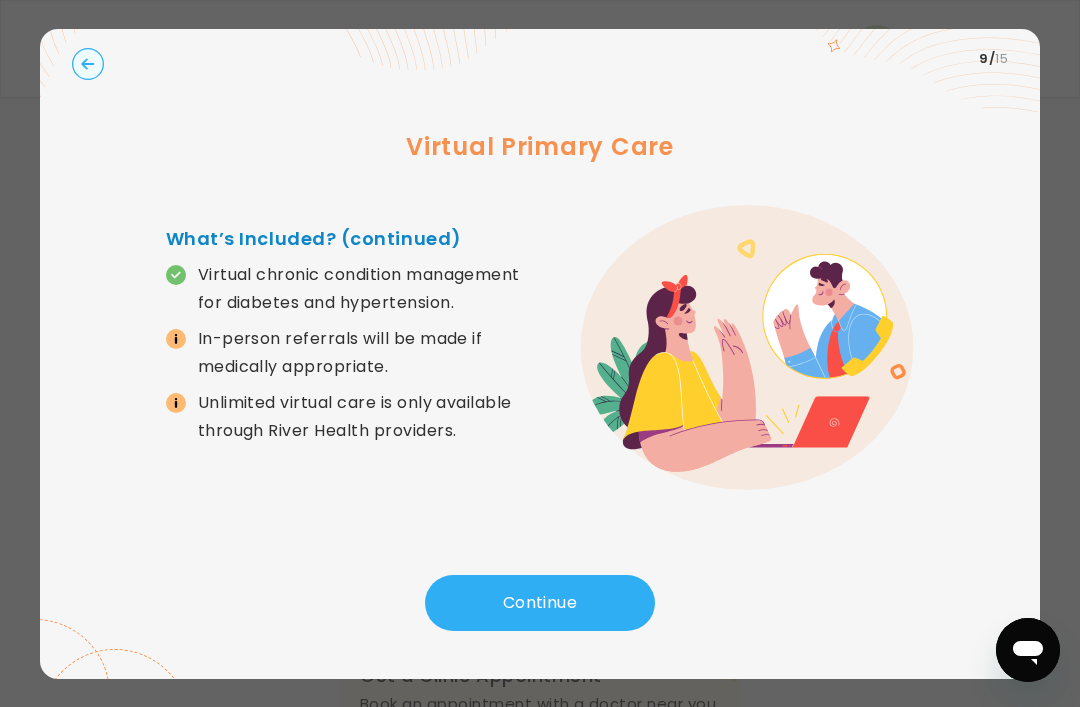 click on "Continue" at bounding box center [540, 603] 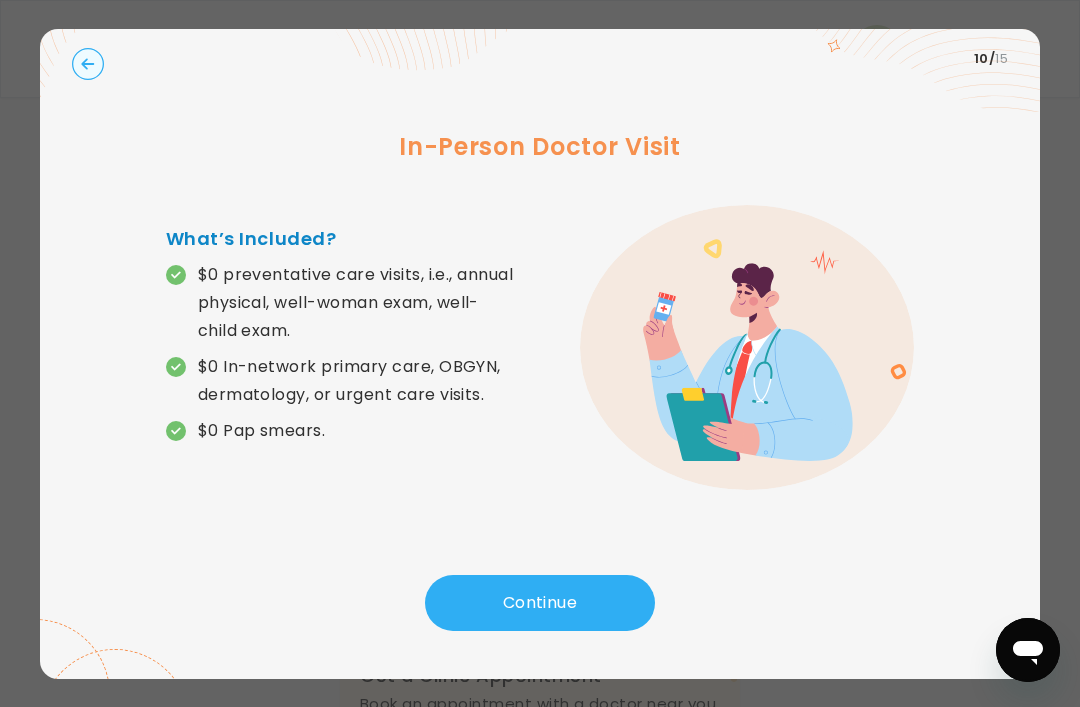 click on "Continue" at bounding box center (540, 603) 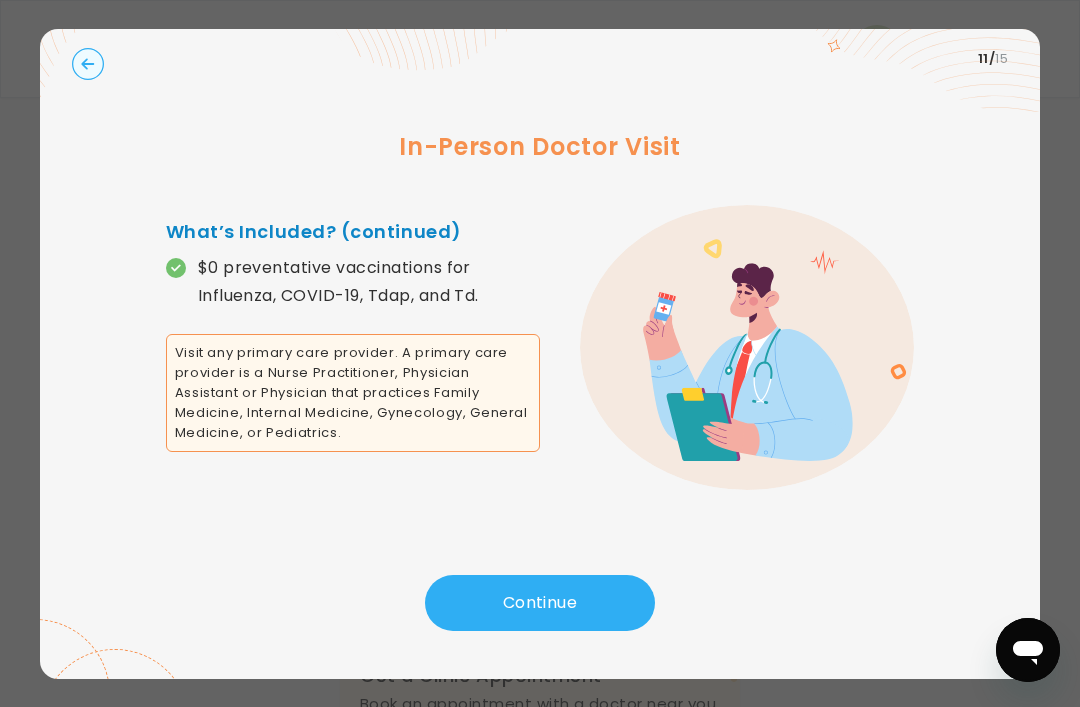 click on "Continue" at bounding box center [540, 603] 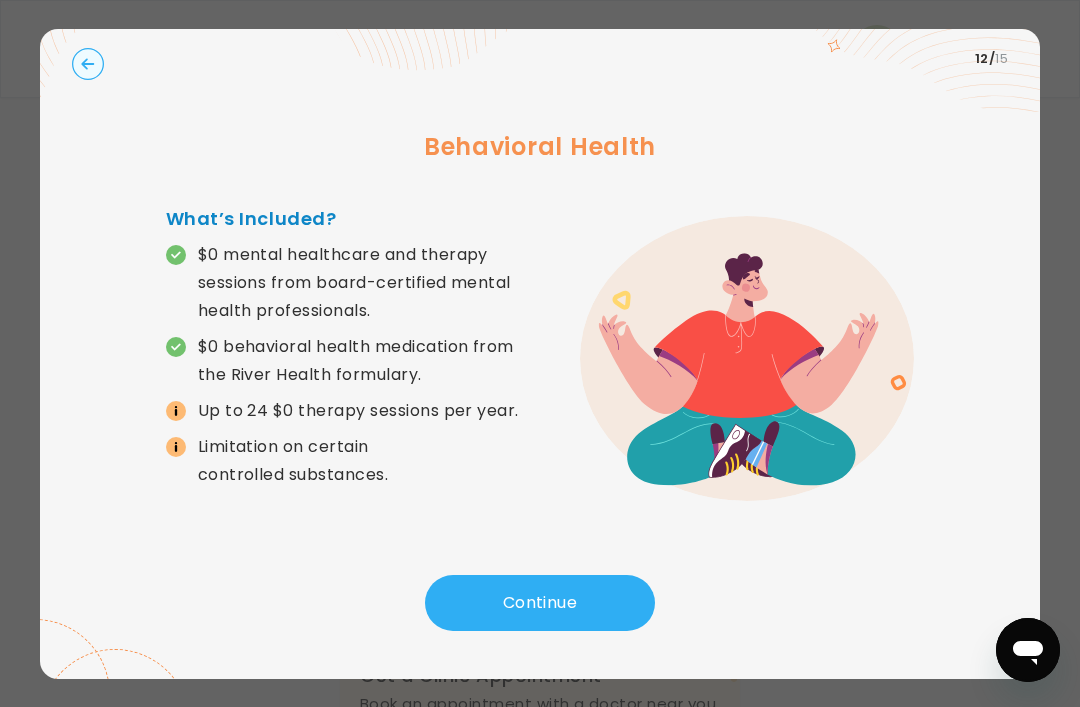 click on "Continue" at bounding box center [540, 603] 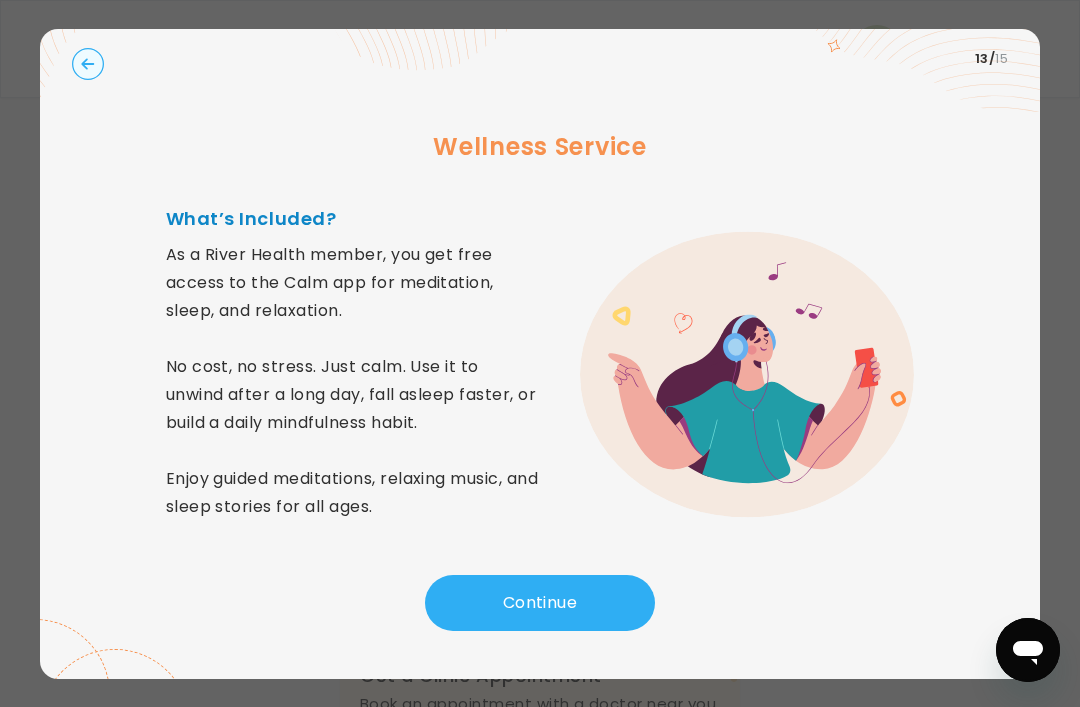 click on "Continue" at bounding box center (540, 603) 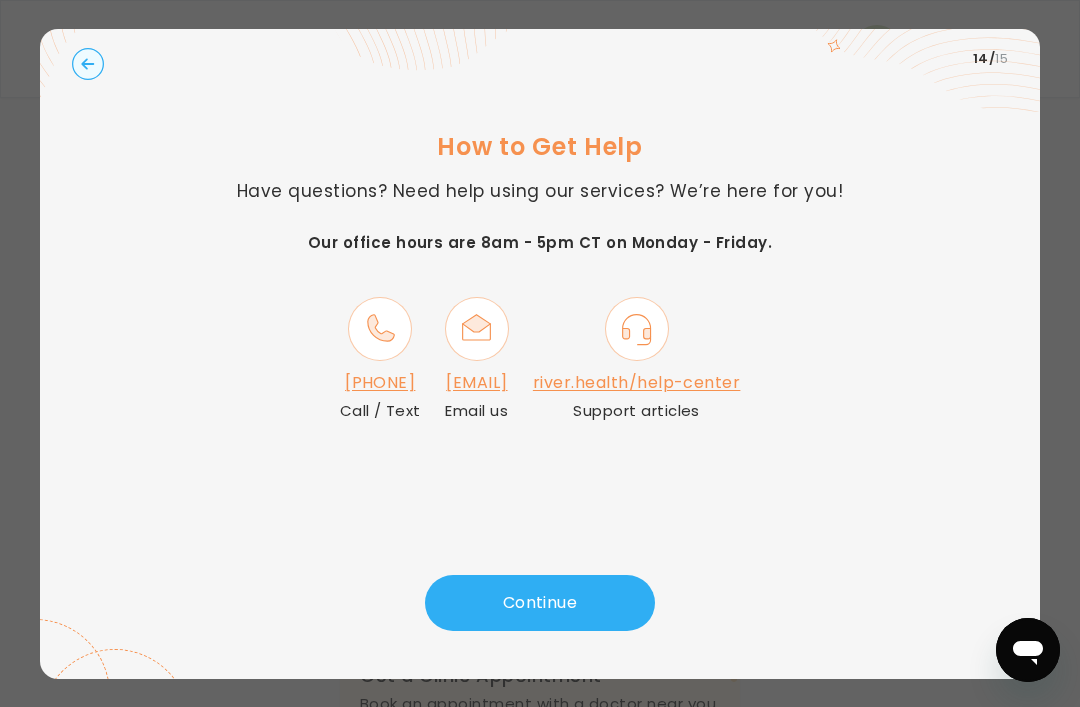 click on "Continue" at bounding box center [540, 603] 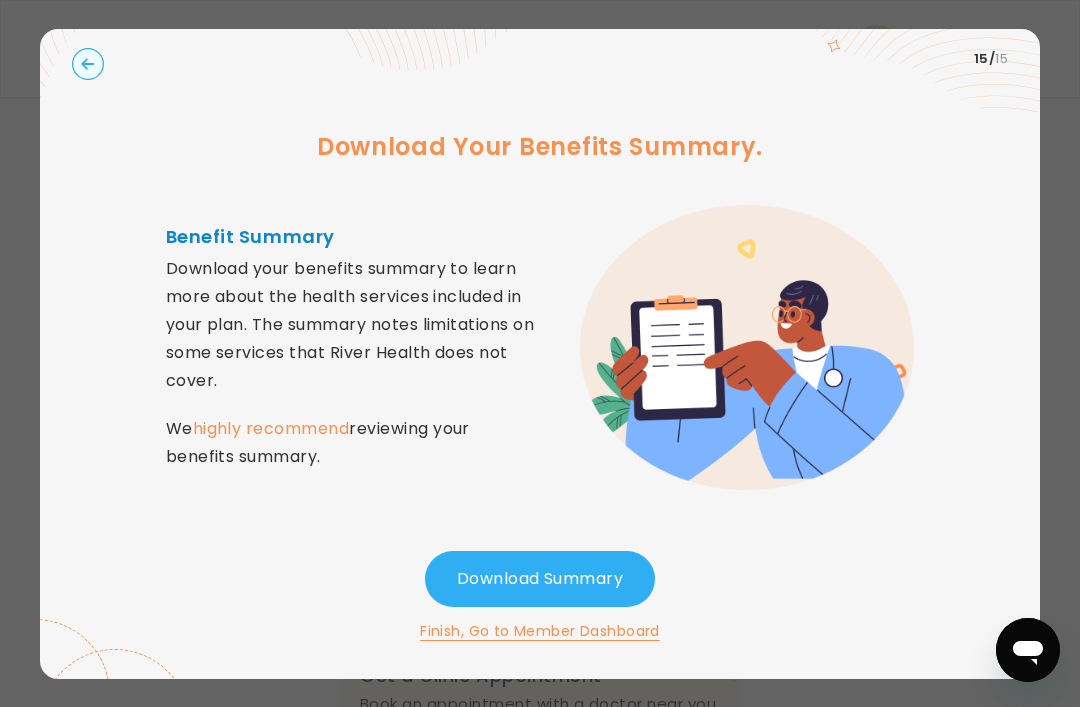 click on "Download Summary" at bounding box center [540, 579] 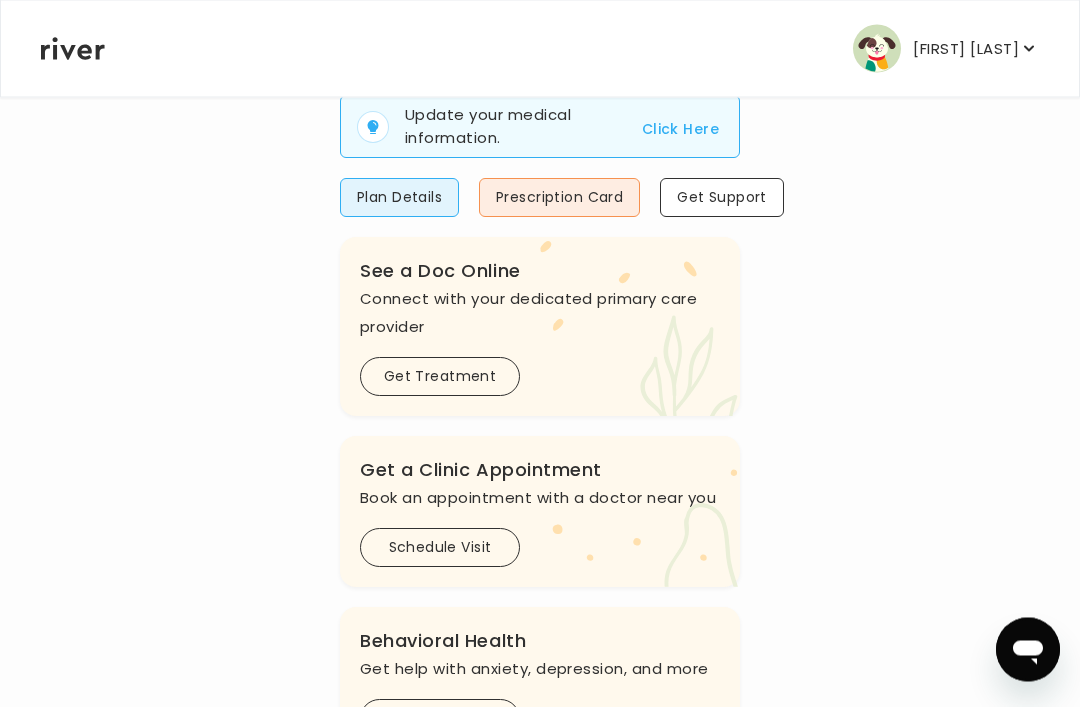 scroll, scrollTop: 211, scrollLeft: 0, axis: vertical 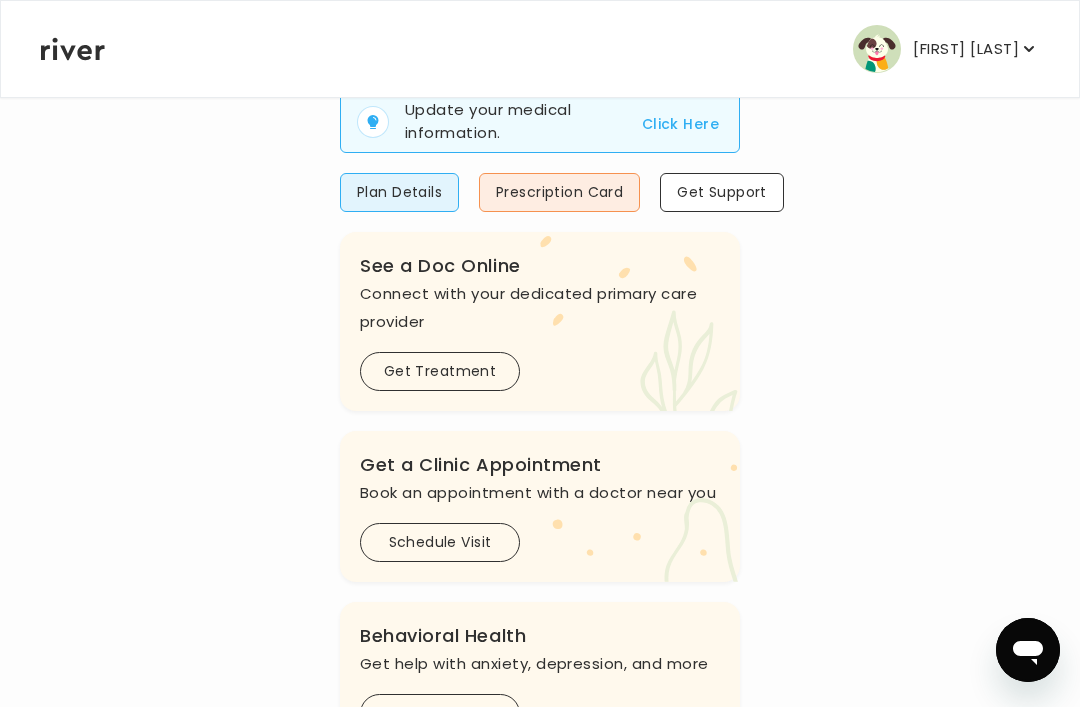 click on "Prescription Card" at bounding box center [559, 192] 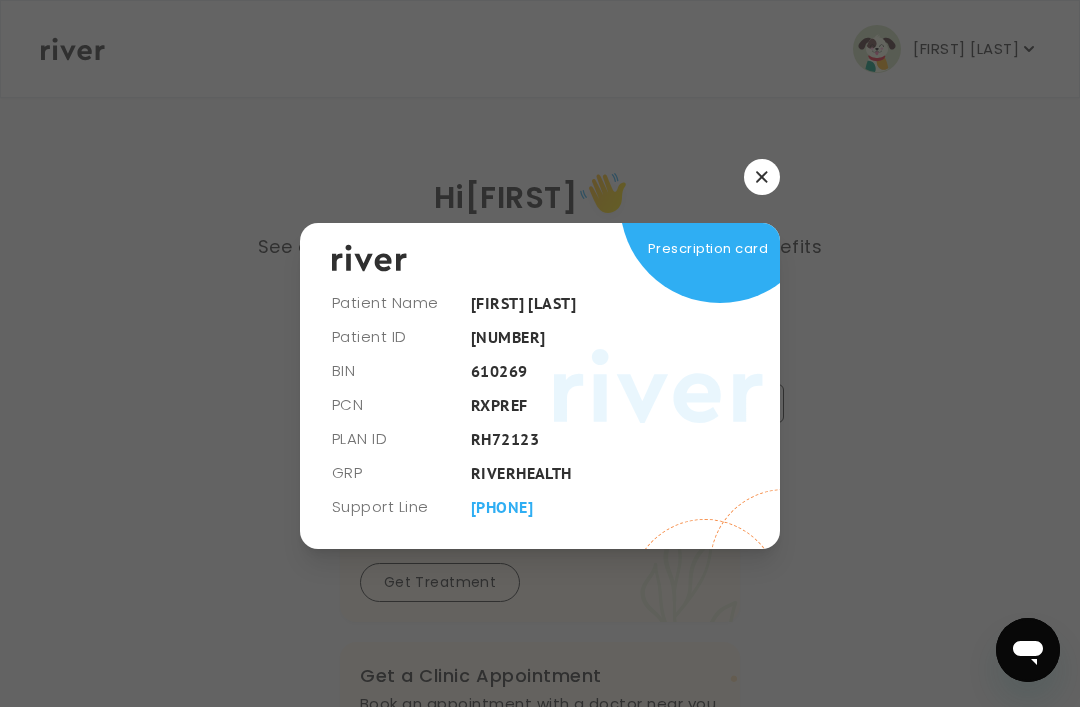 click 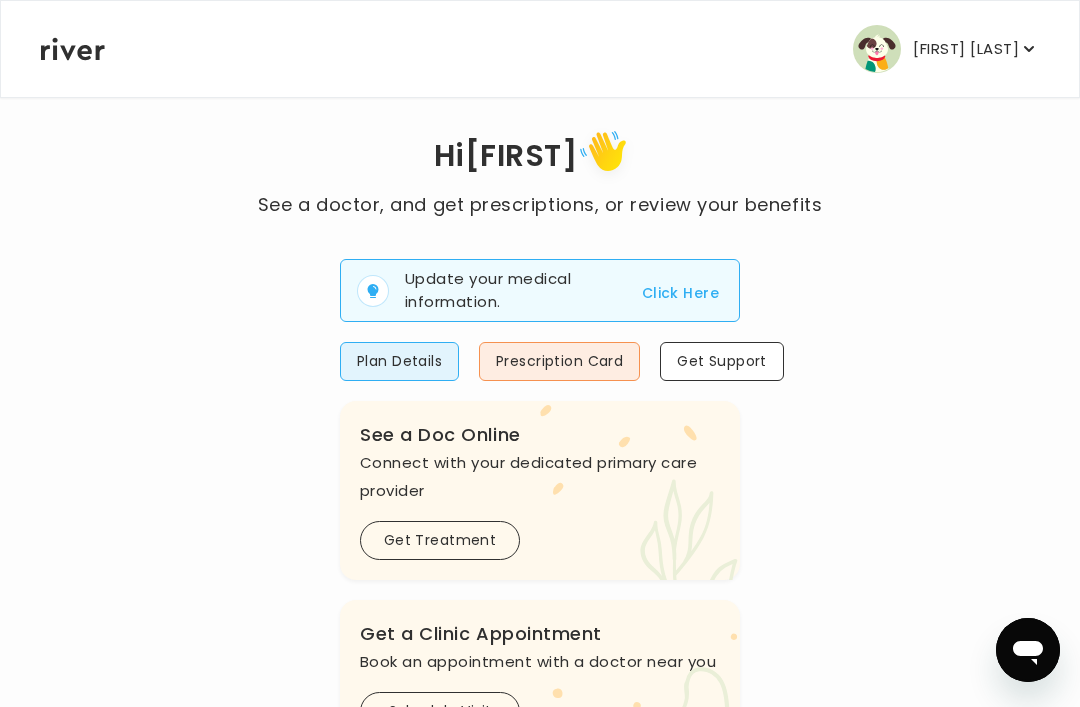 scroll, scrollTop: 44, scrollLeft: 0, axis: vertical 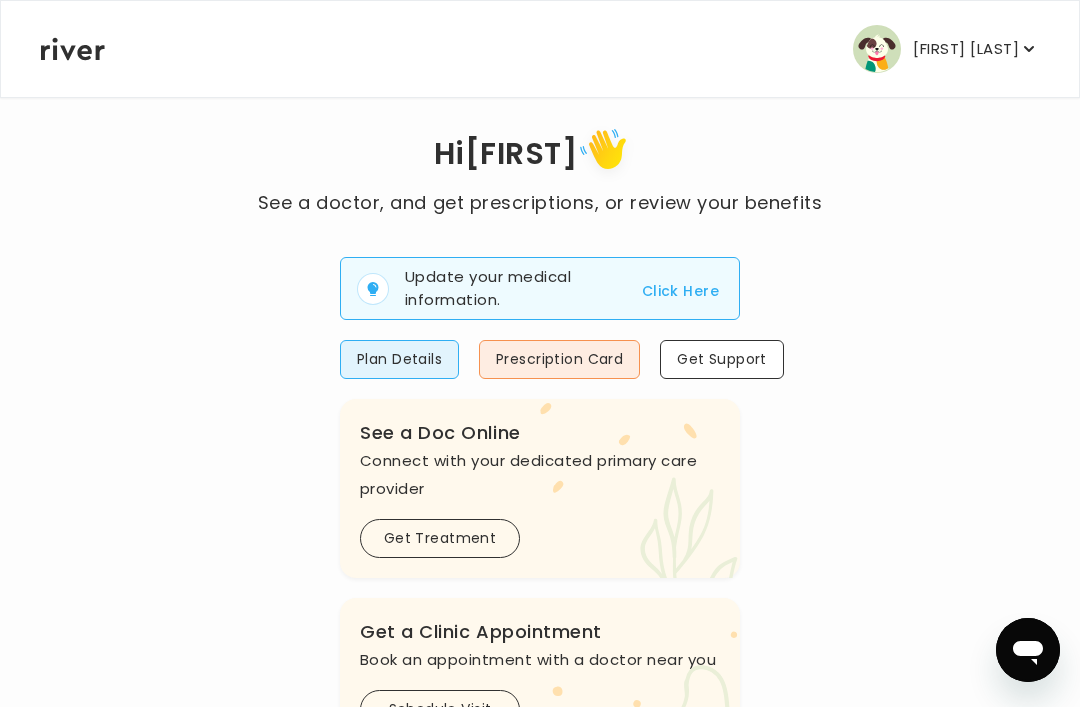 click on "Plan Details" at bounding box center [399, 359] 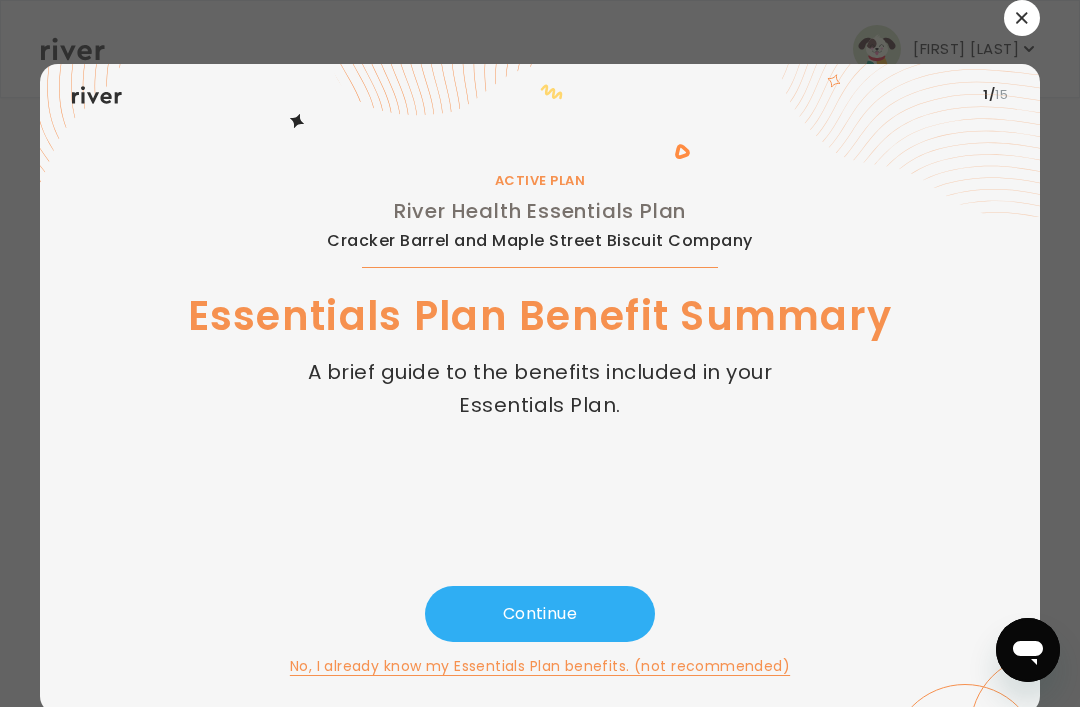 scroll, scrollTop: 0, scrollLeft: 0, axis: both 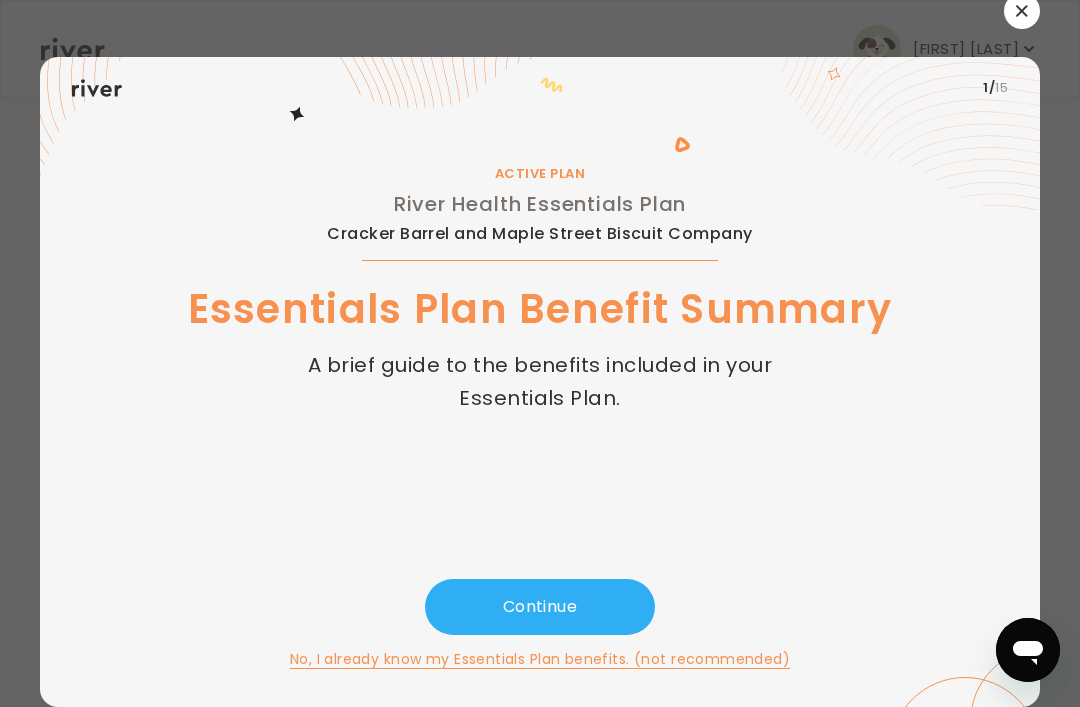click on "Continue" at bounding box center (540, 607) 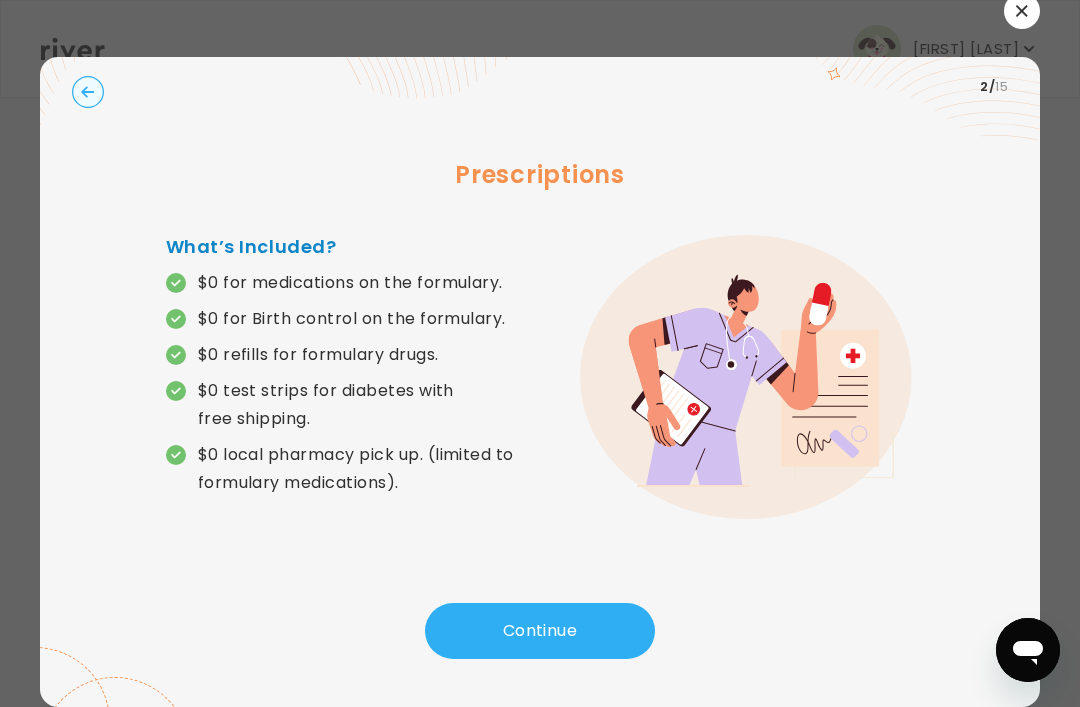 click 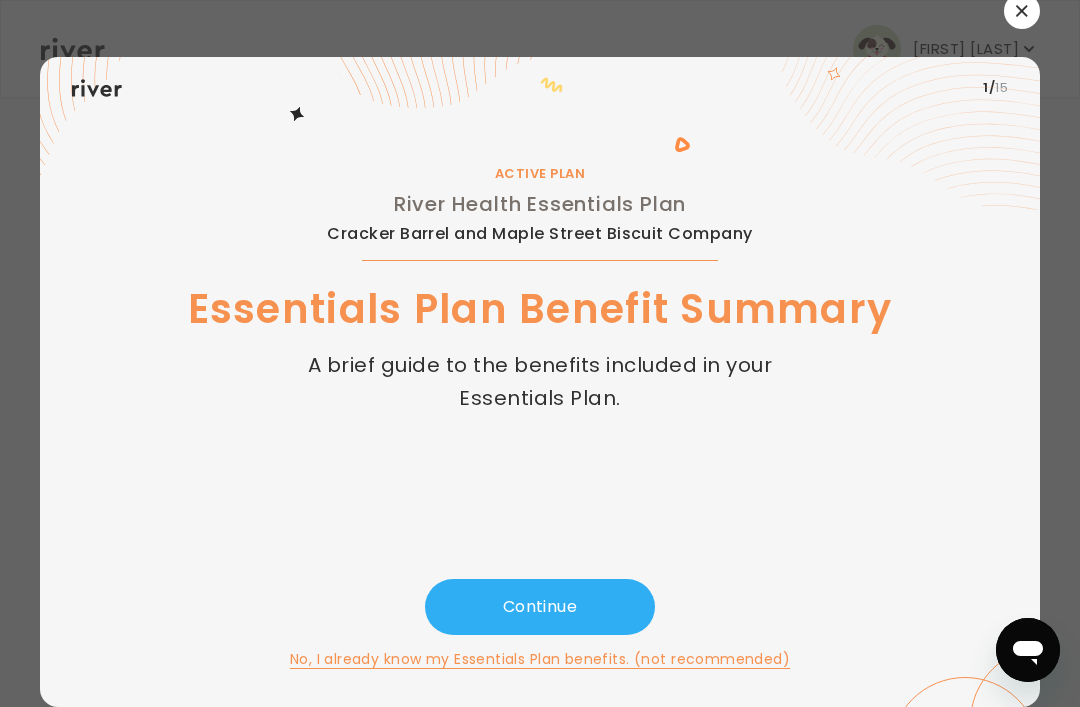 scroll, scrollTop: 64, scrollLeft: 0, axis: vertical 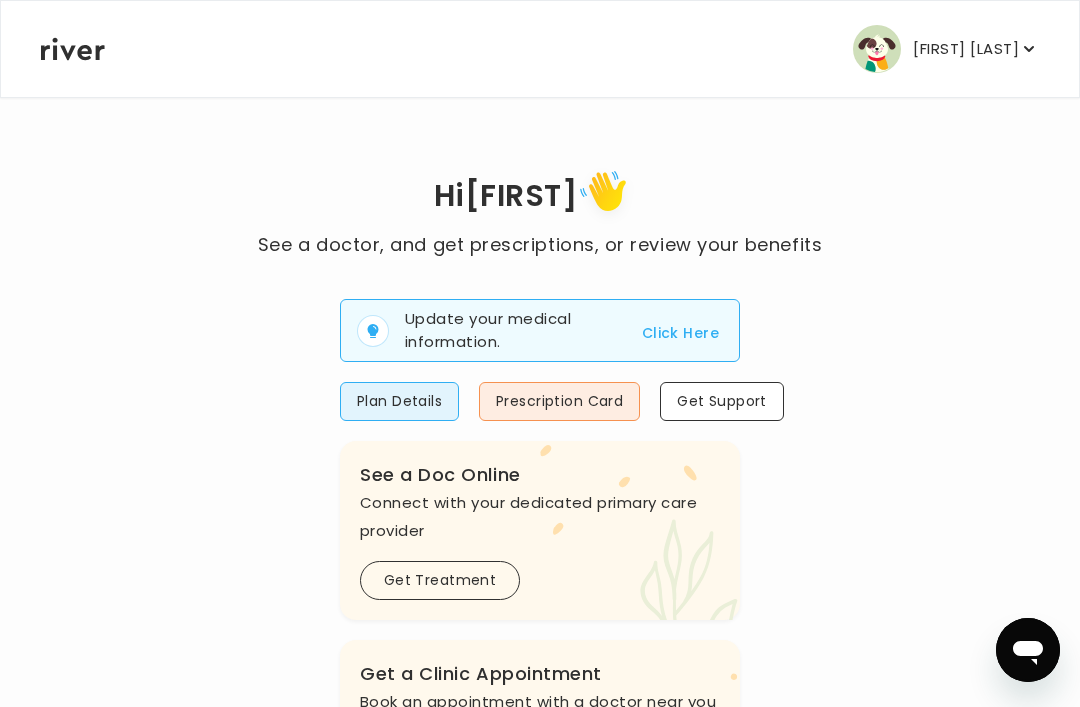click on "[FIRST] [LAST]" at bounding box center [966, 49] 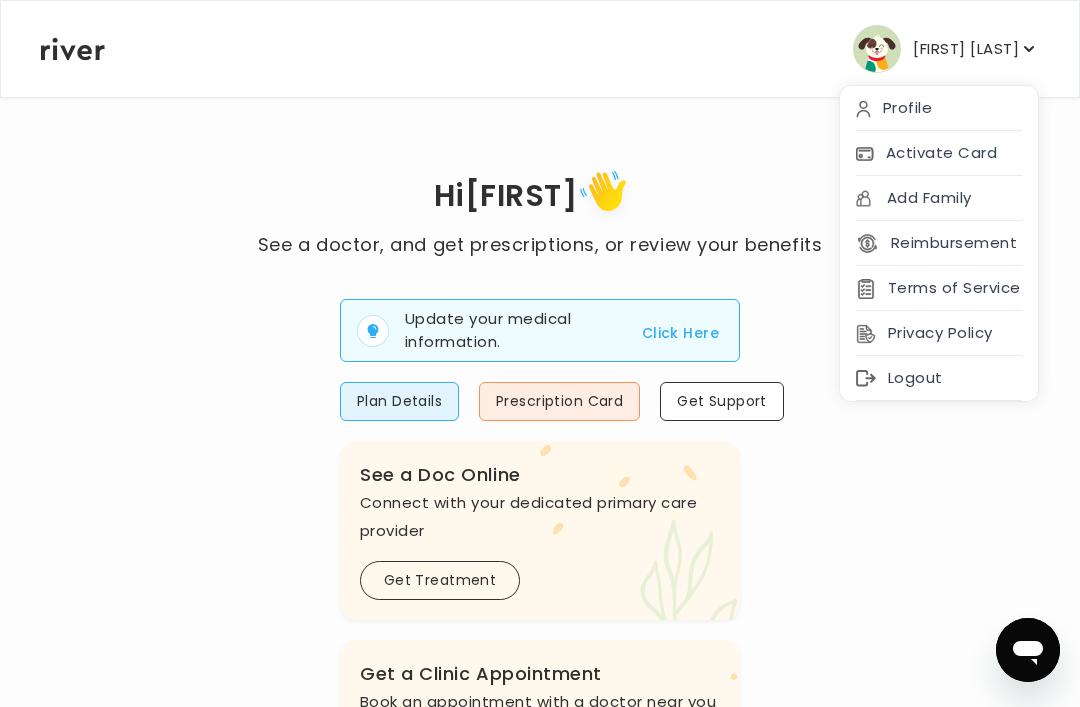 click on "Activate Card" at bounding box center (939, 153) 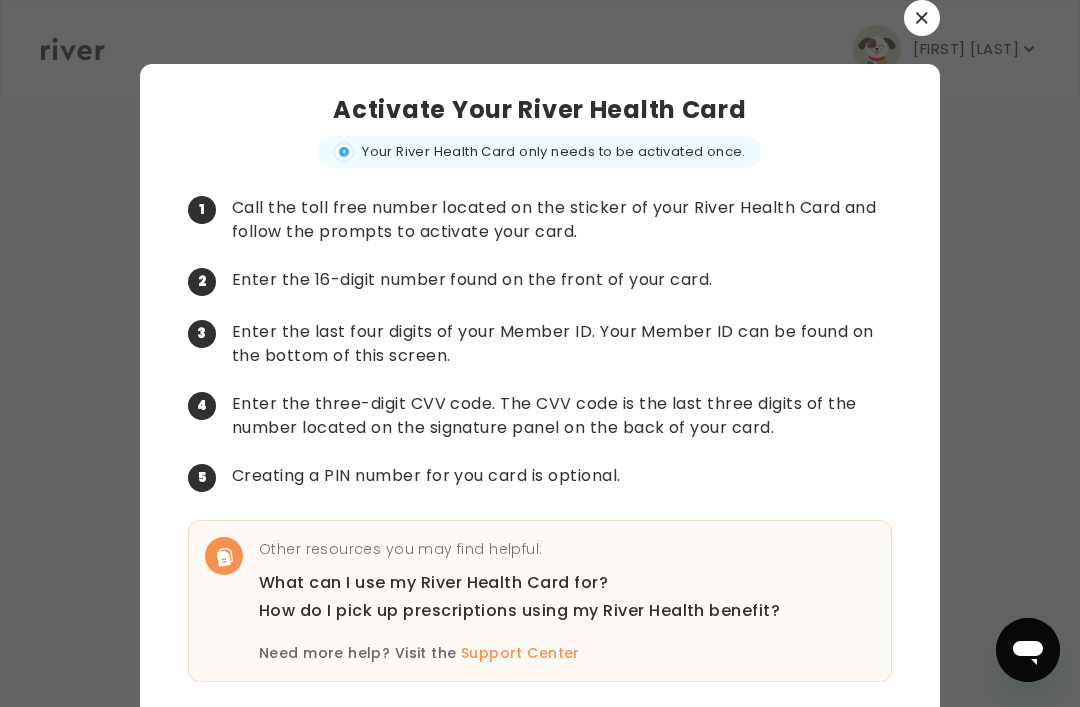scroll, scrollTop: 0, scrollLeft: 0, axis: both 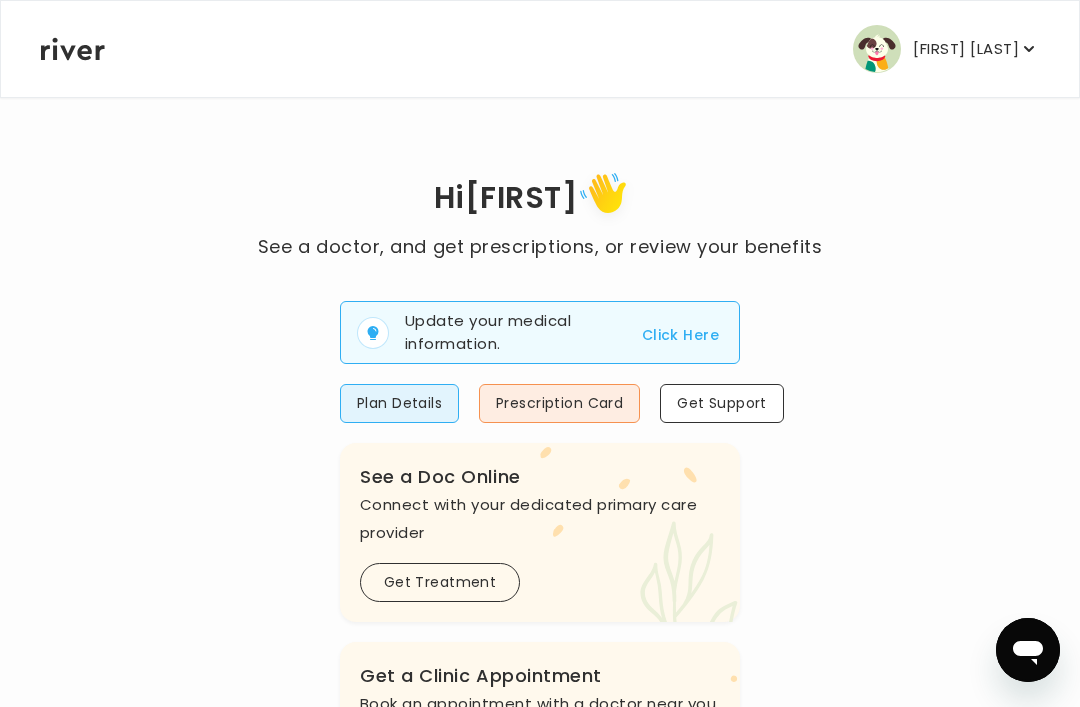 click on "Prescription Card" at bounding box center (559, 403) 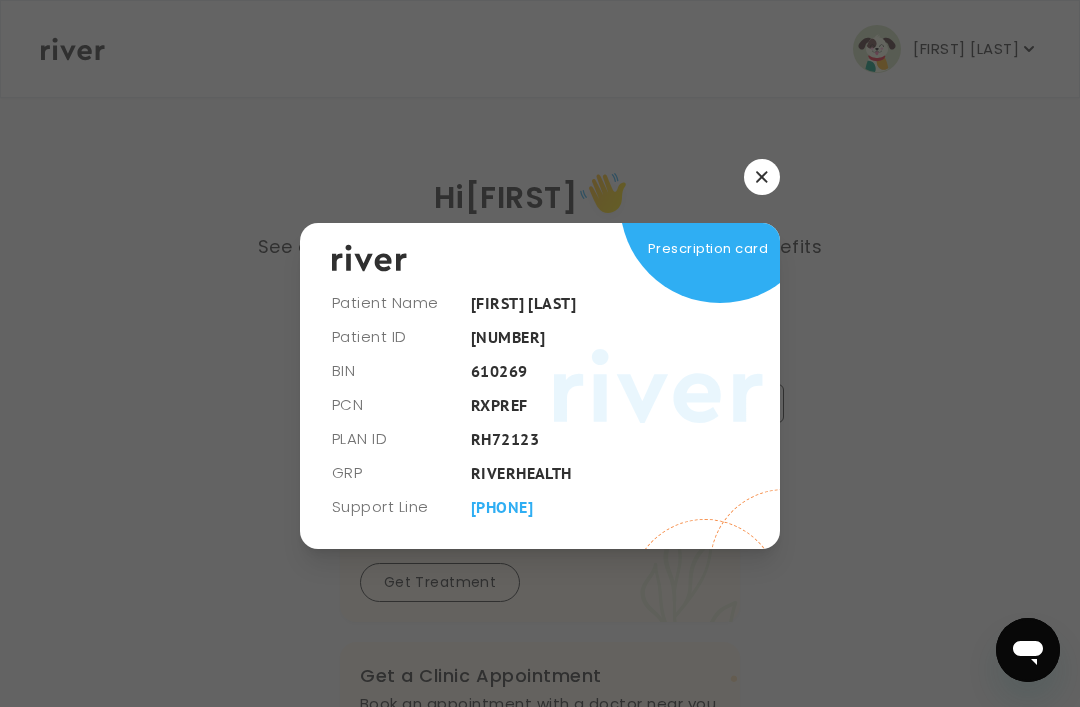 click 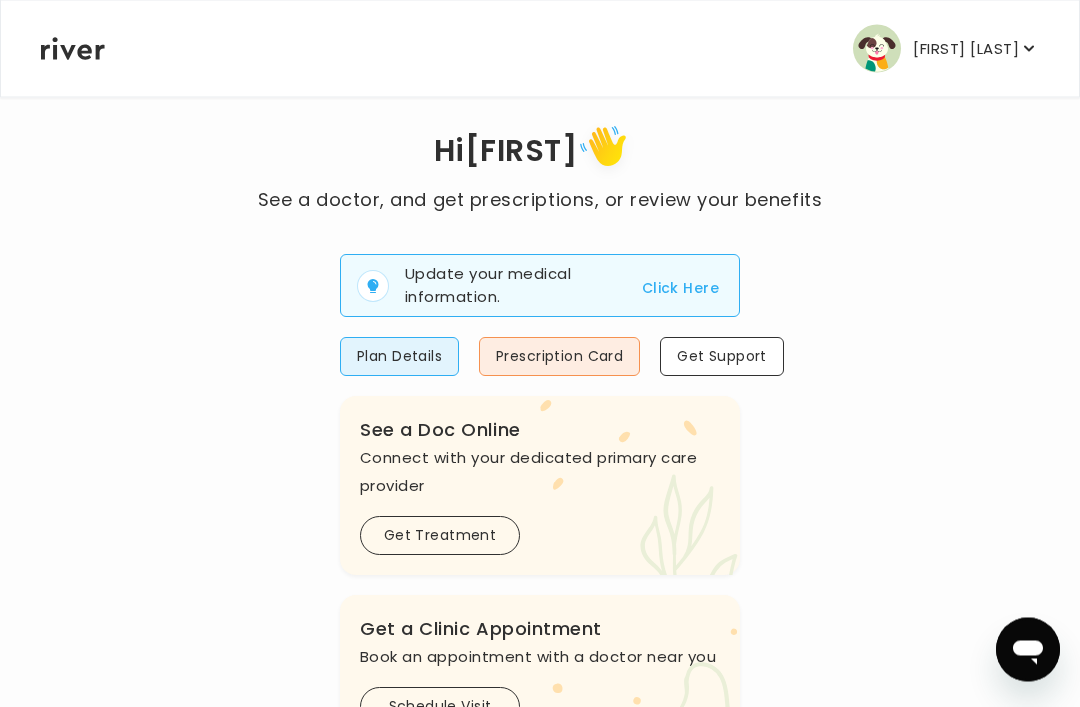 scroll, scrollTop: 0, scrollLeft: 0, axis: both 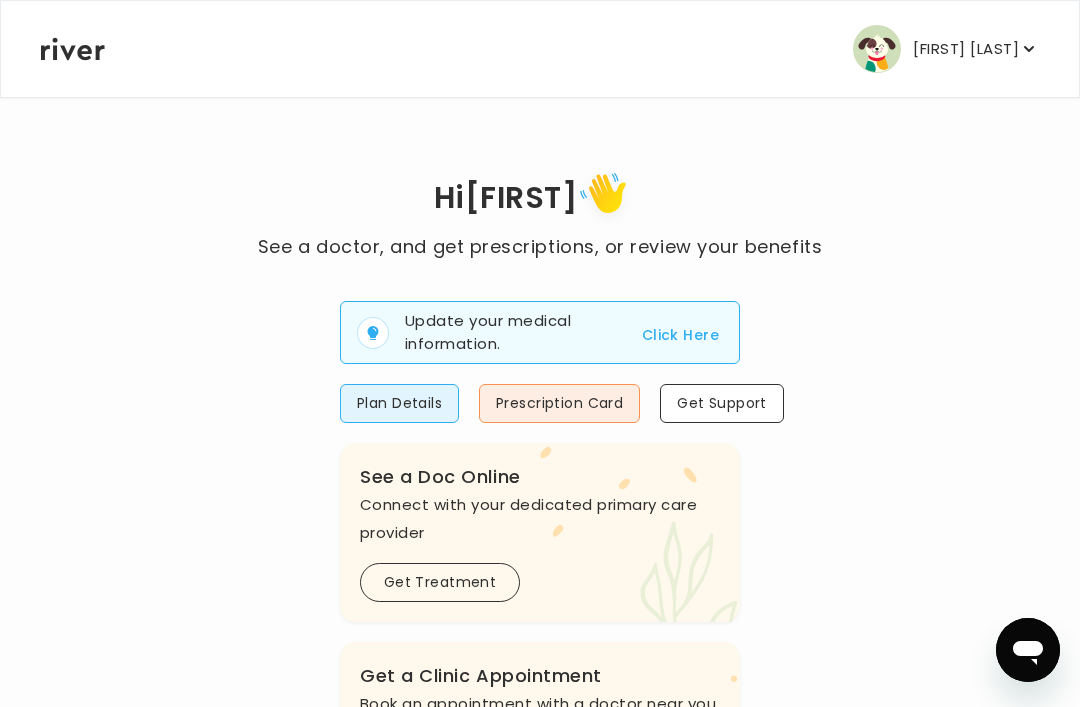 click on "[FIRST] [LAST]" at bounding box center [966, 49] 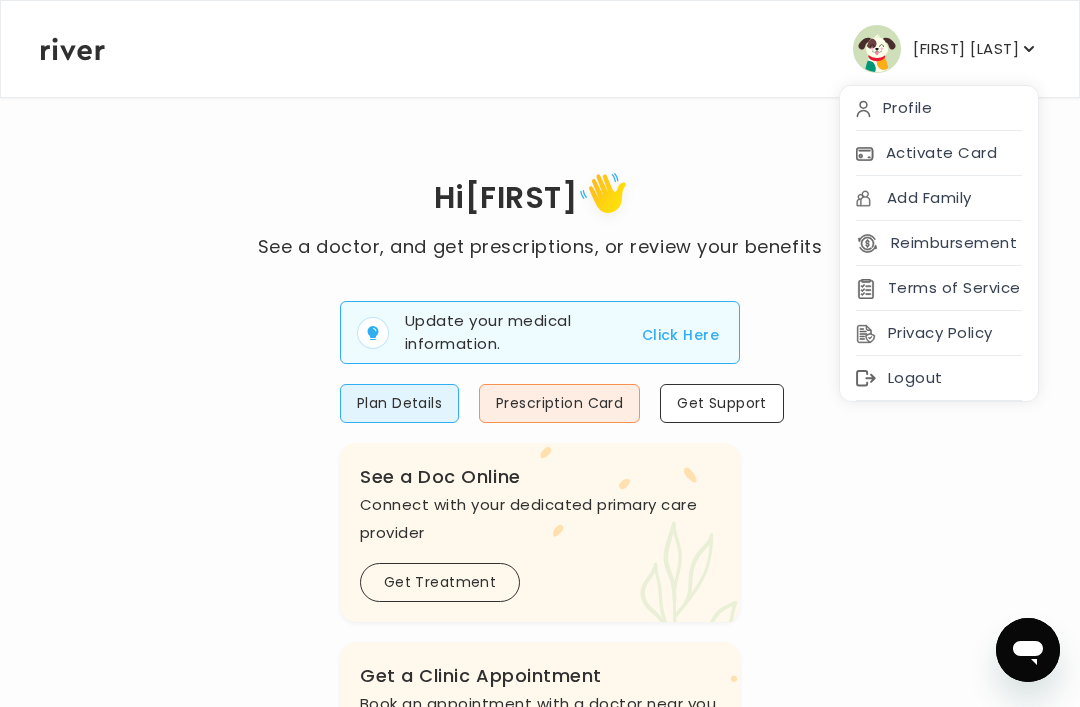 click on "Terms of Service" at bounding box center [939, 288] 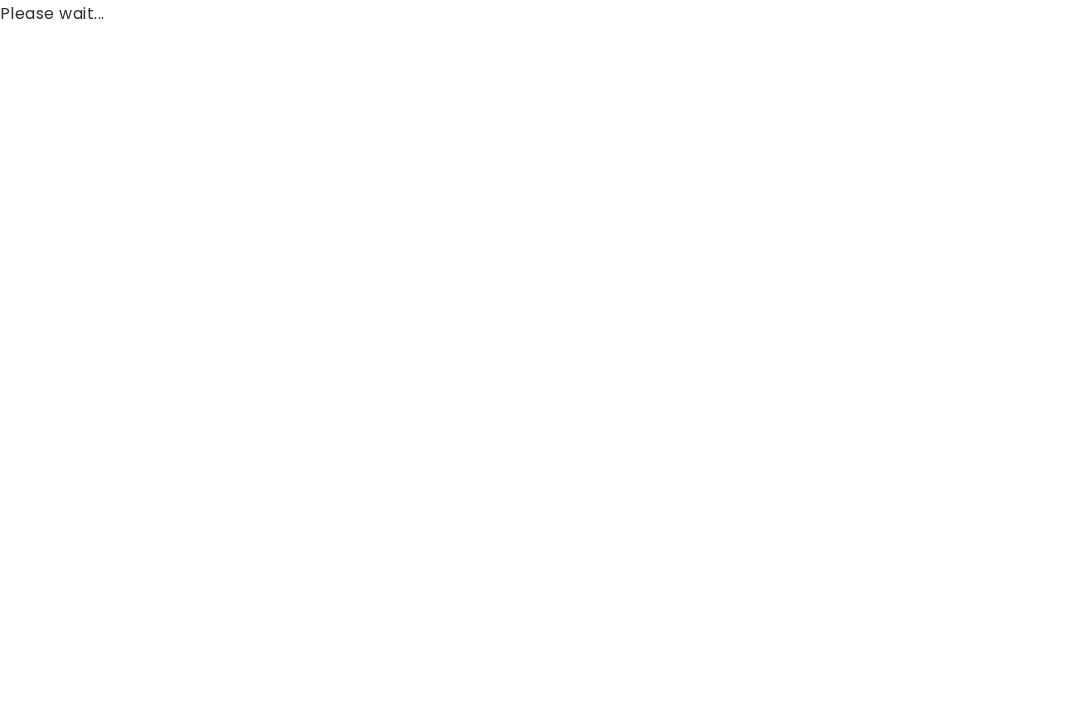 scroll, scrollTop: 0, scrollLeft: 0, axis: both 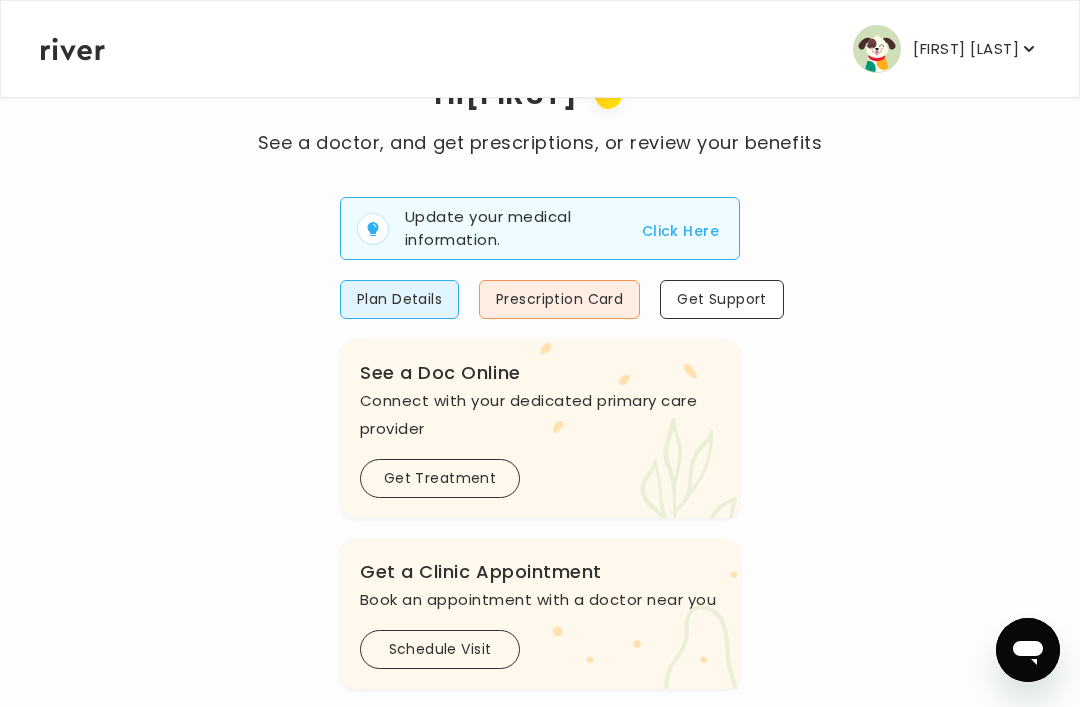 click on "Click Here" at bounding box center [680, 231] 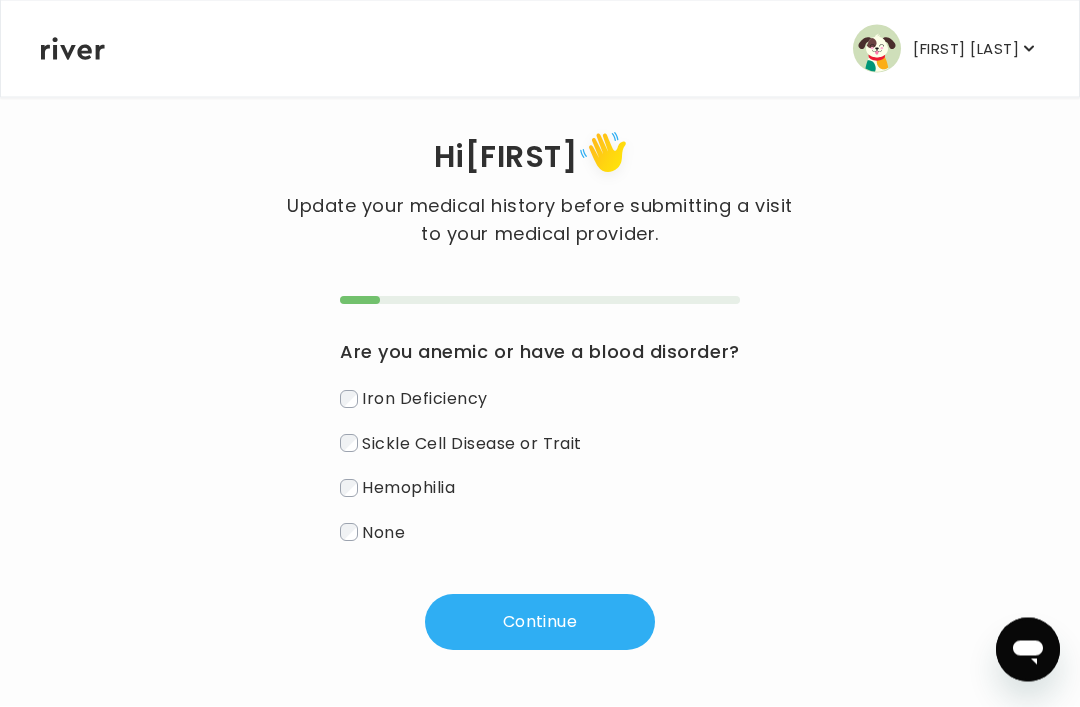 scroll, scrollTop: 58, scrollLeft: 0, axis: vertical 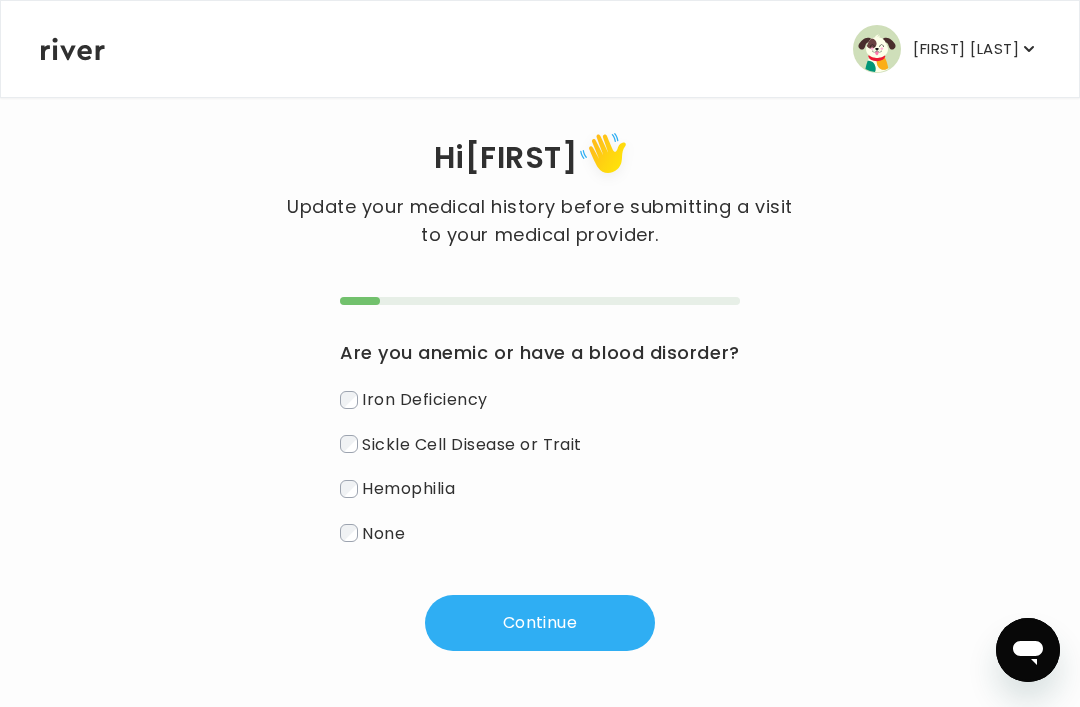 click on "Continue" at bounding box center (540, 623) 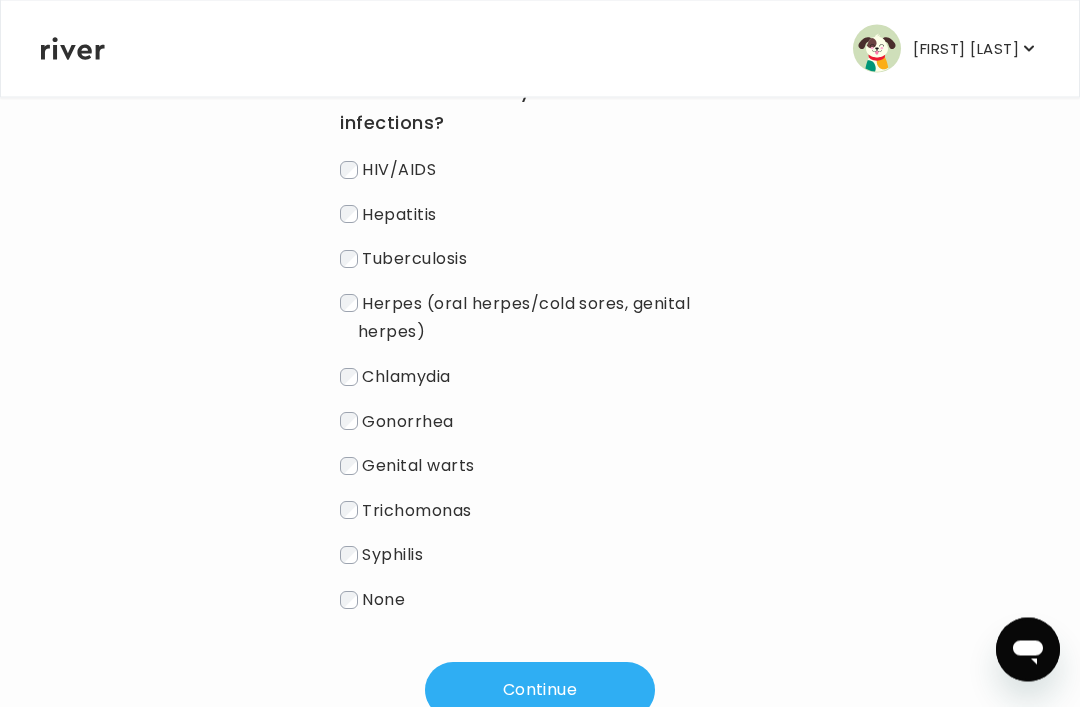 scroll, scrollTop: 323, scrollLeft: 0, axis: vertical 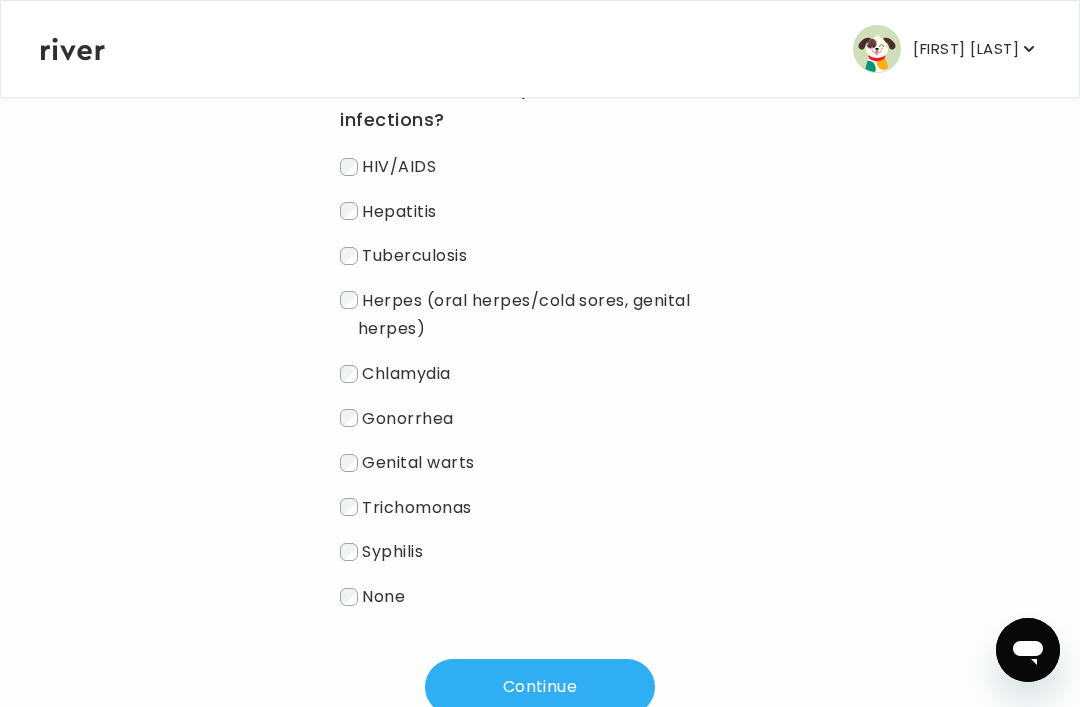 click on "Continue" at bounding box center [540, 687] 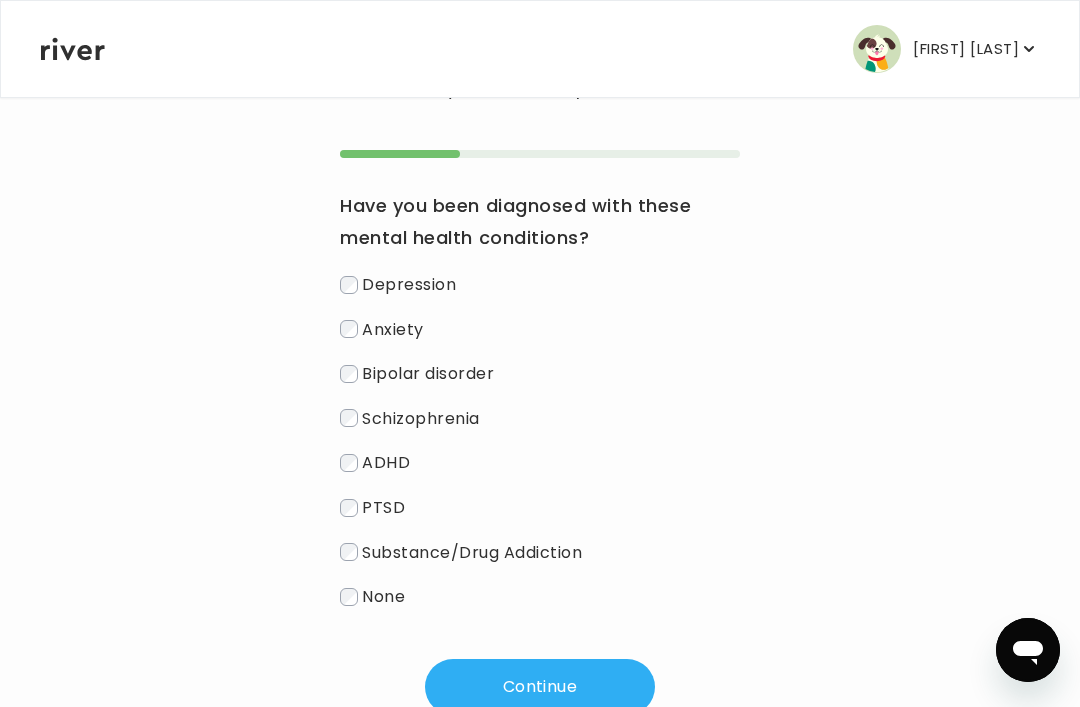 click on "Continue" at bounding box center (540, 687) 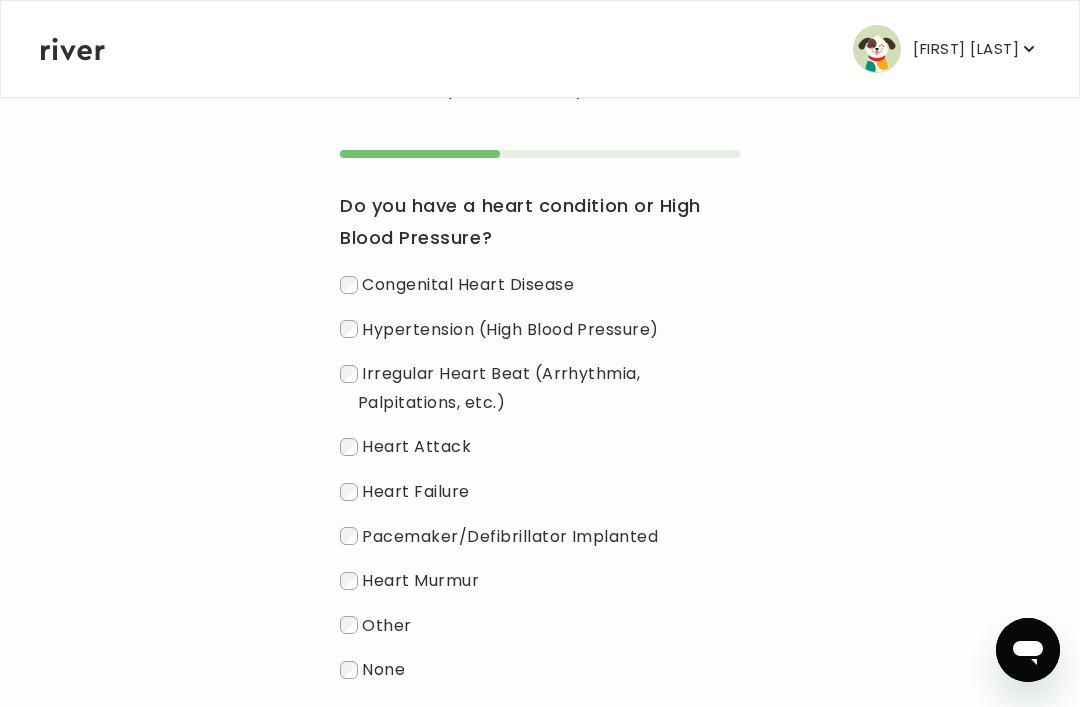 click on "None" at bounding box center (383, 669) 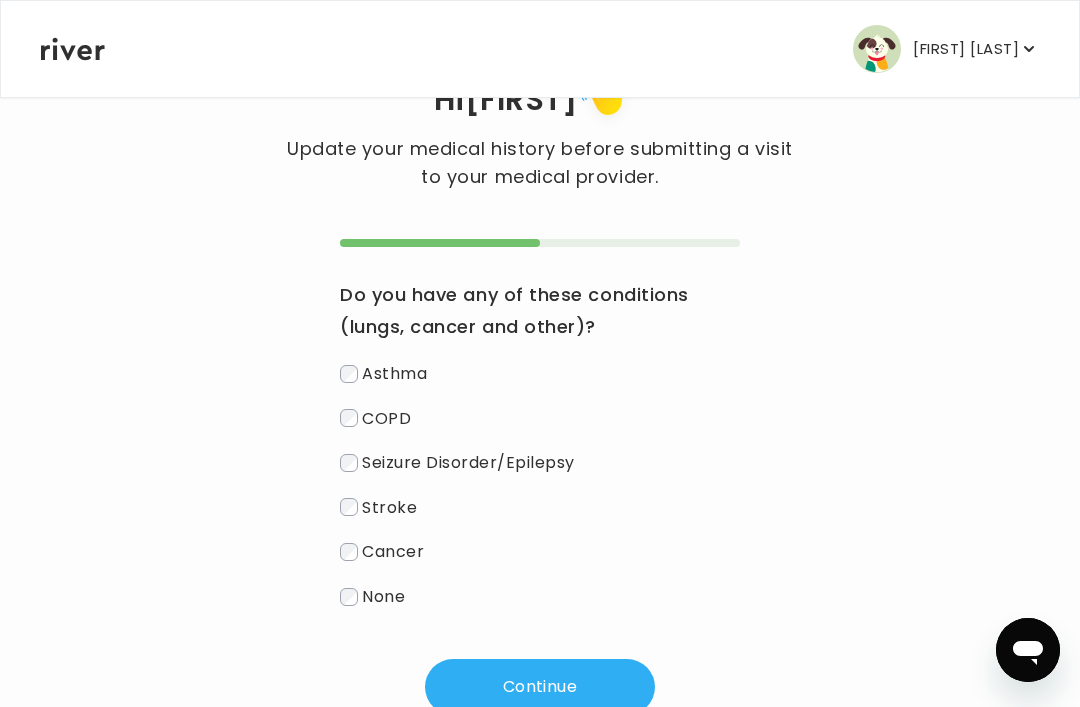 click on "Continue" at bounding box center (540, 687) 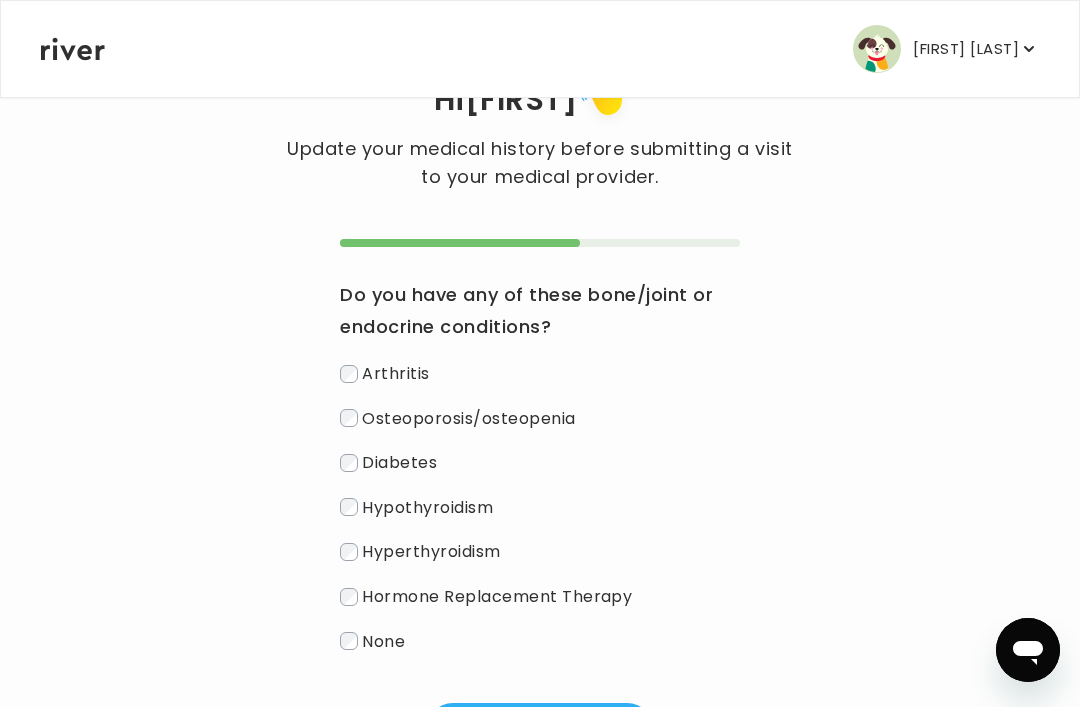 click on "Continue" at bounding box center [540, 731] 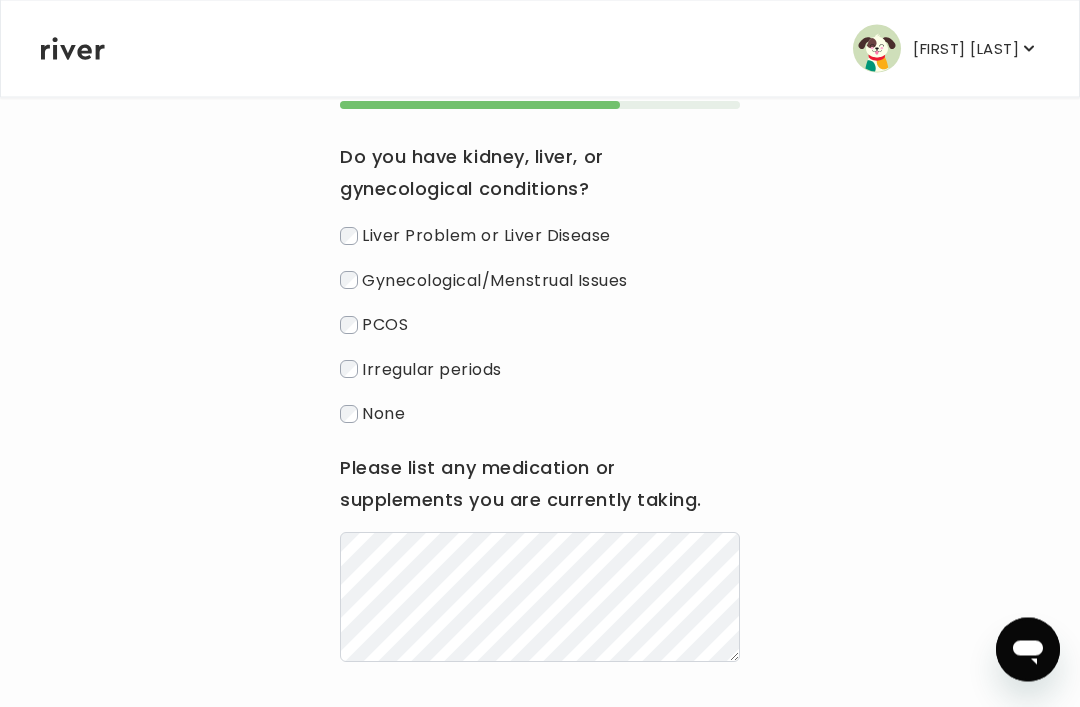 scroll, scrollTop: 222, scrollLeft: 0, axis: vertical 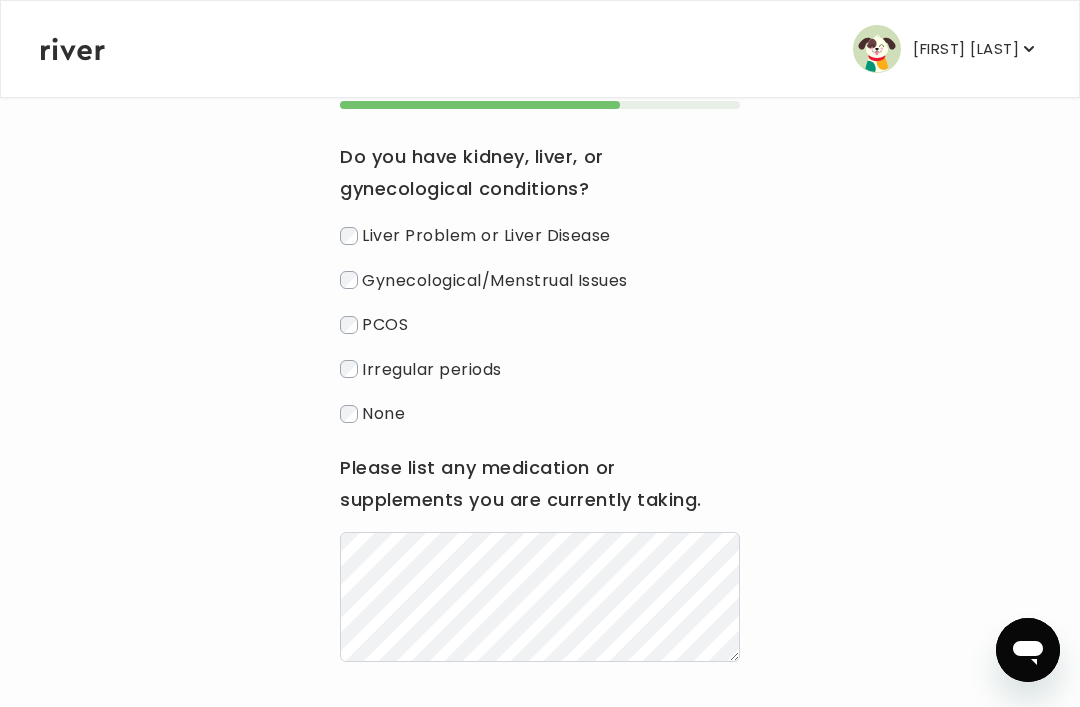 click on "Continue" at bounding box center (540, 738) 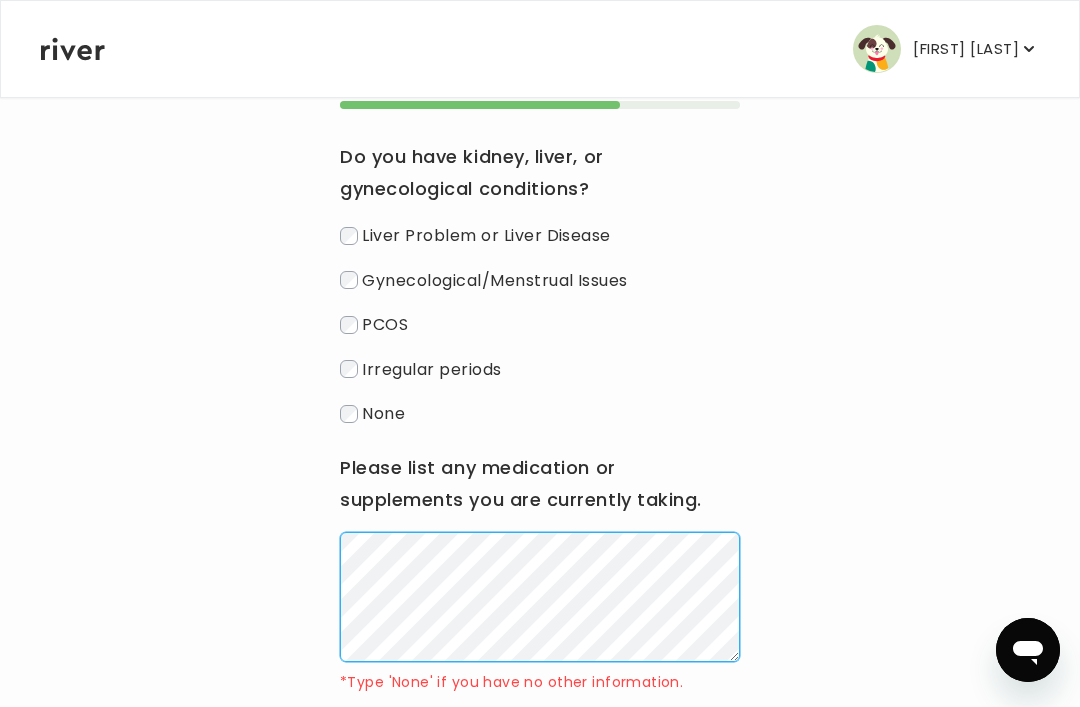 scroll, scrollTop: 294, scrollLeft: 0, axis: vertical 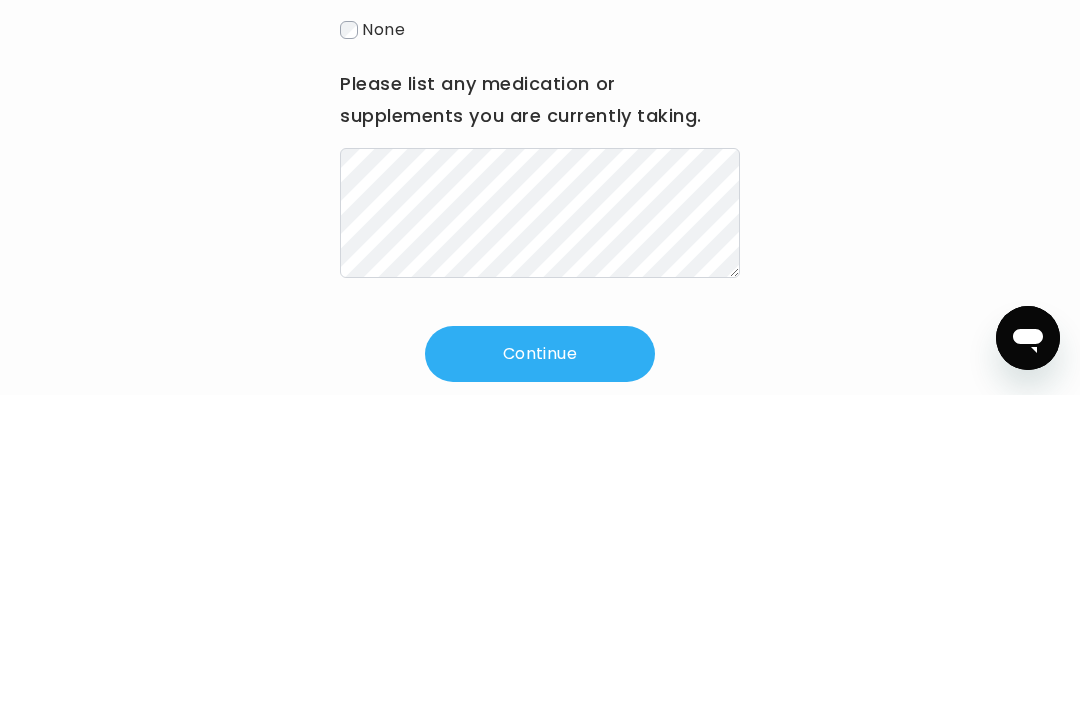 click on "Continue" at bounding box center [540, 666] 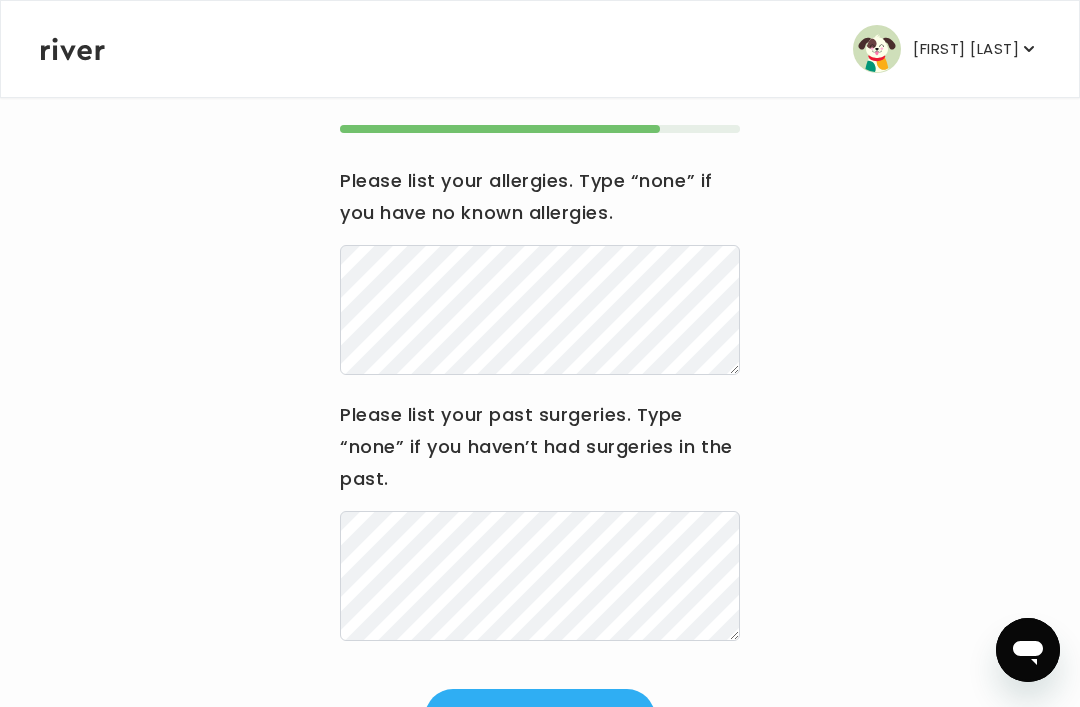 scroll, scrollTop: 202, scrollLeft: 0, axis: vertical 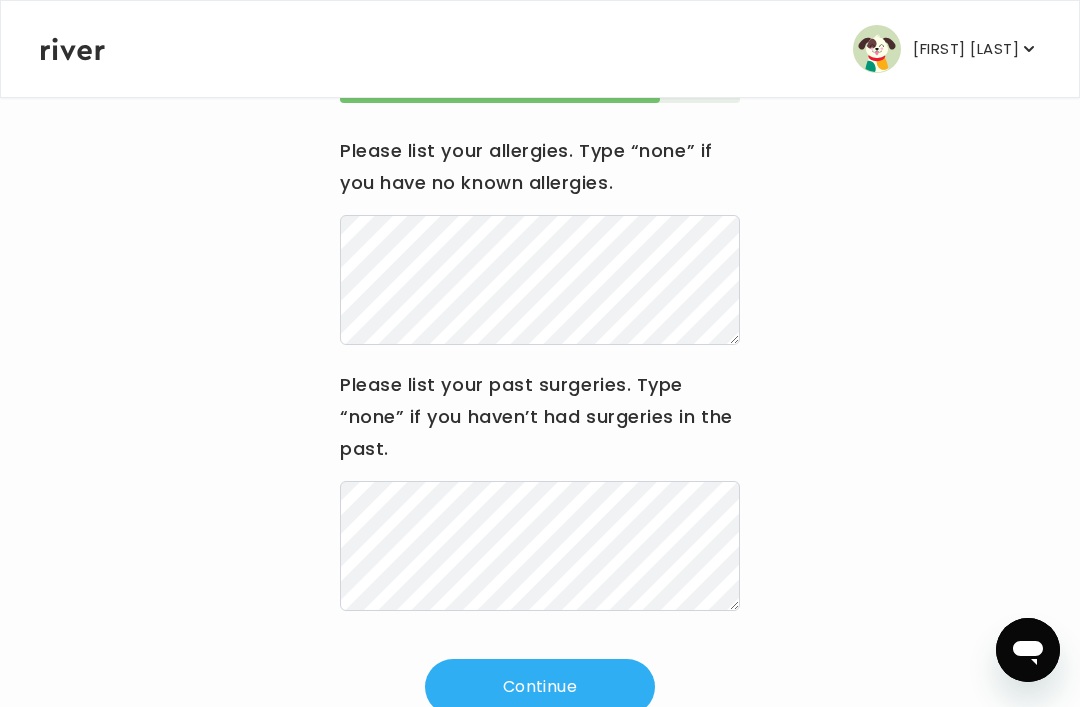 click on "Continue" at bounding box center [540, 687] 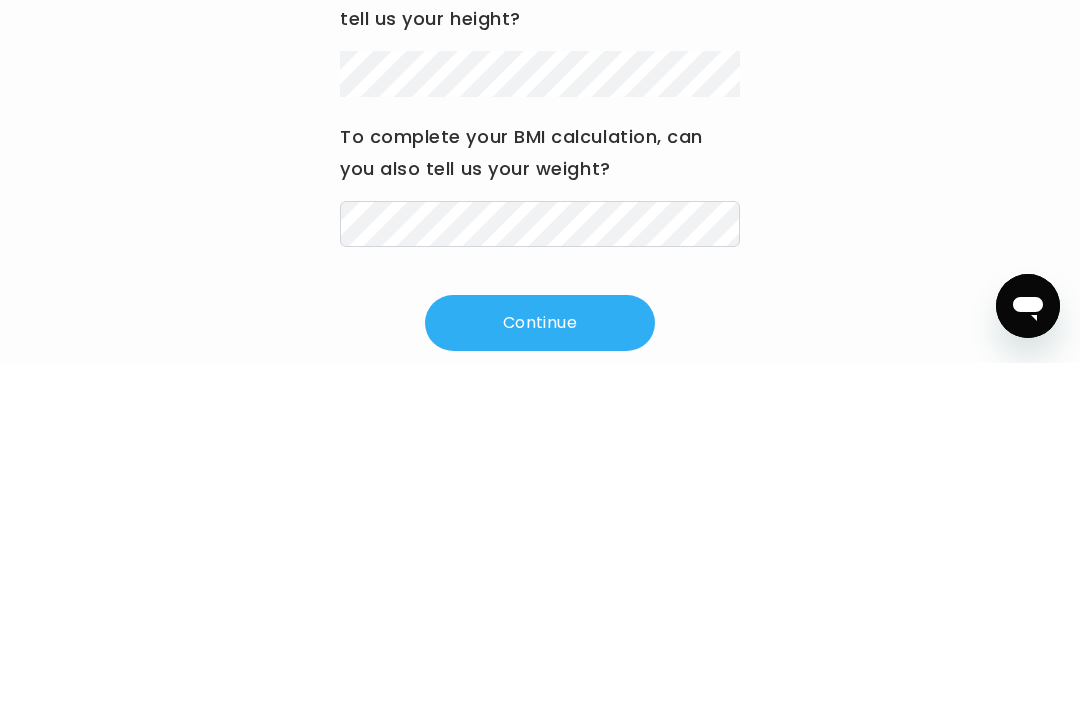 scroll, scrollTop: 306, scrollLeft: 0, axis: vertical 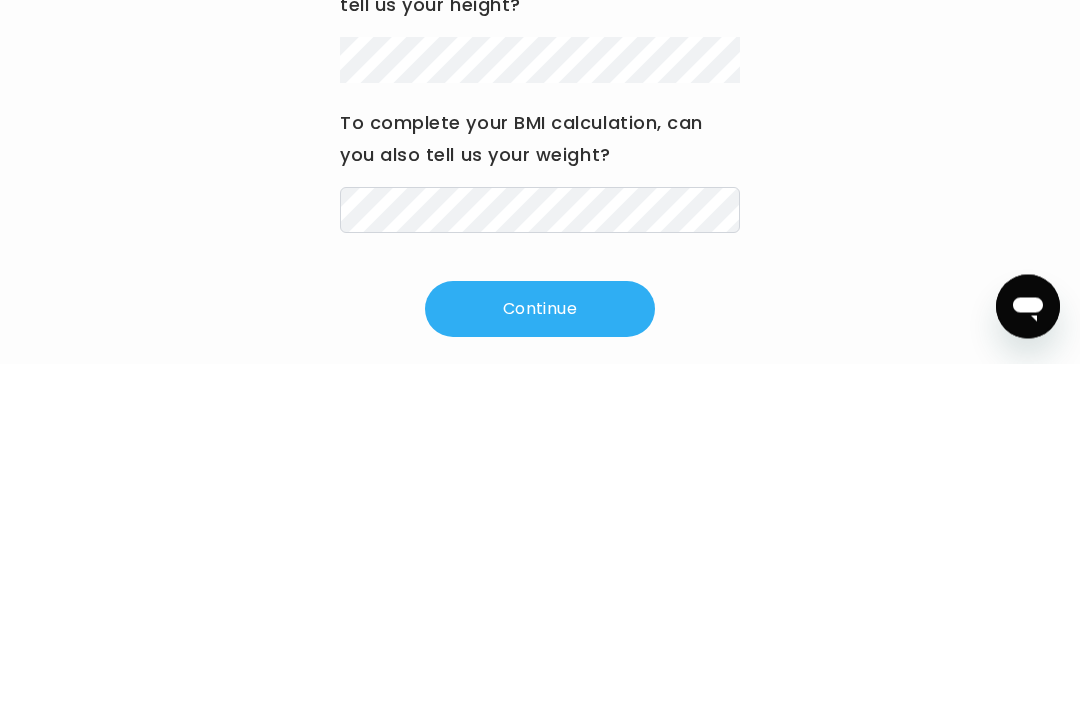 click on "Continue" at bounding box center [540, 653] 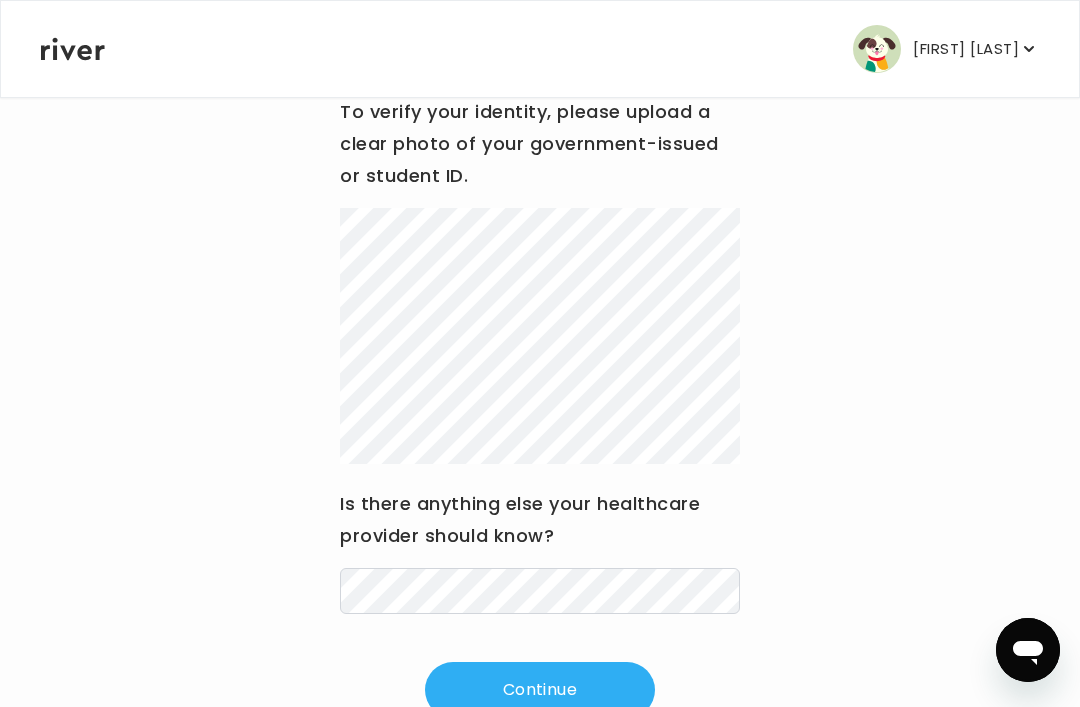 scroll, scrollTop: 270, scrollLeft: 0, axis: vertical 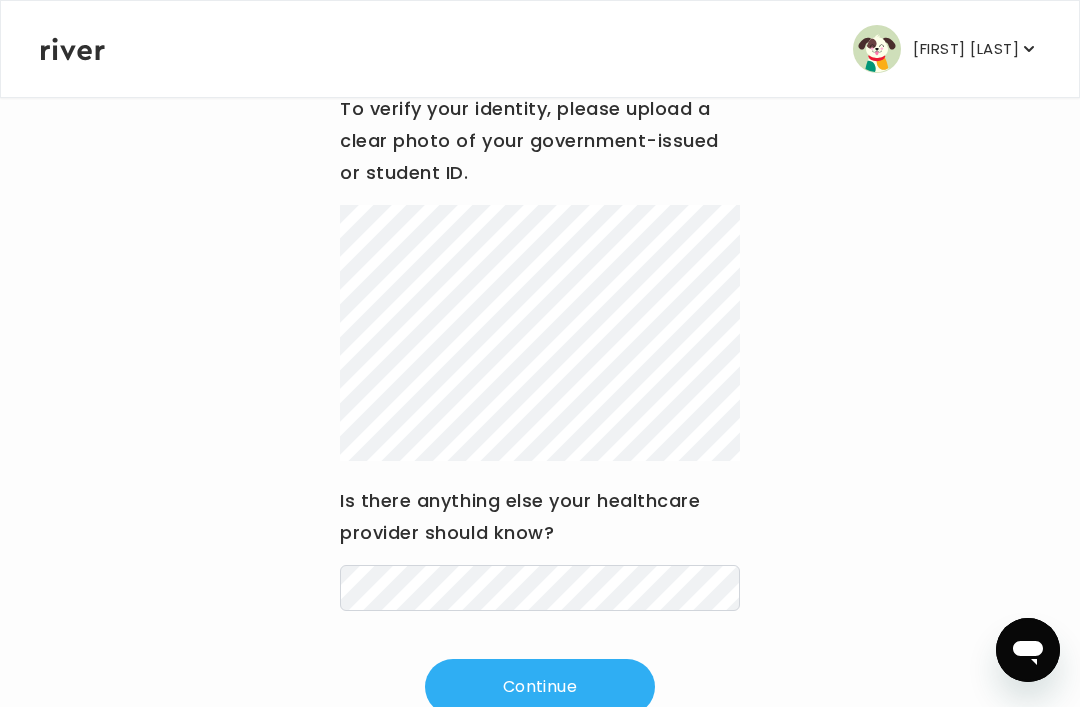 click on "Continue" at bounding box center [540, 687] 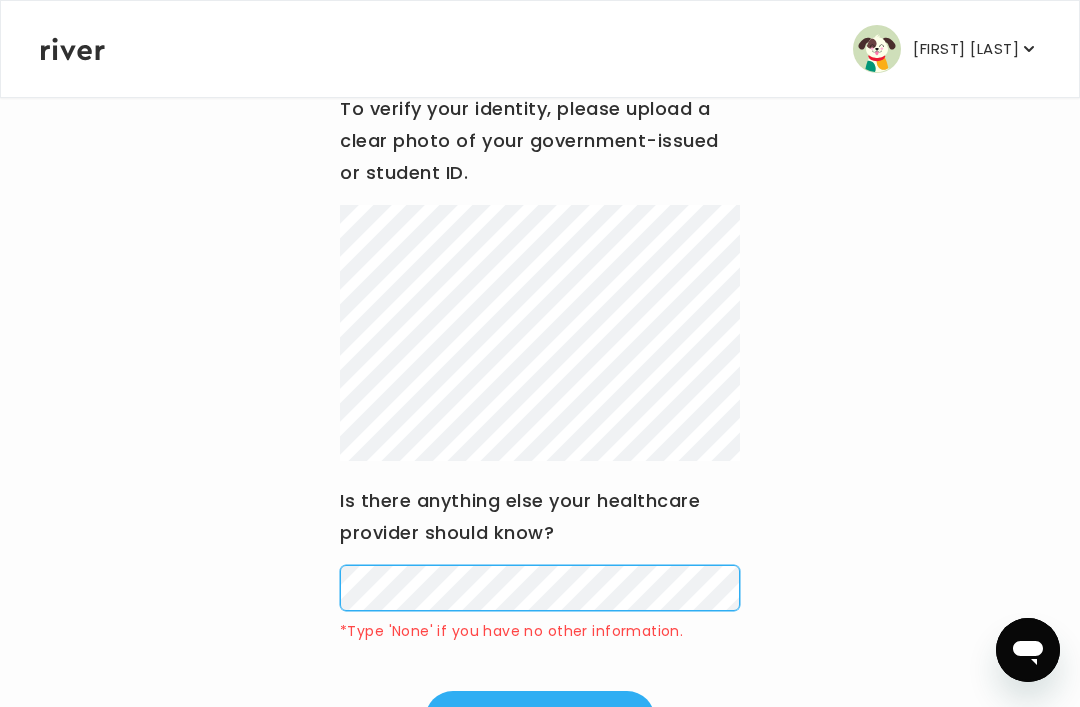 scroll, scrollTop: 332, scrollLeft: 0, axis: vertical 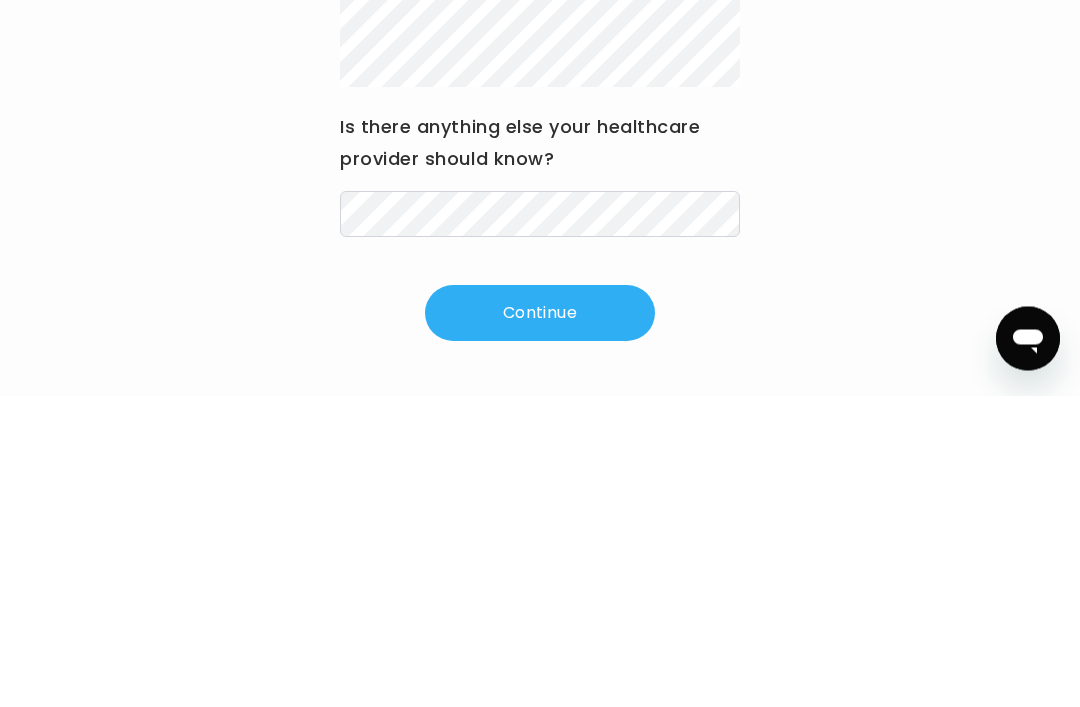 click on "Continue" at bounding box center [540, 625] 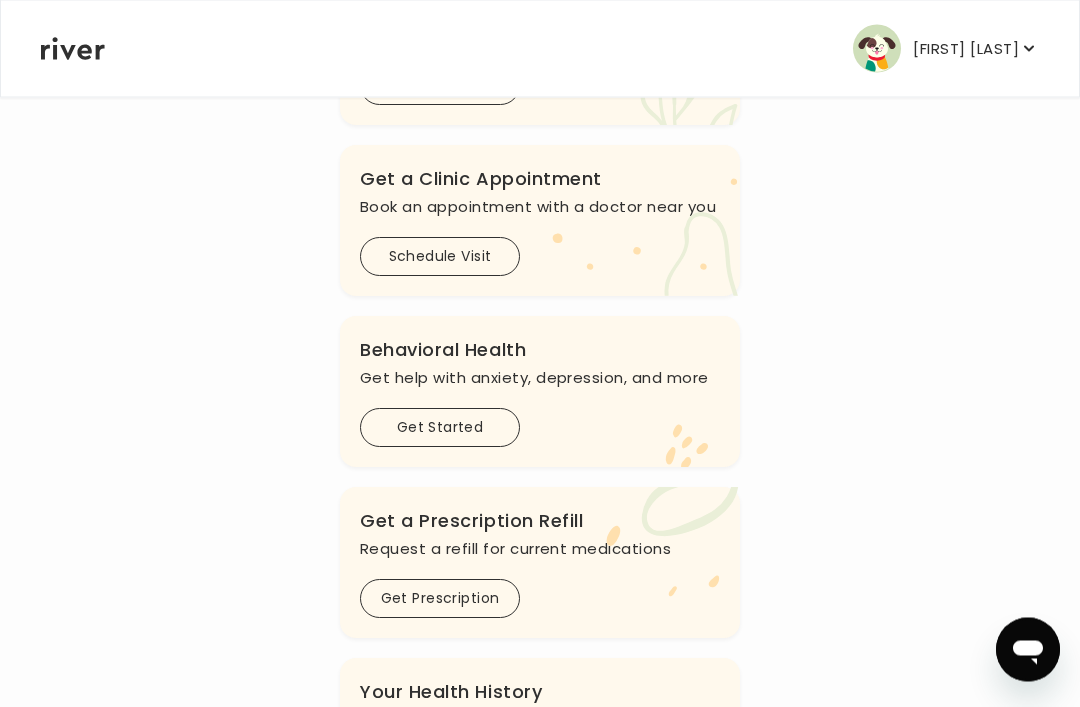 scroll, scrollTop: 400, scrollLeft: 0, axis: vertical 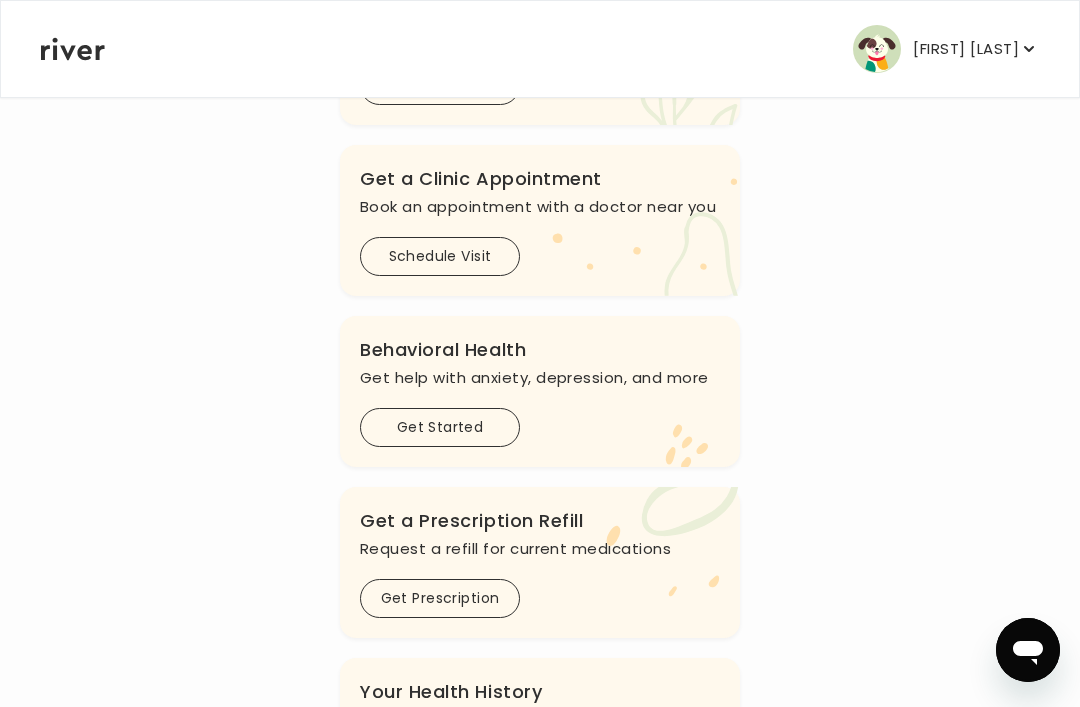 click on "Schedule Visit" at bounding box center [440, 256] 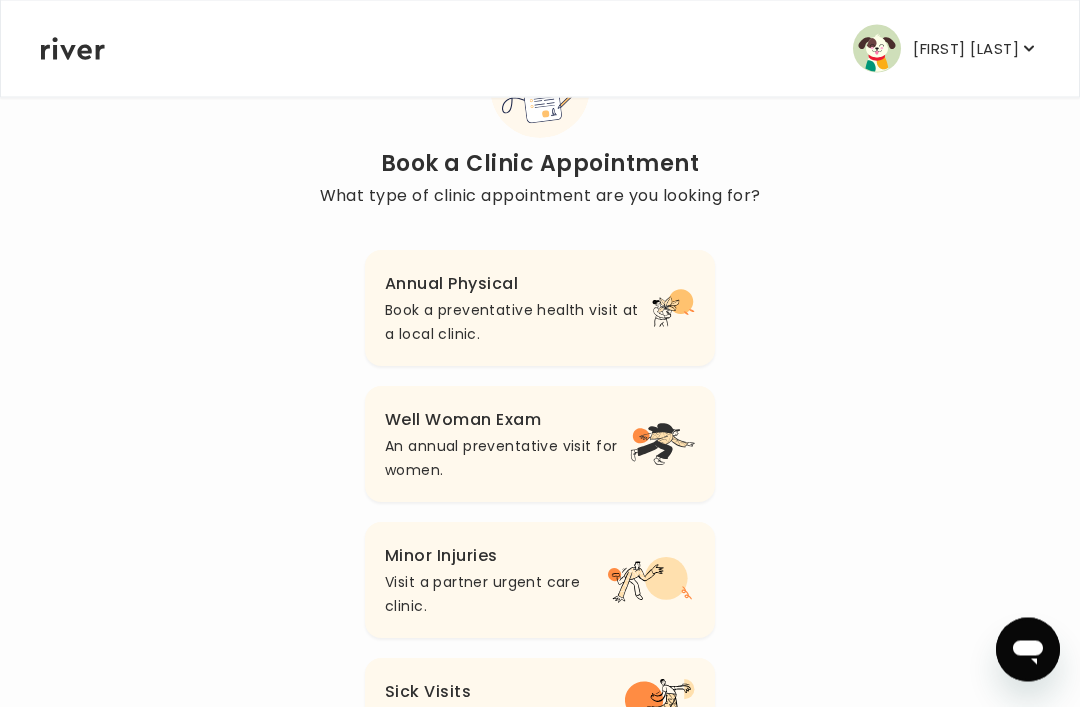 scroll, scrollTop: 149, scrollLeft: 0, axis: vertical 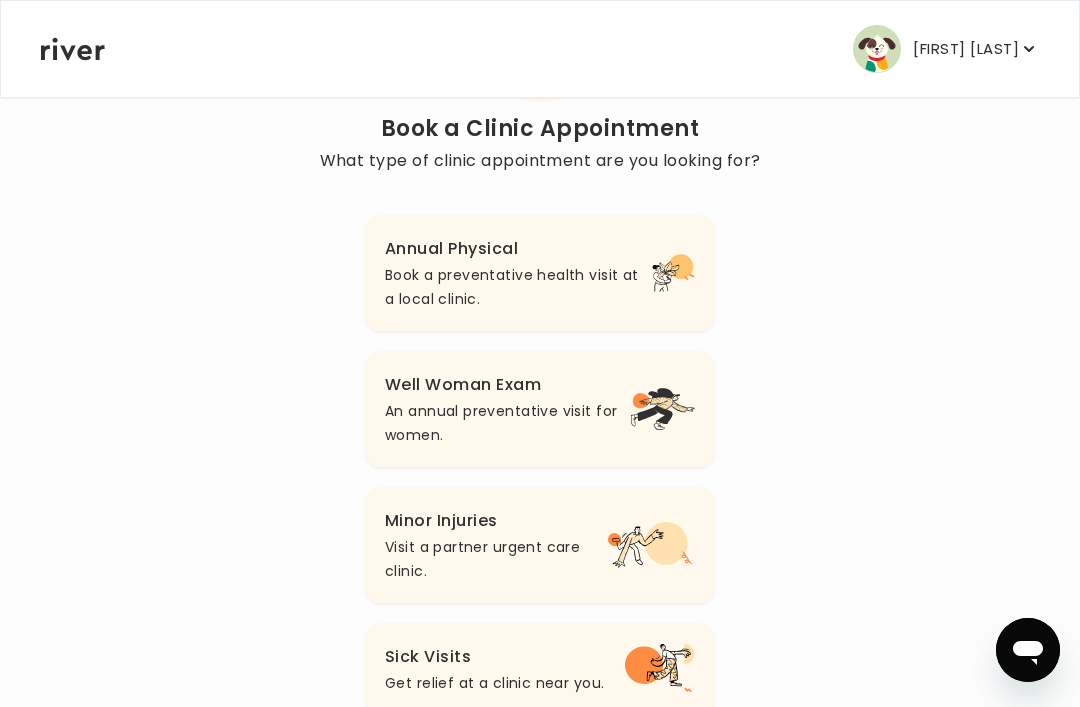 click on "Get relief at a clinic near you." at bounding box center [494, 683] 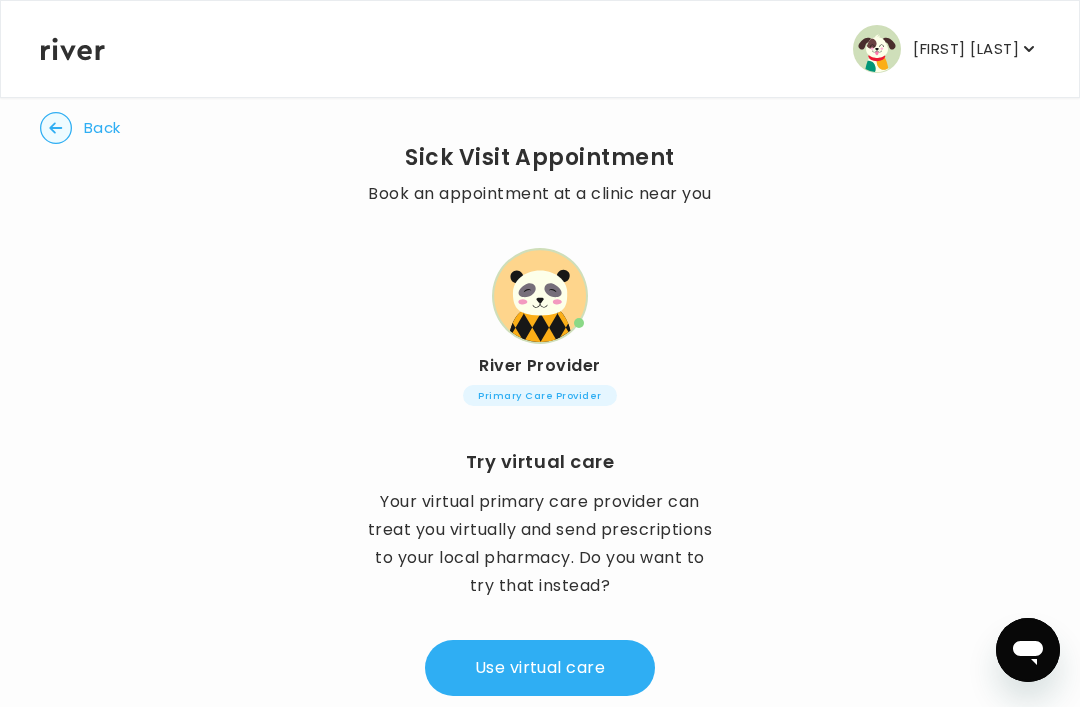 scroll, scrollTop: 61, scrollLeft: 0, axis: vertical 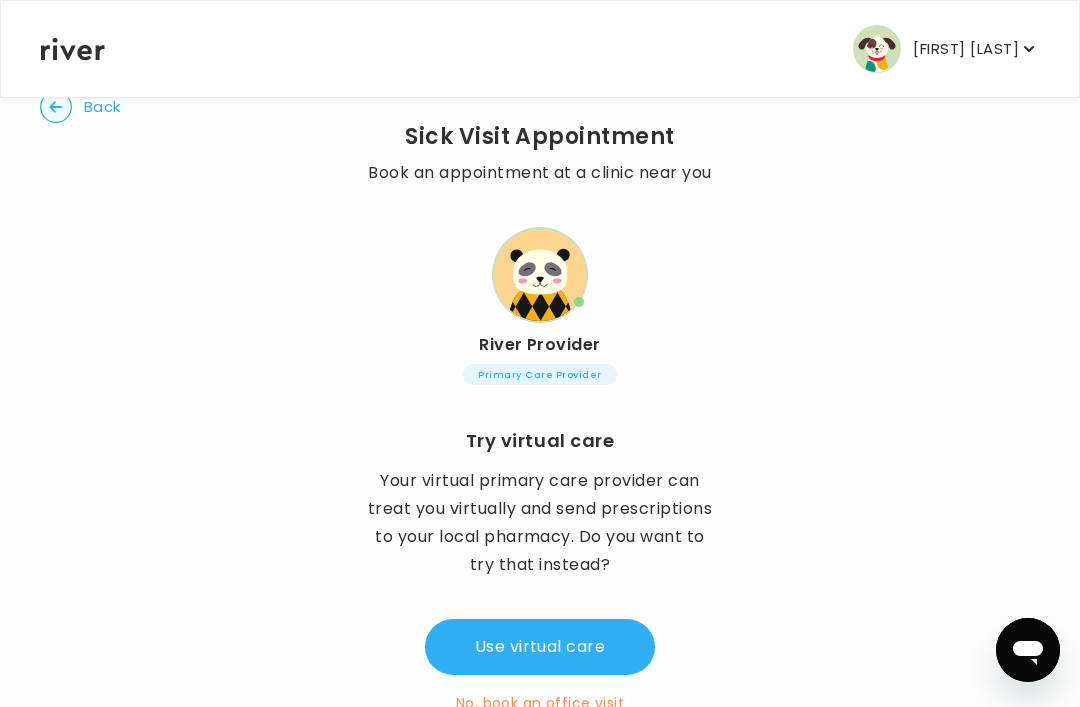click on "No, book an office visit" at bounding box center [540, 703] 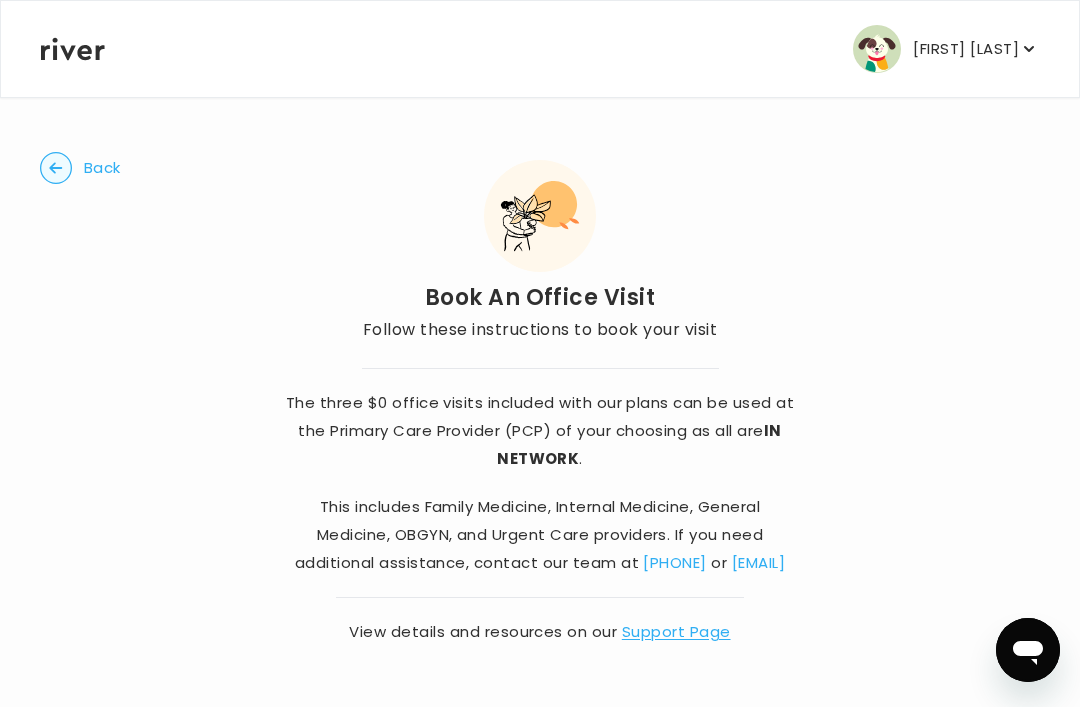 scroll, scrollTop: 23, scrollLeft: 0, axis: vertical 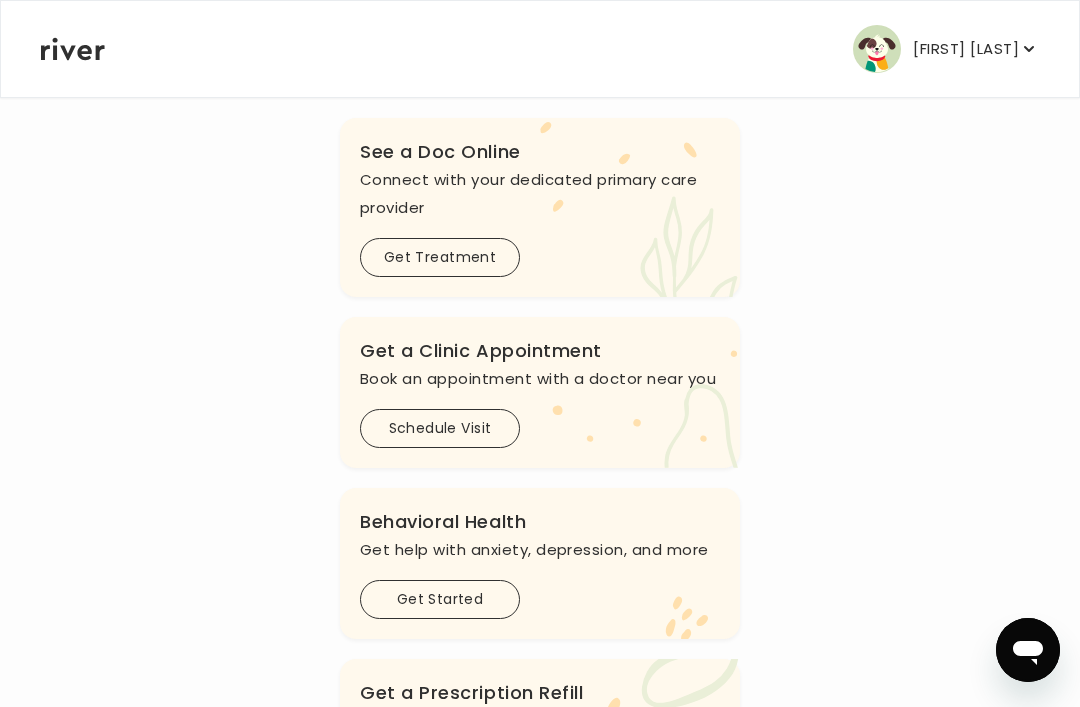 click on "[FIRST] [LAST]" at bounding box center [966, 49] 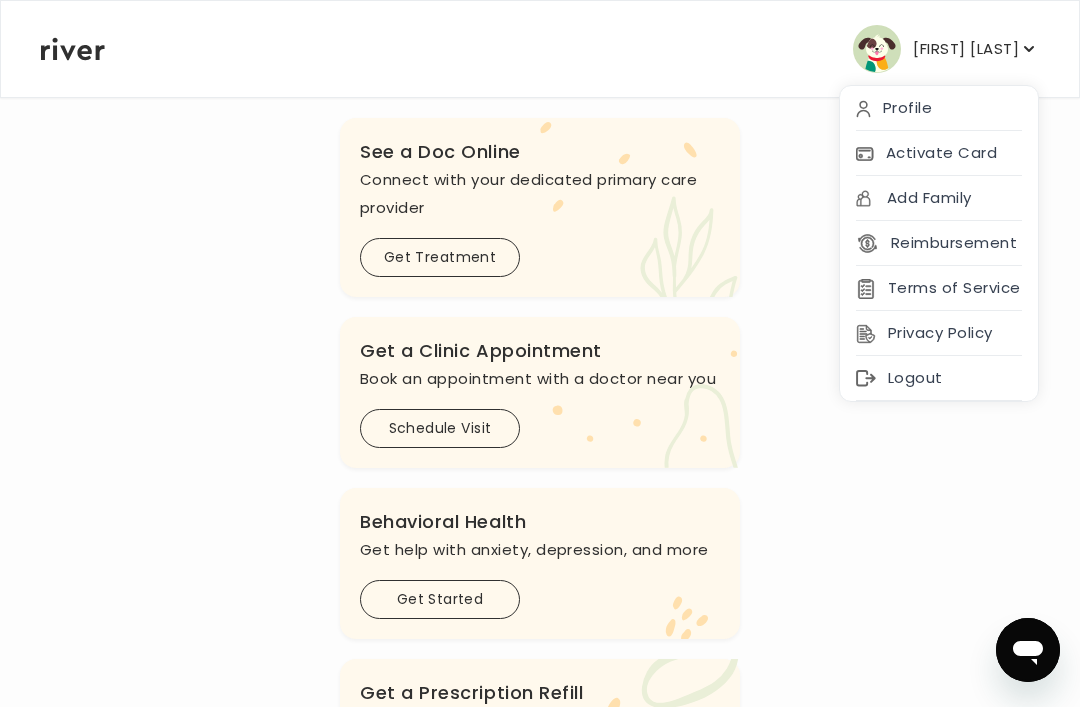 click on "Hi [FIRST] See a doctor, and get prescriptions, or review your benefits Plan Details Prescription Card Get Support
.cls-1 {
fill: #ffe0ae;
}
.cls-2 {
fill: #eaefd8;
}
River Health Essential ACTIVE Employer Sponsored: Cracker Barrel and Maple Street Biscuit Company
.cls-see {
fill: #eaefd8;
}
.cls-see-doctor {
fill: #ffe0ae;
}
See a Doc Online Connect with your dedicated primary care provider Get Treatment
.cls-clinic {
fill: #eaefd8;
}
.cls-clinic-appt {
fill: #ffe0ae;
}
Get a Clinic Appointment Book an appointment with a doctor near you Schedule Visit
.cls-1 {
fill: #ffe0ae;
}
Behavioral Health Get help with anxiety, depression, and more Get Started .cls-1{fill:#ffe0ae} Get a Prescription Refill Request a refill for current medications Get Prescription Your Health History View your medical history online View Visits" at bounding box center (540, 452) 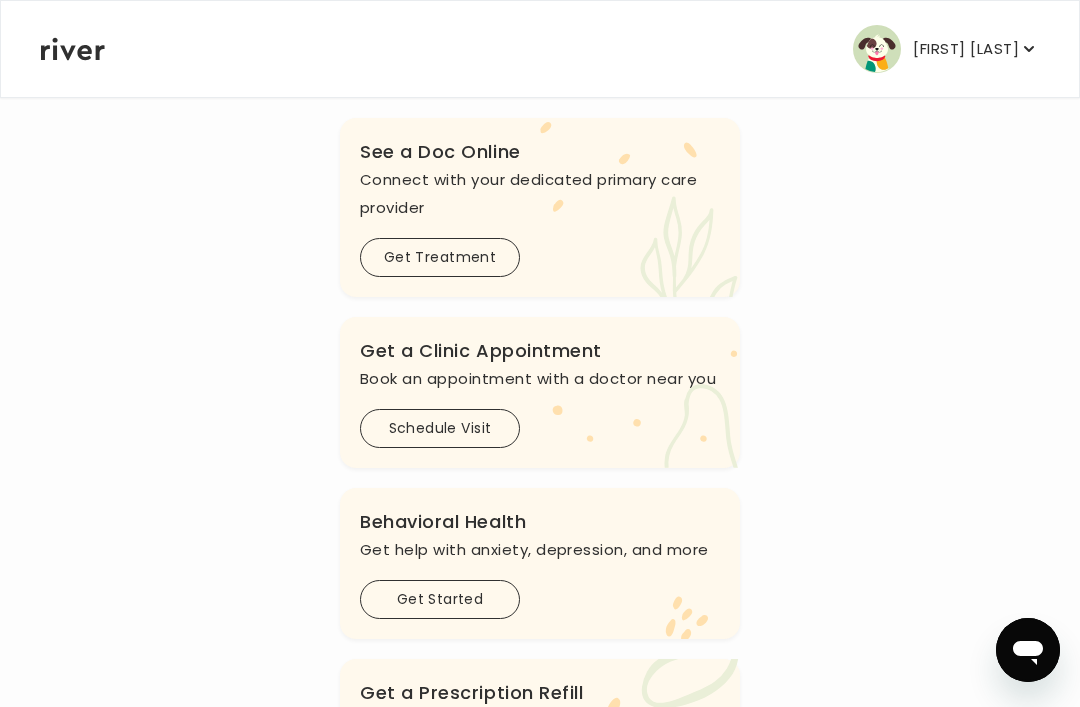 click on "Schedule Visit" at bounding box center (440, 428) 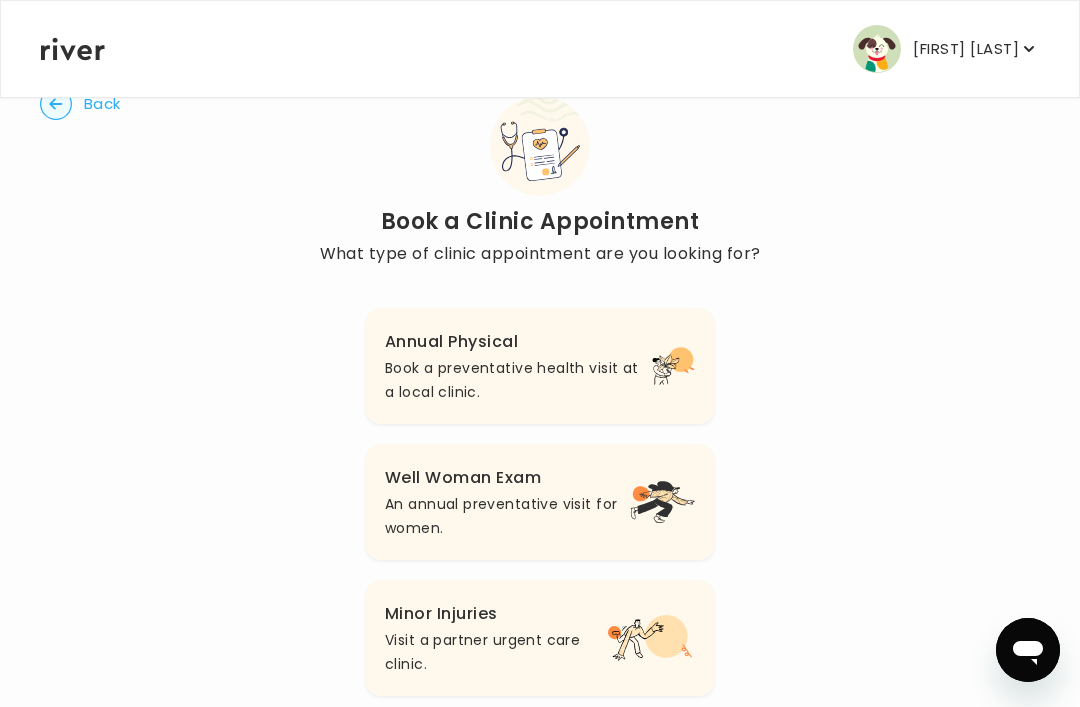 scroll, scrollTop: 149, scrollLeft: 0, axis: vertical 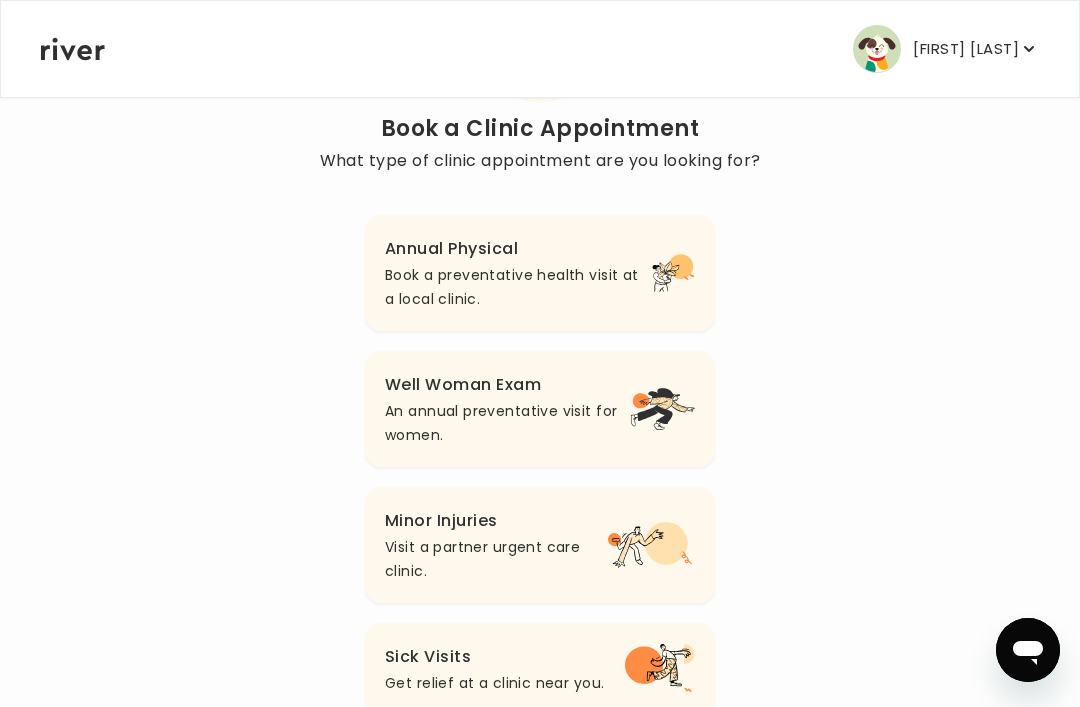 click on "Get relief at a clinic near you." at bounding box center (494, 683) 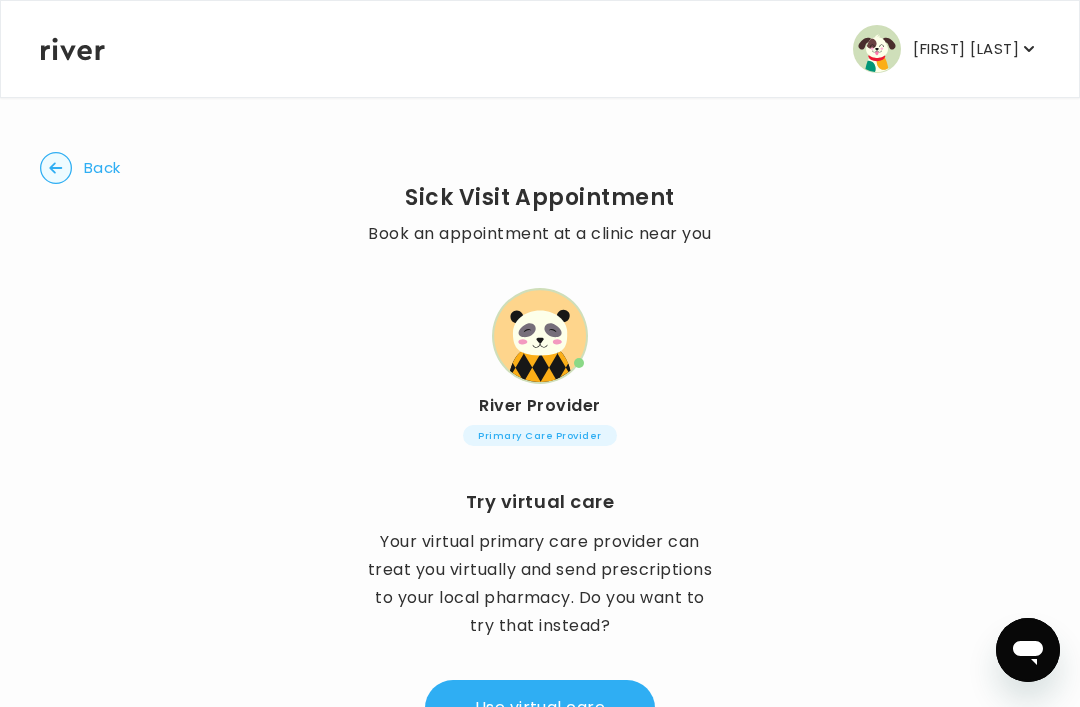 scroll, scrollTop: 61, scrollLeft: 0, axis: vertical 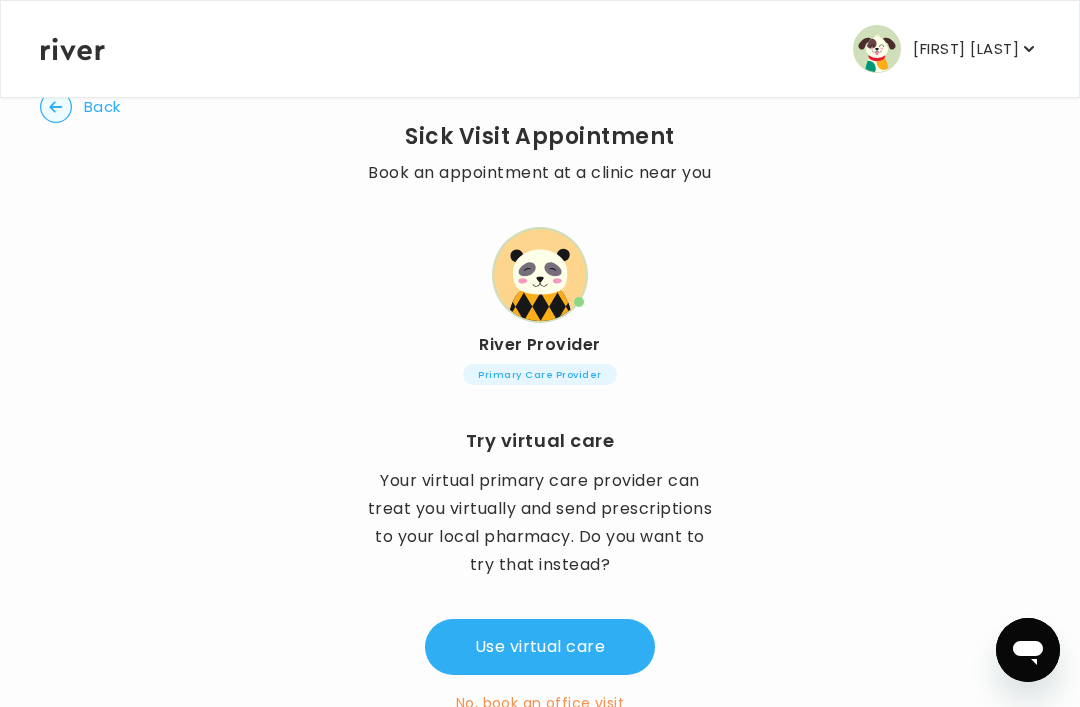 click on "Primary Care Provider" at bounding box center [539, 374] 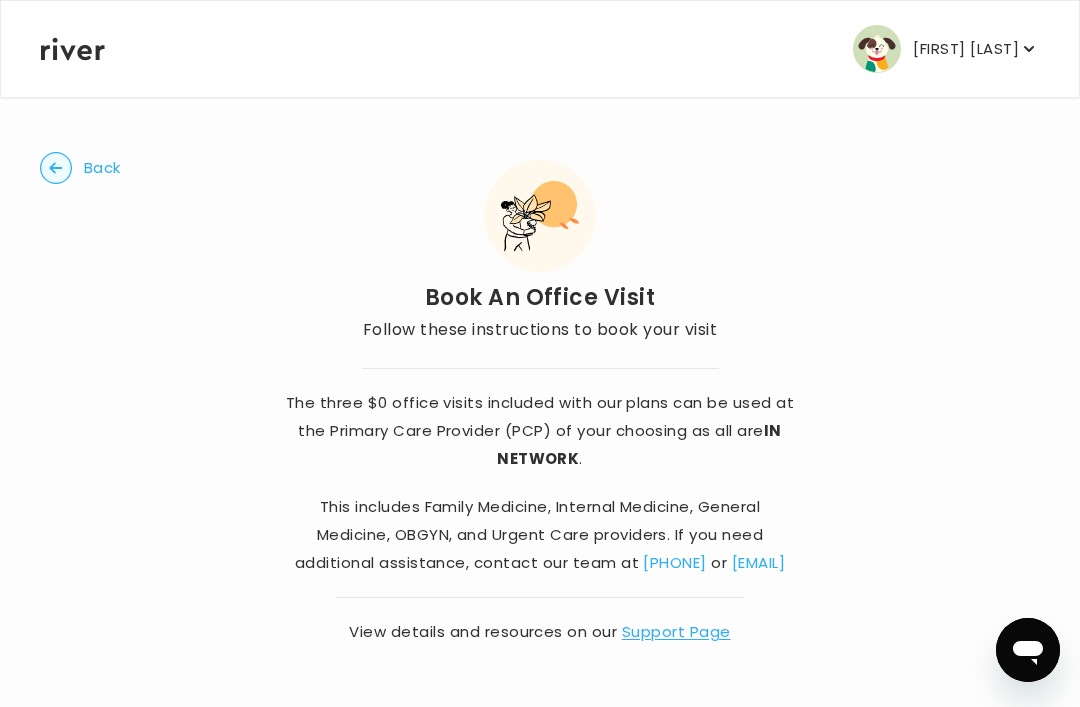 scroll, scrollTop: 23, scrollLeft: 0, axis: vertical 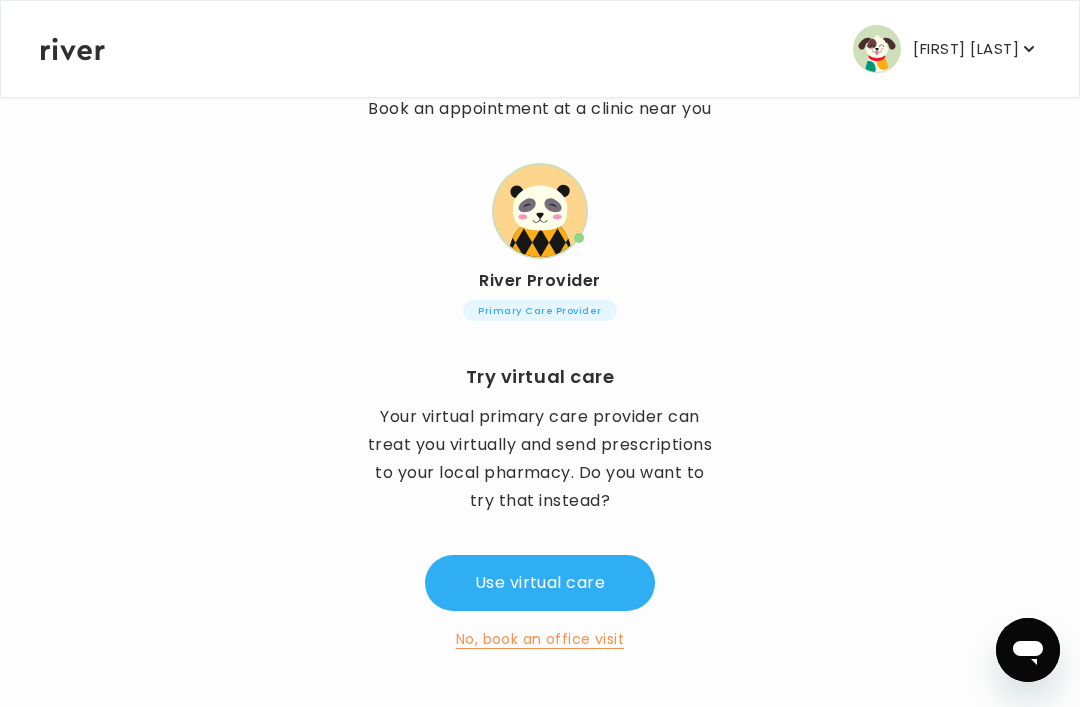 click on "[FIRST] [LAST]" at bounding box center (966, 49) 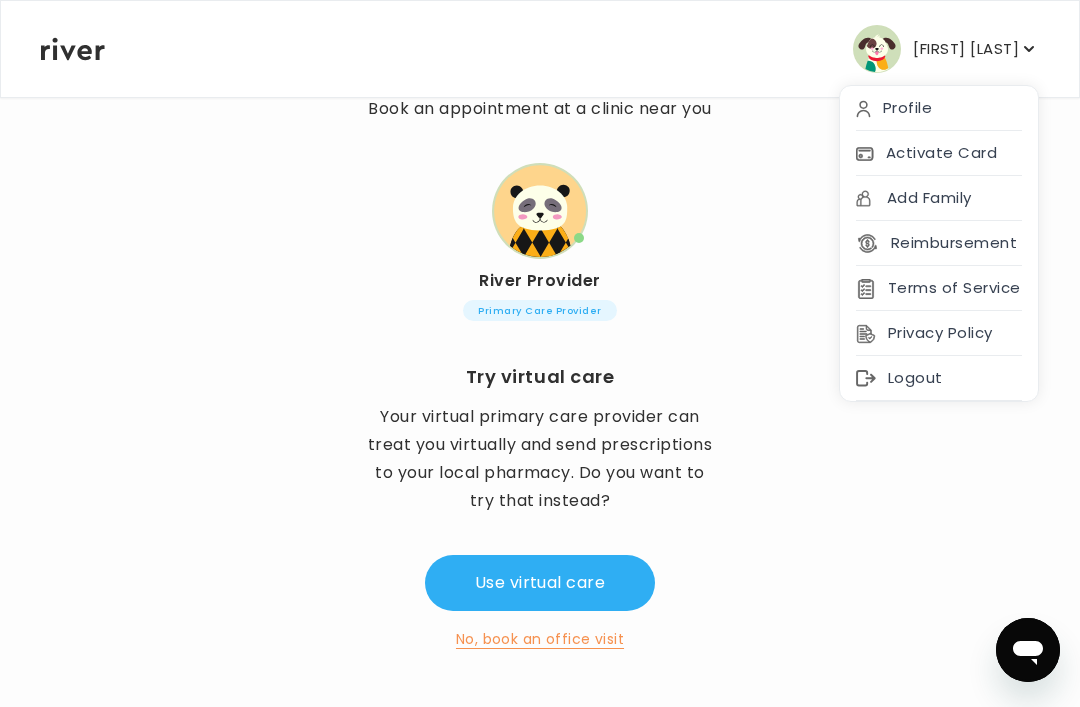 click on "Logout" at bounding box center (939, 378) 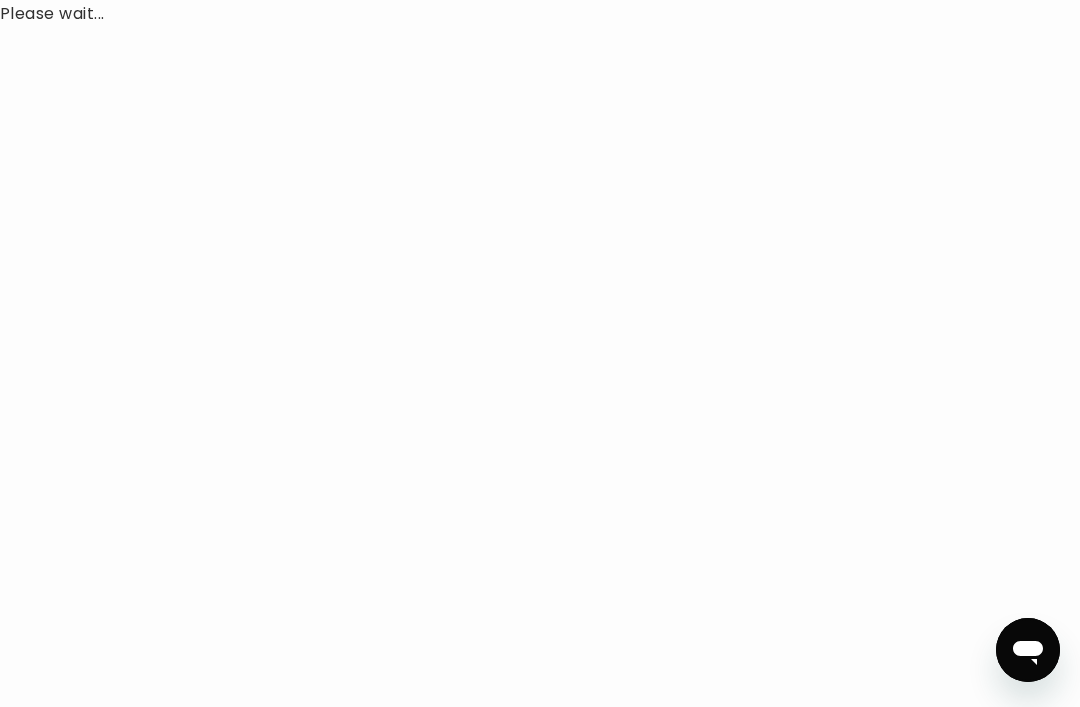 scroll, scrollTop: 0, scrollLeft: 0, axis: both 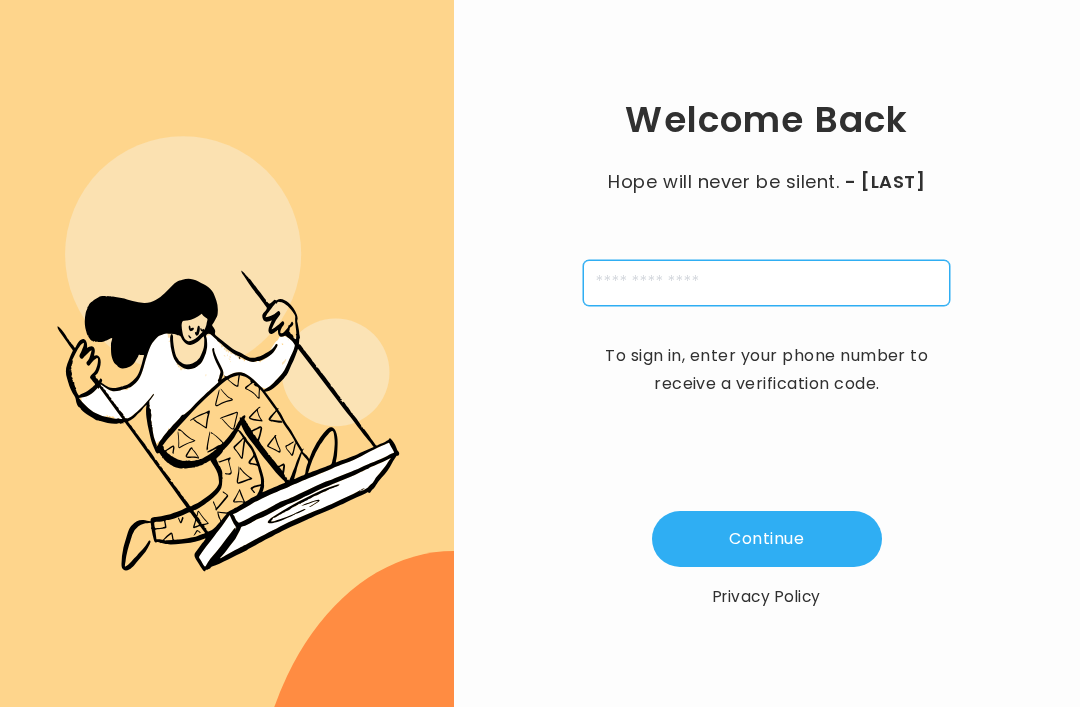 click at bounding box center [766, 283] 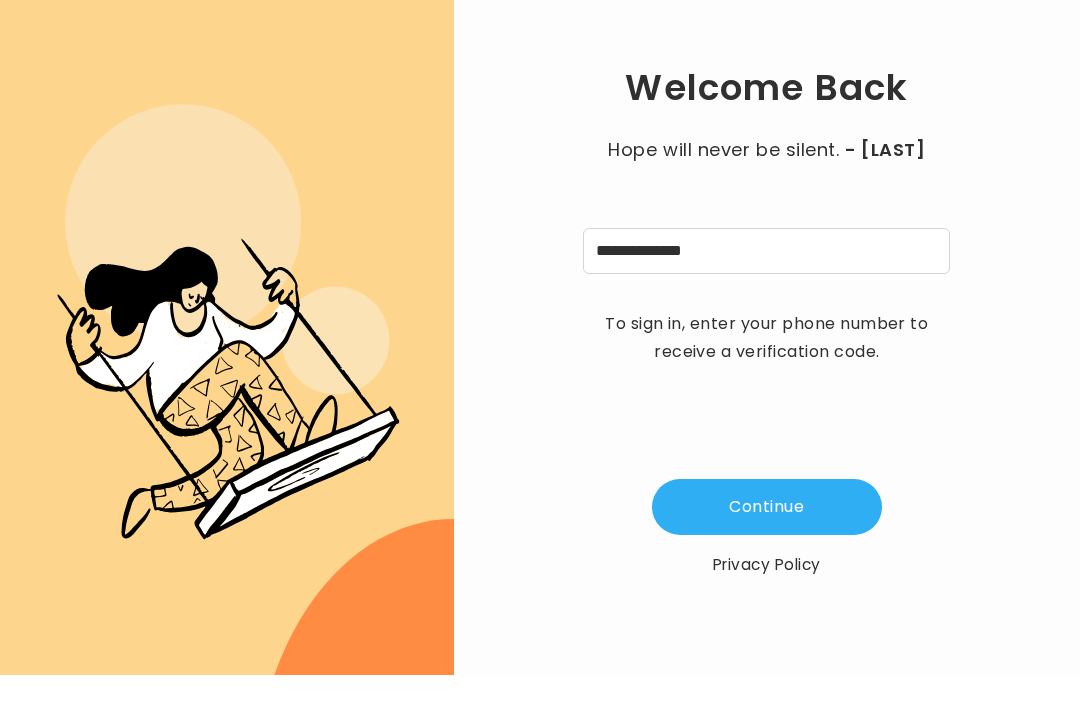 scroll, scrollTop: 32, scrollLeft: 0, axis: vertical 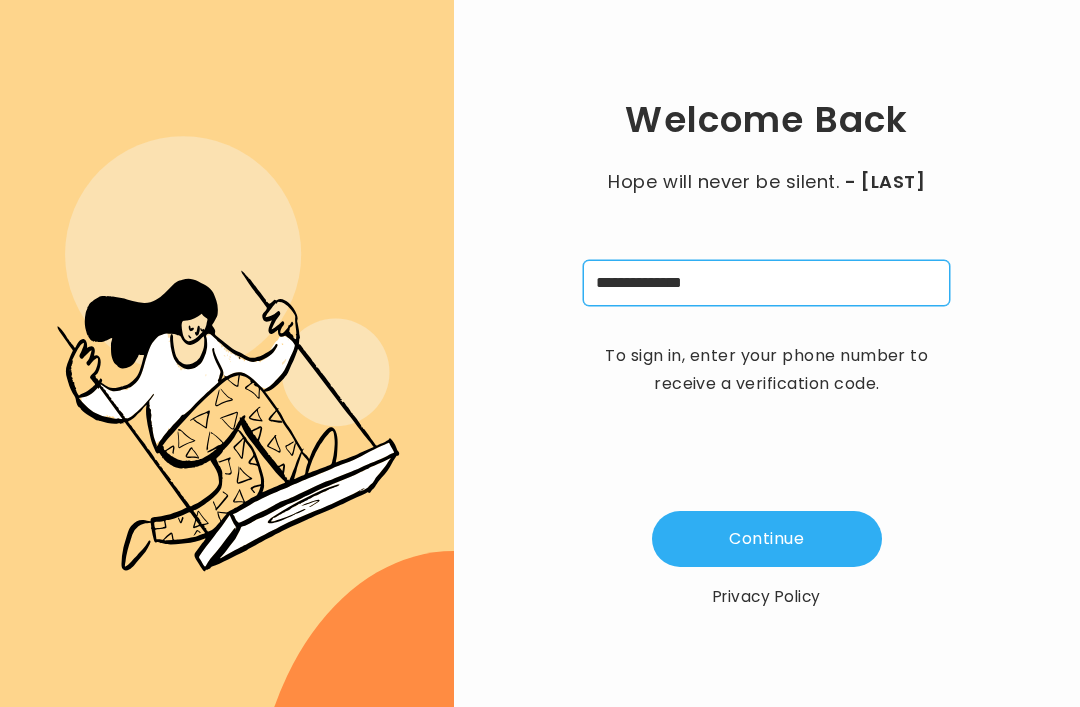 type on "**********" 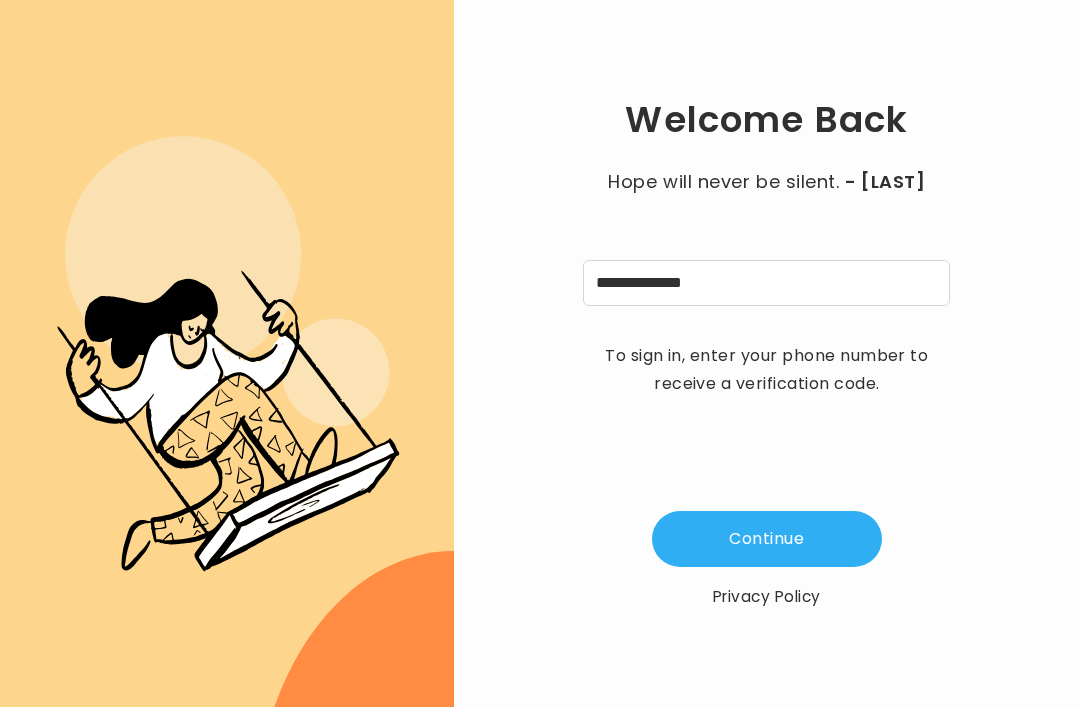 click on "Continue" at bounding box center (767, 539) 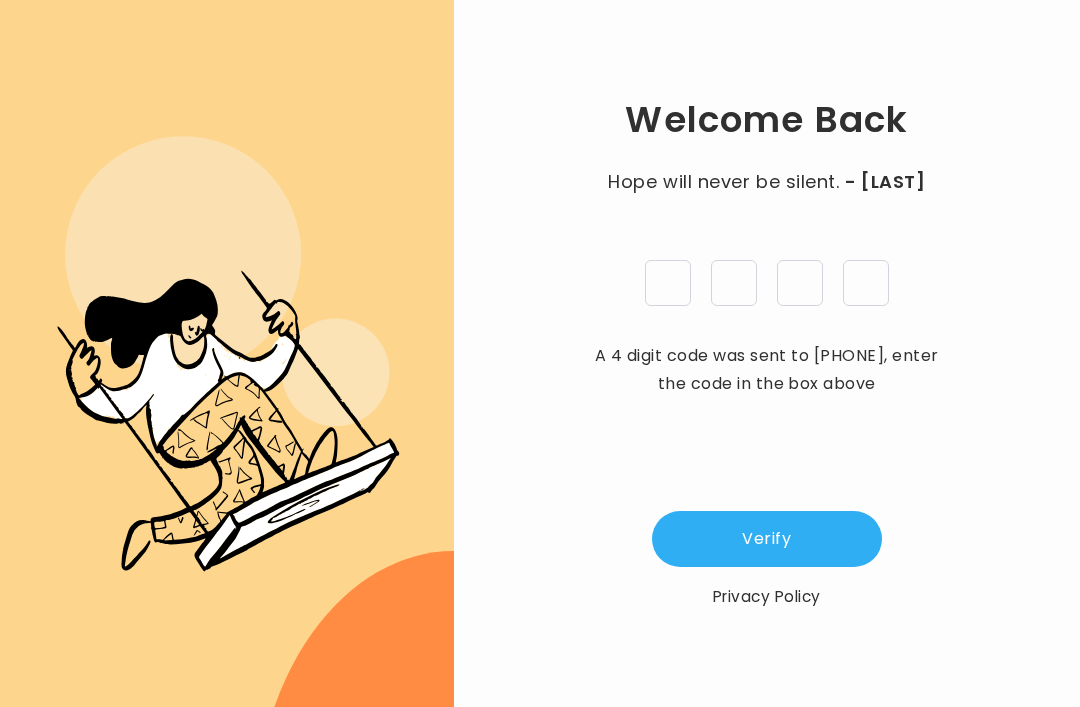 click at bounding box center [668, 283] 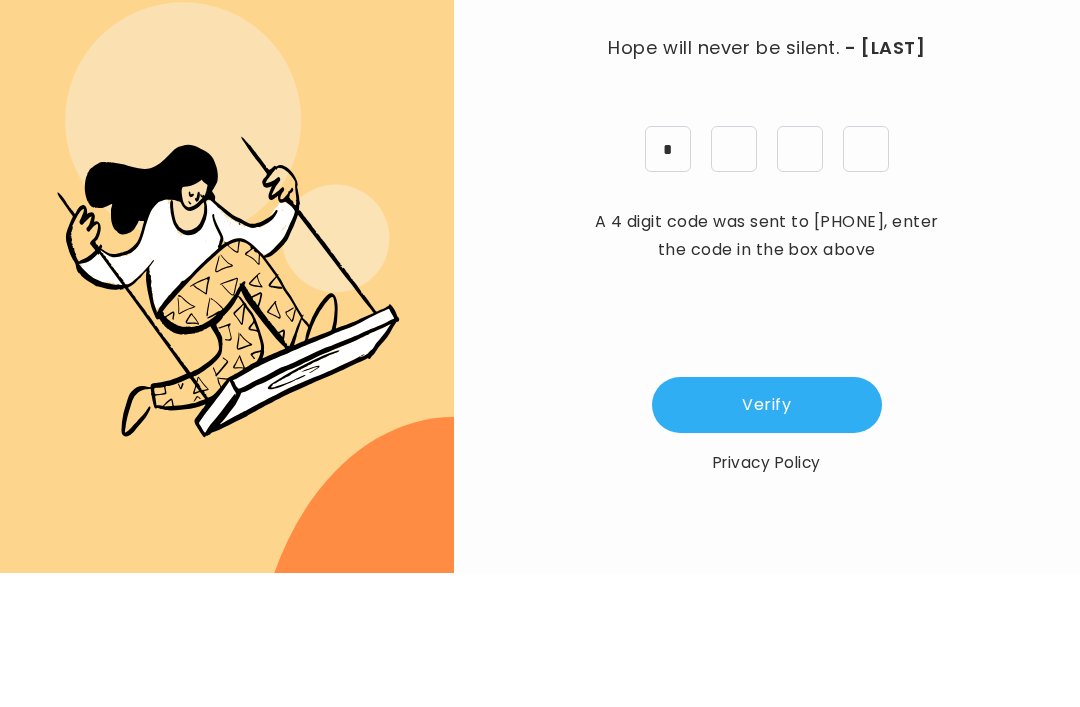 type on "*" 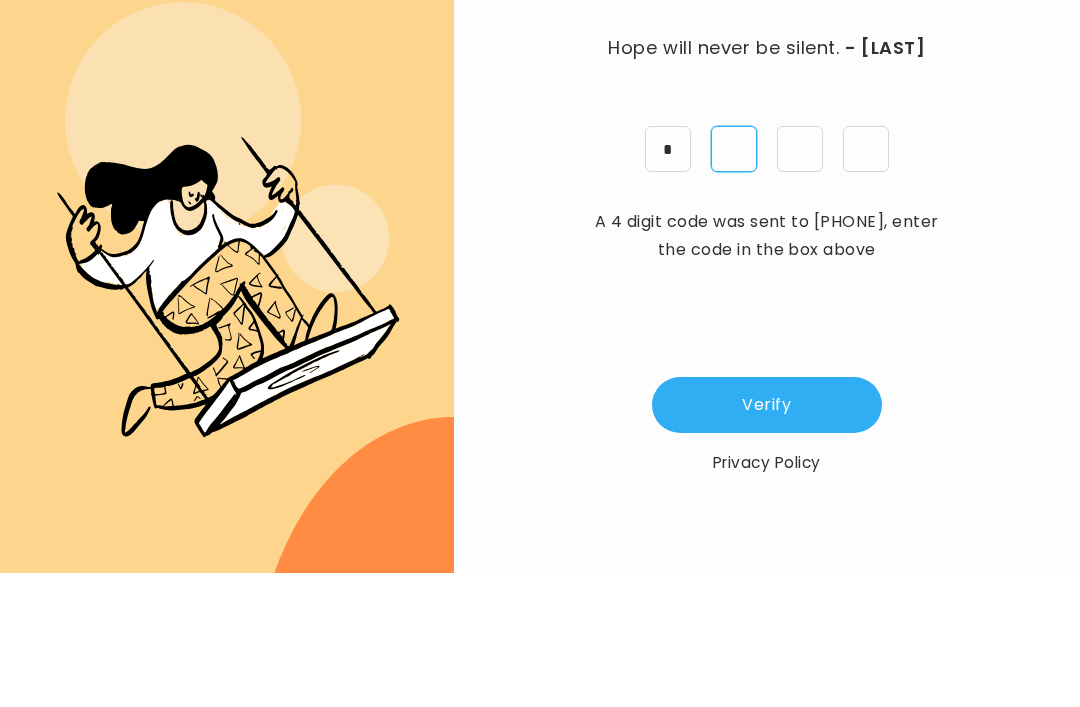 type on "*" 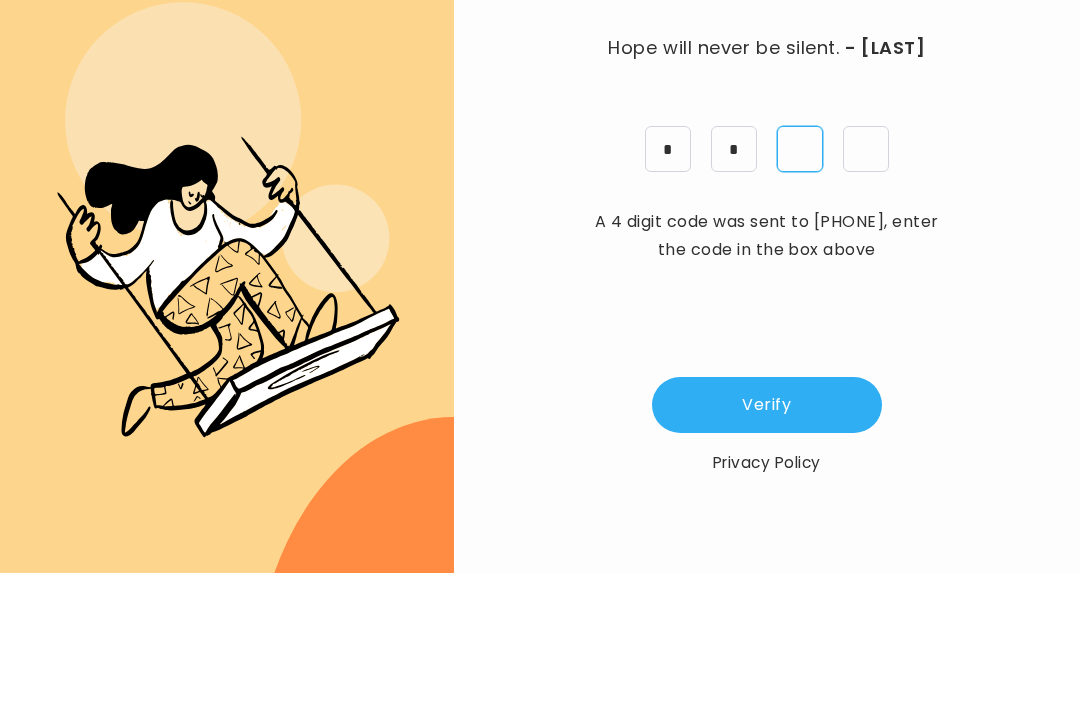 type on "*" 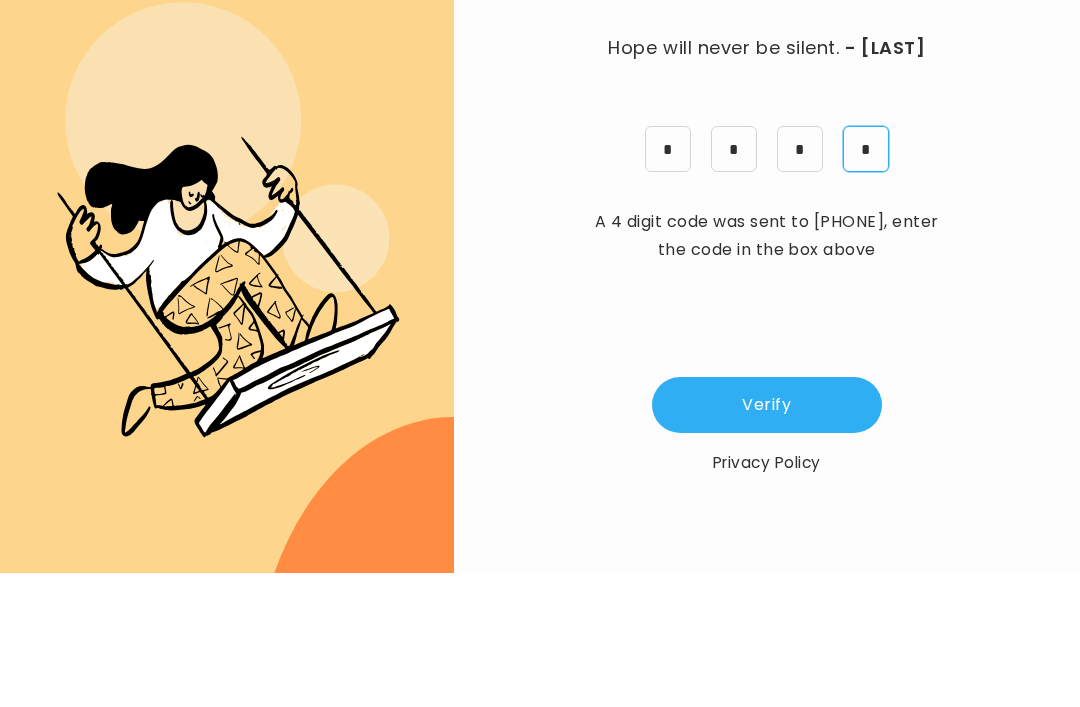 type on "*" 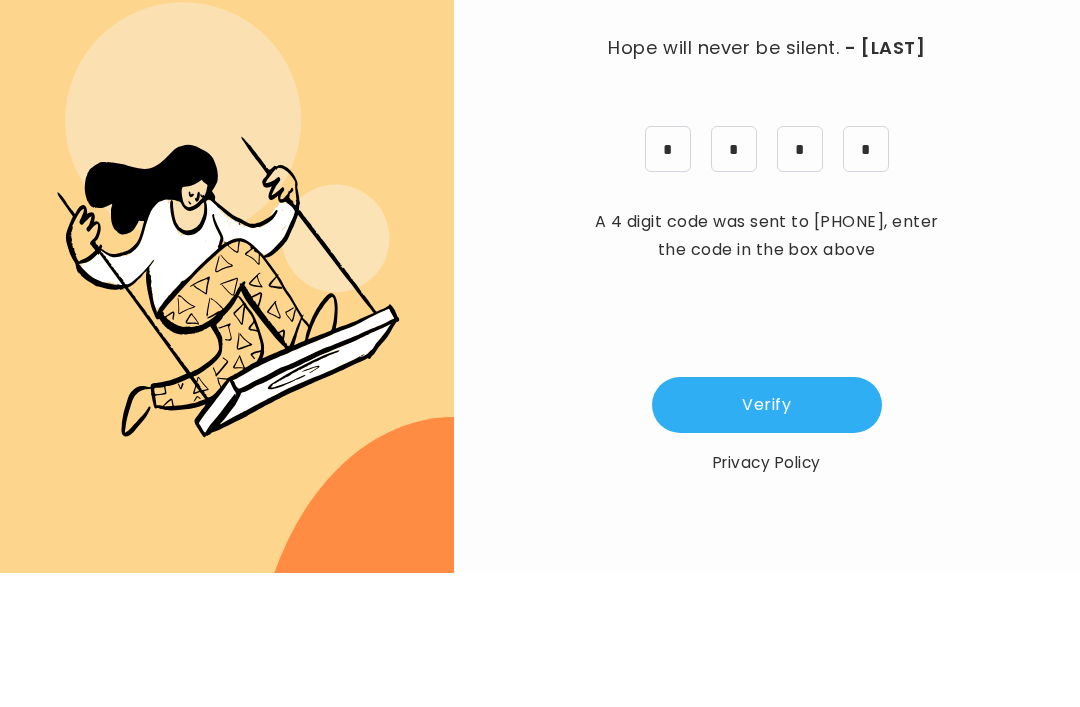 scroll, scrollTop: 64, scrollLeft: 0, axis: vertical 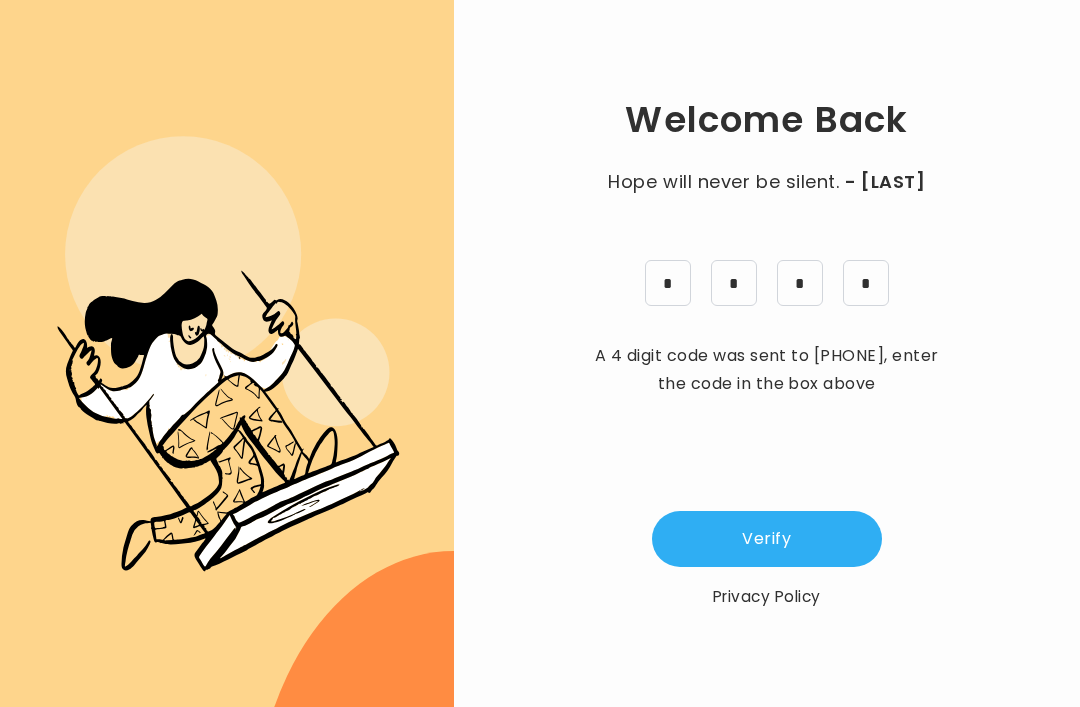 click on "Verify" at bounding box center (767, 539) 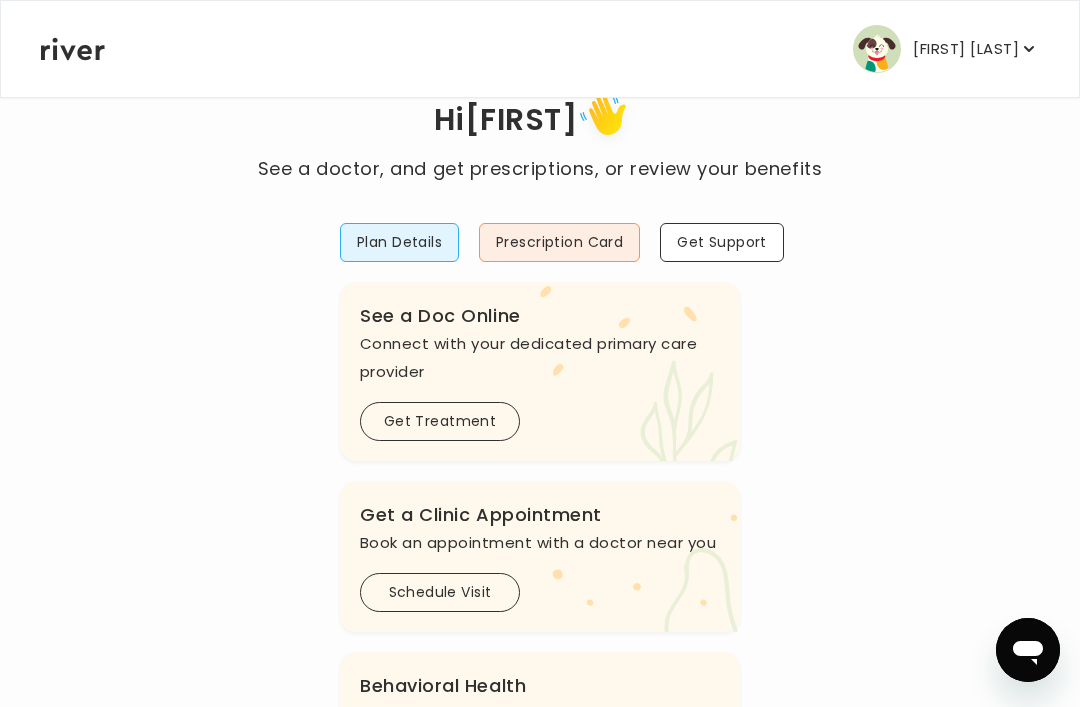 click on "Get Support" at bounding box center (722, 242) 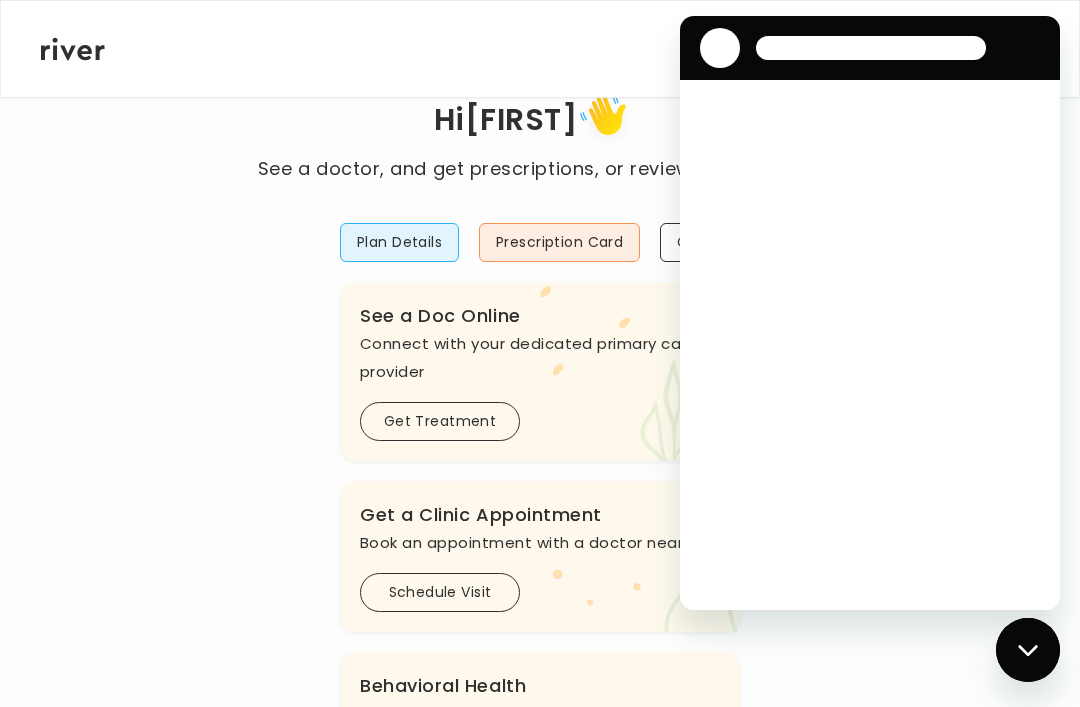 scroll, scrollTop: 0, scrollLeft: 0, axis: both 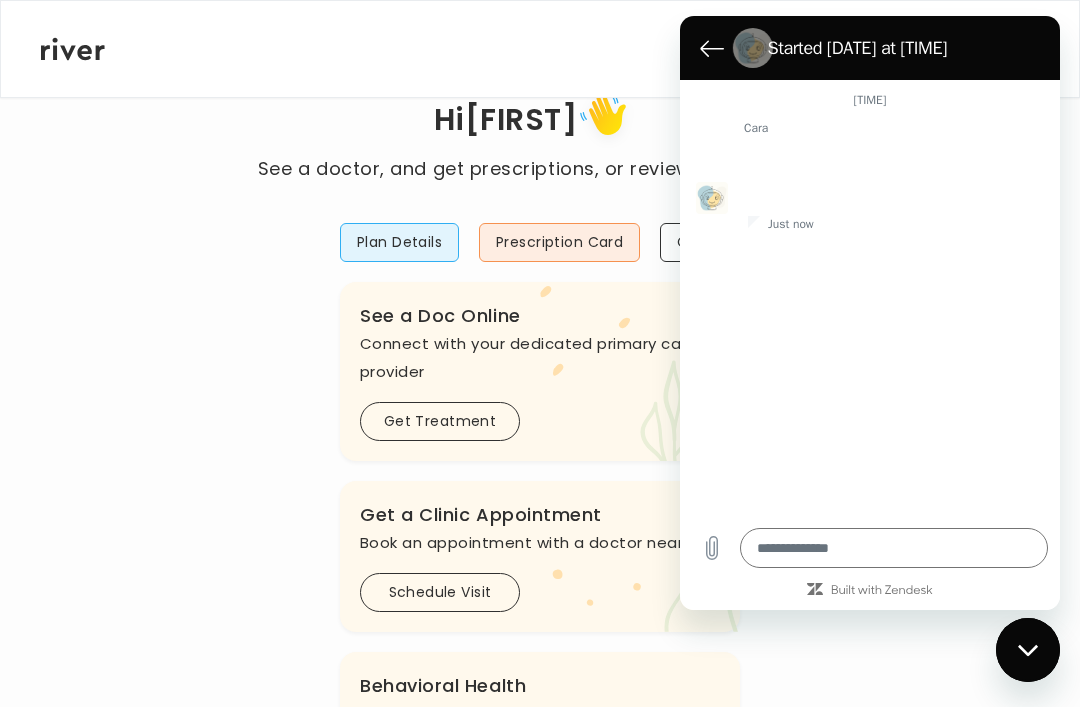click at bounding box center [1028, 650] 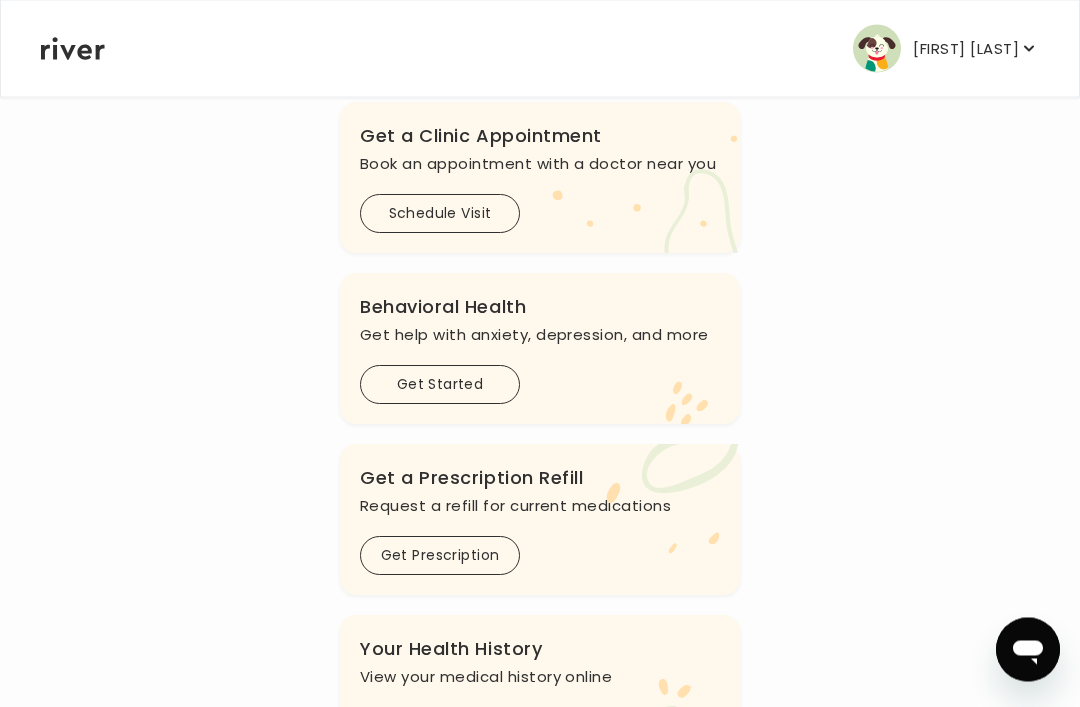 scroll, scrollTop: 442, scrollLeft: 0, axis: vertical 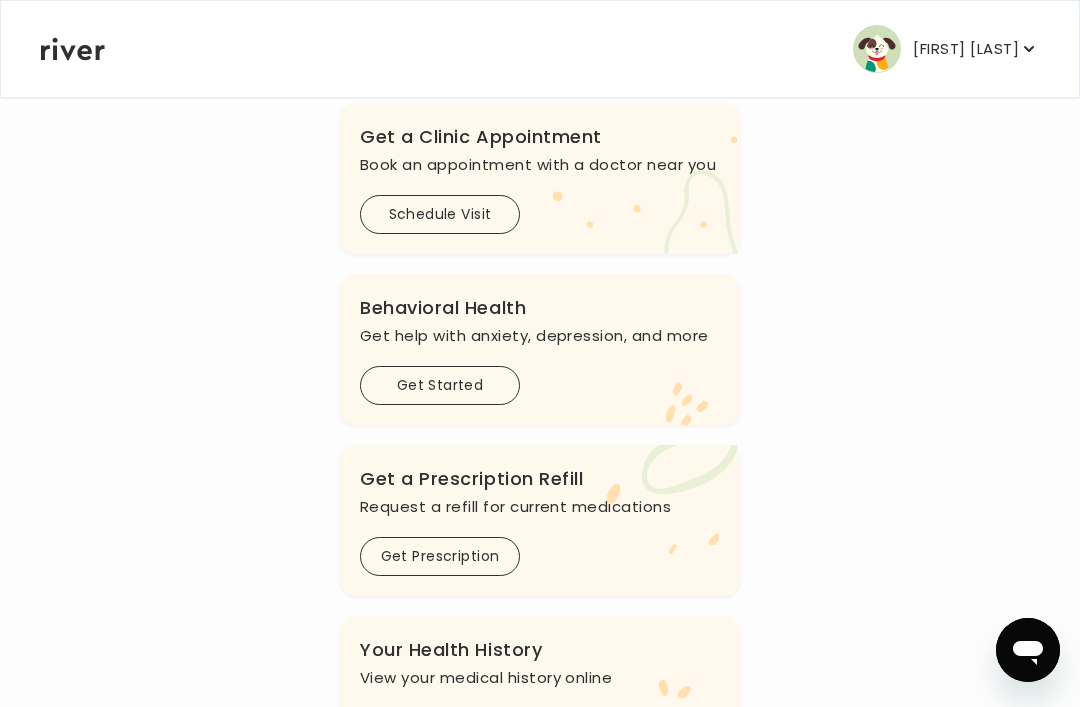 click on "Schedule Visit" at bounding box center (440, 214) 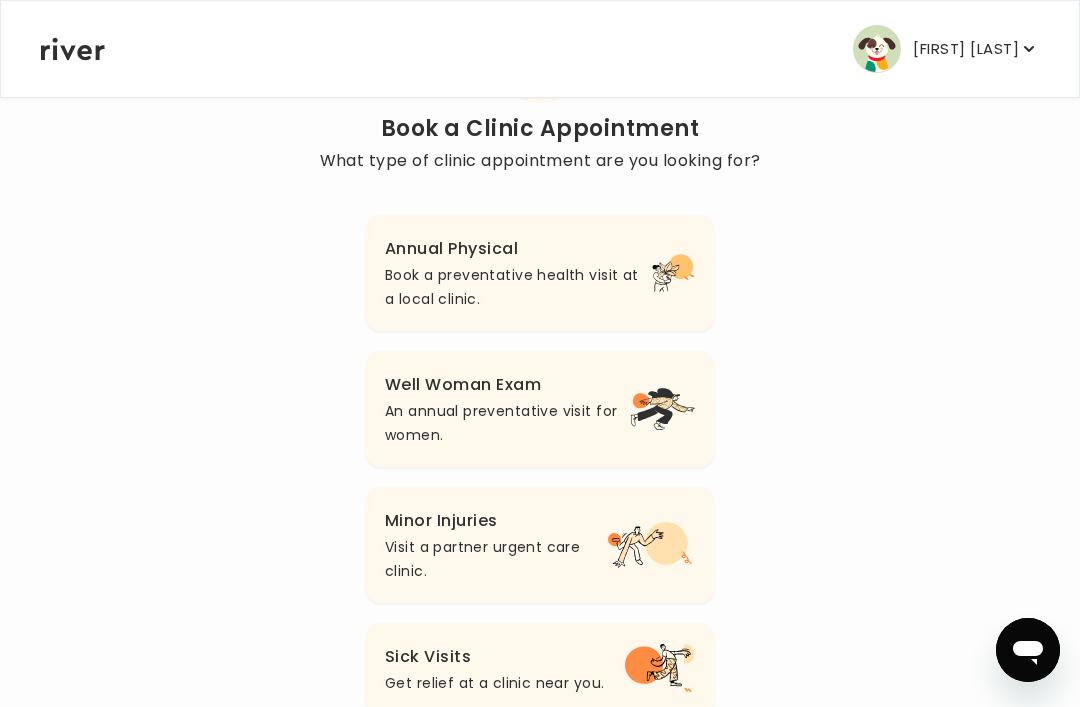 click on "Sick Visits" at bounding box center (494, 657) 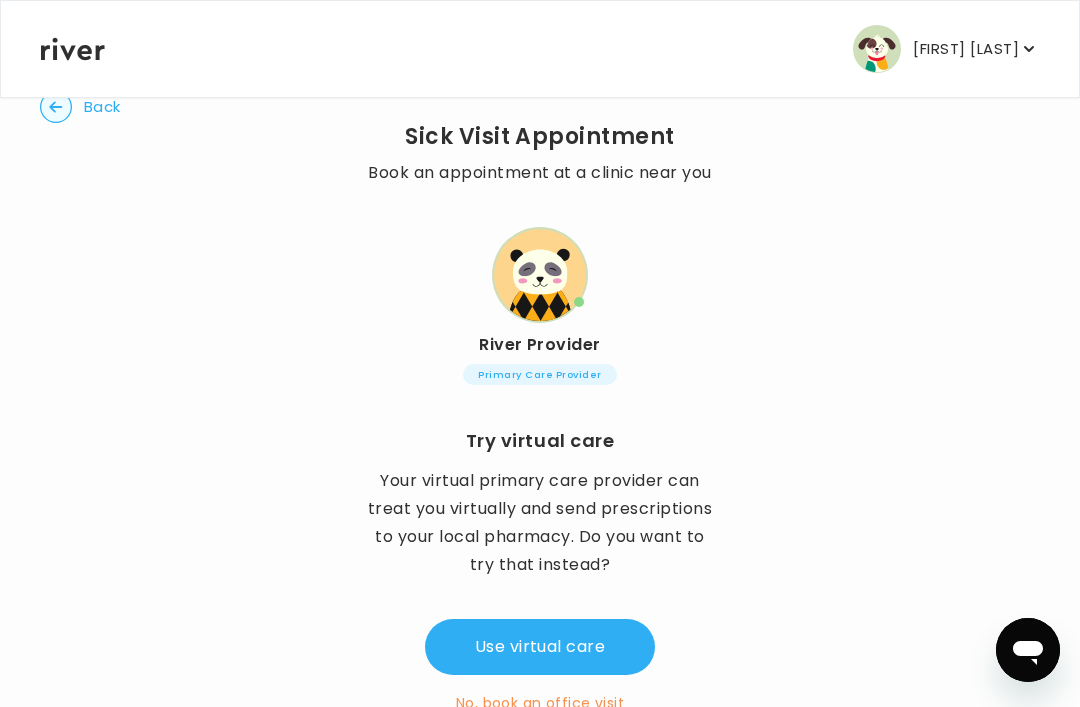 click on "No, book an office visit" at bounding box center [540, 703] 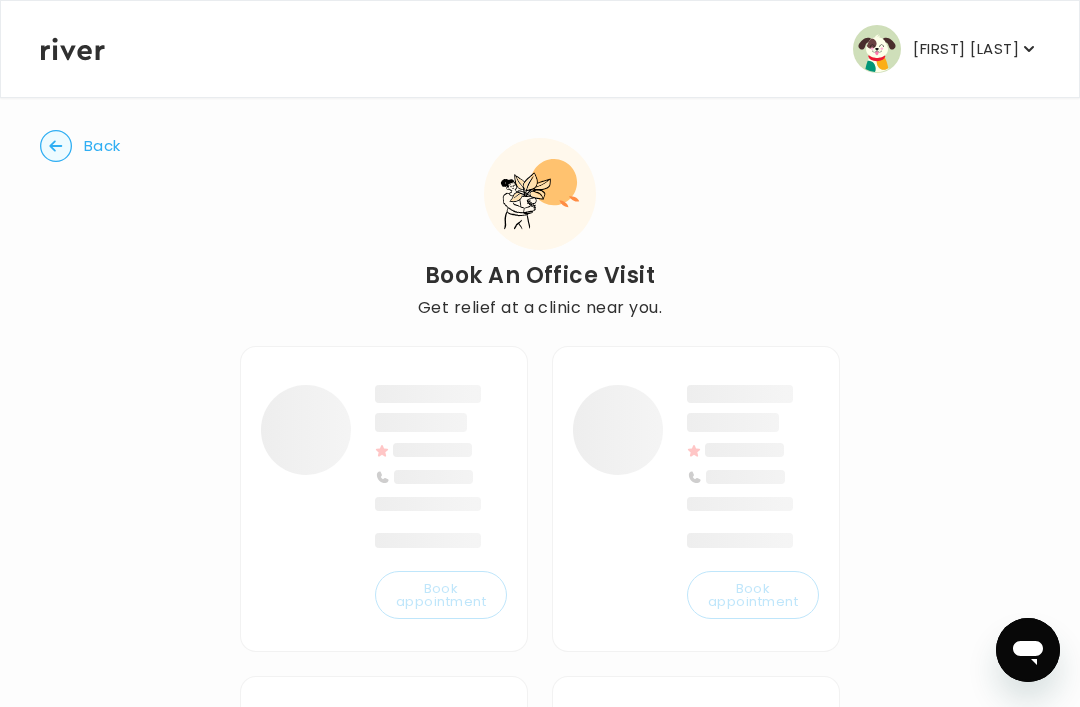 scroll, scrollTop: 23, scrollLeft: 0, axis: vertical 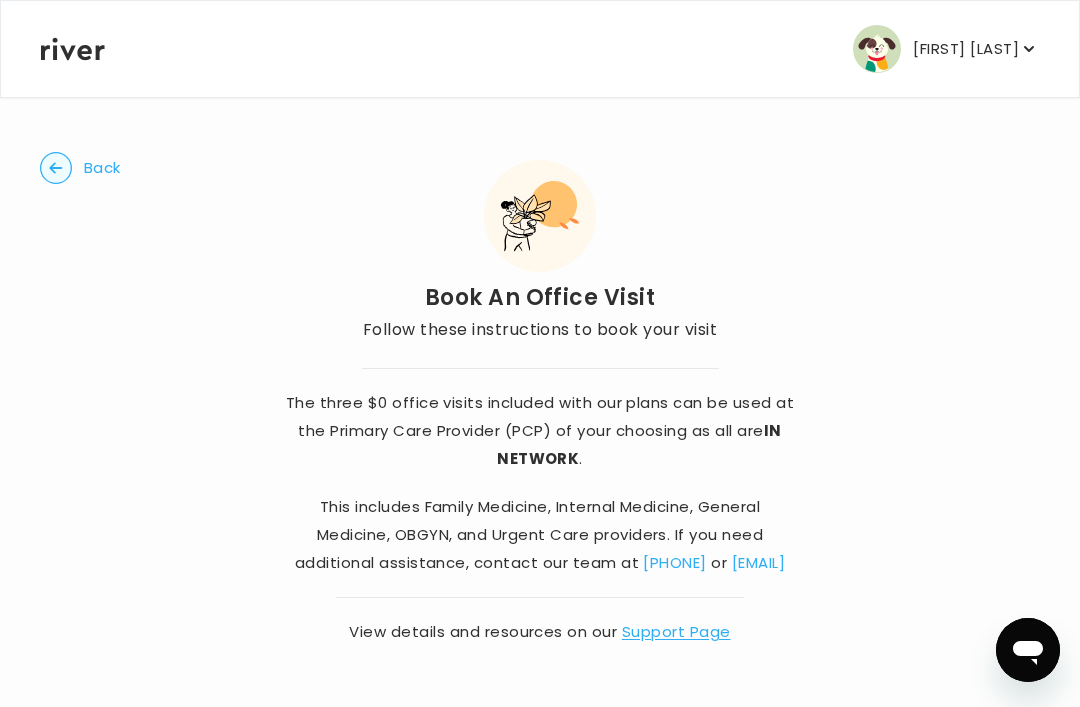 click at bounding box center (1028, 650) 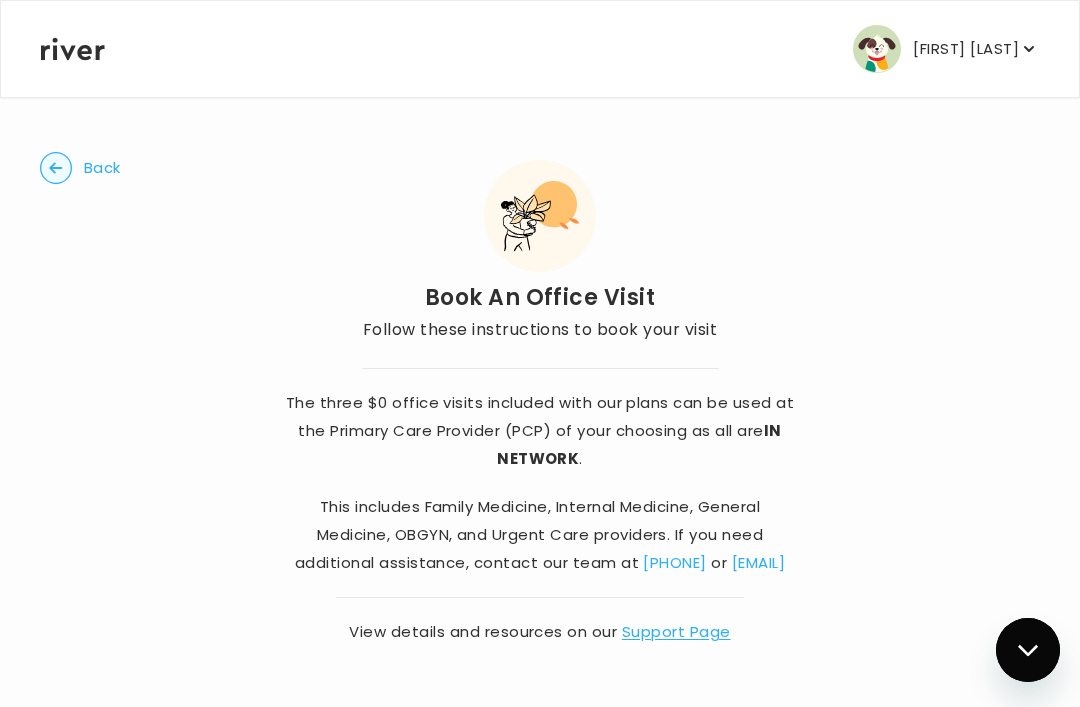type on "*" 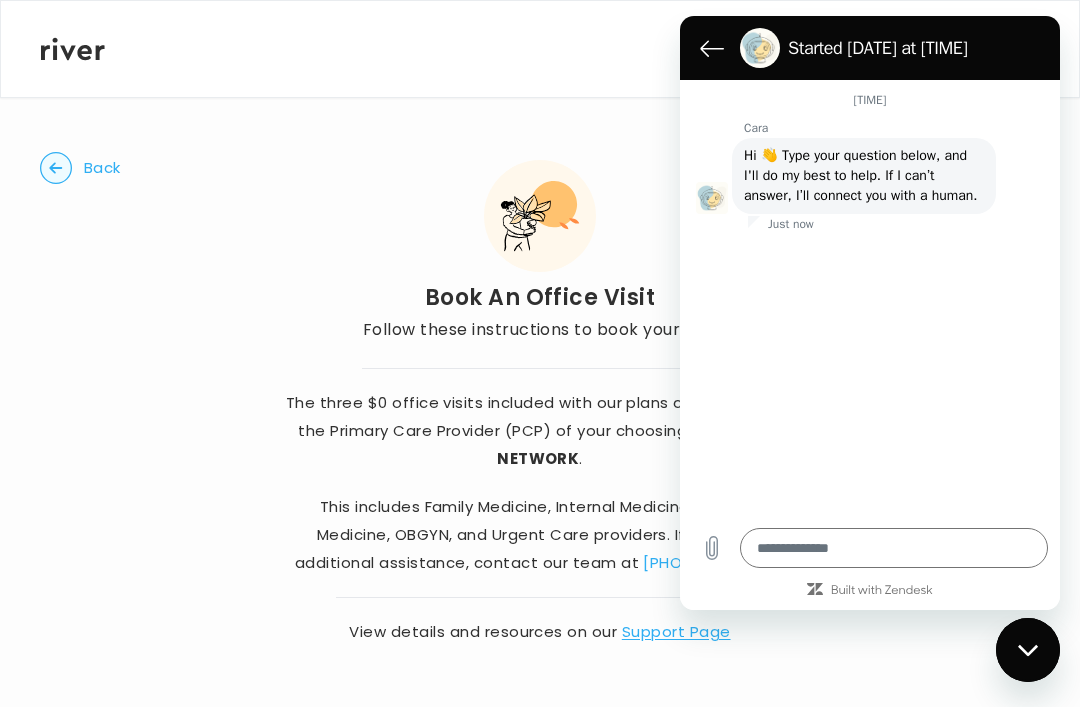 click at bounding box center (894, 548) 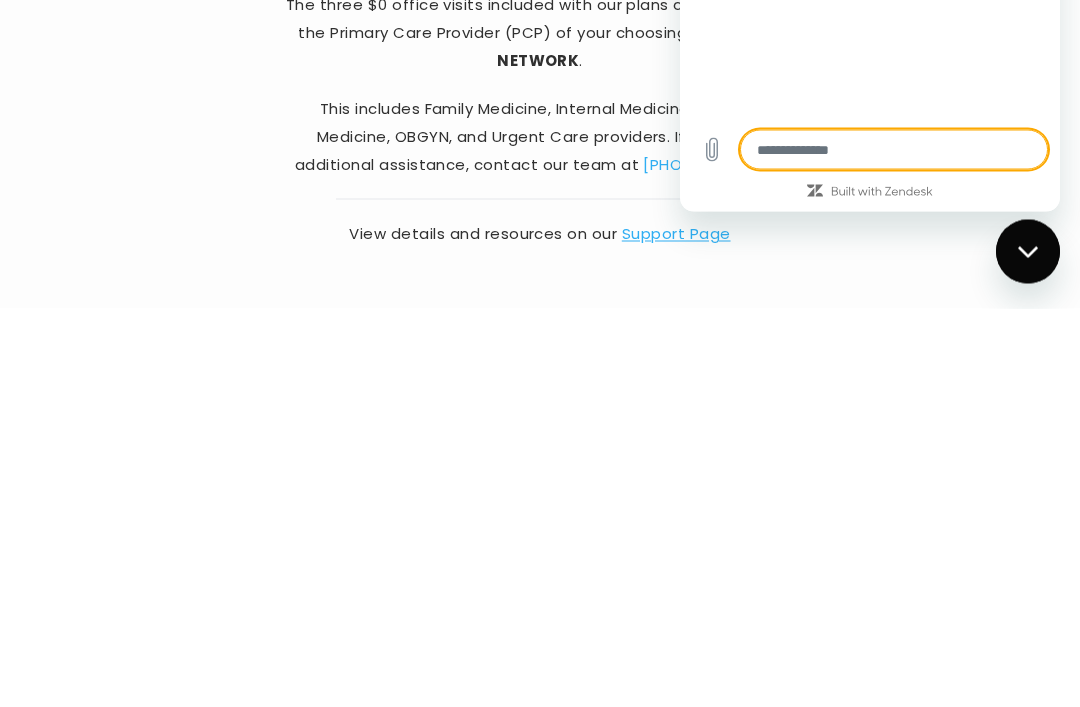 type on "*" 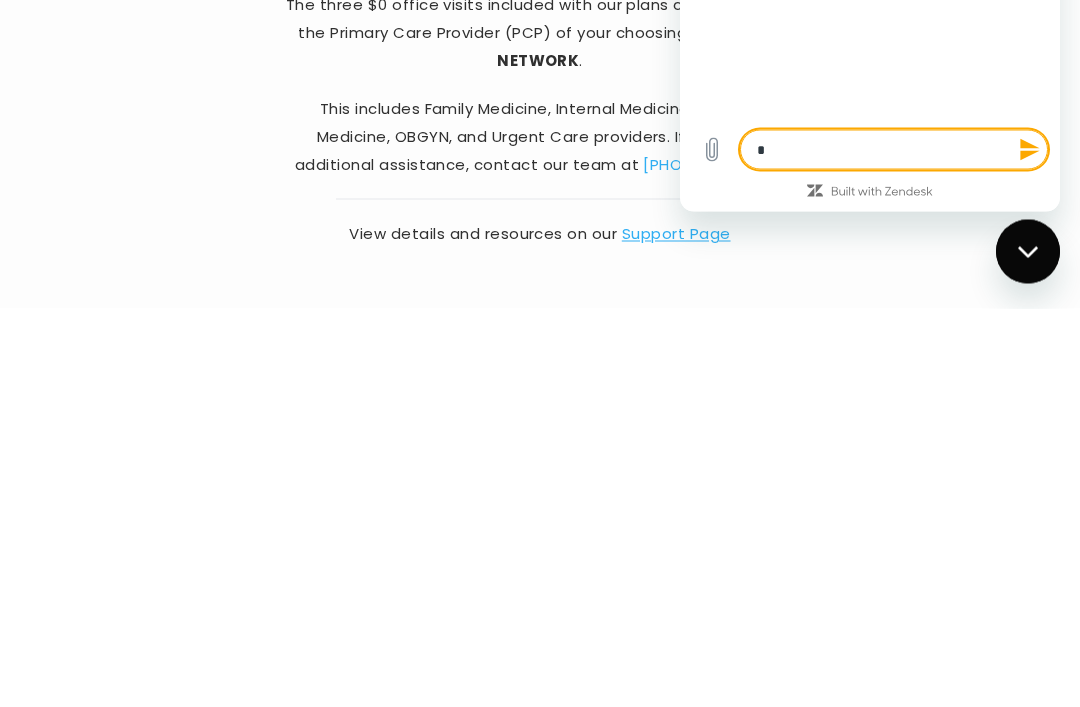 type on "**" 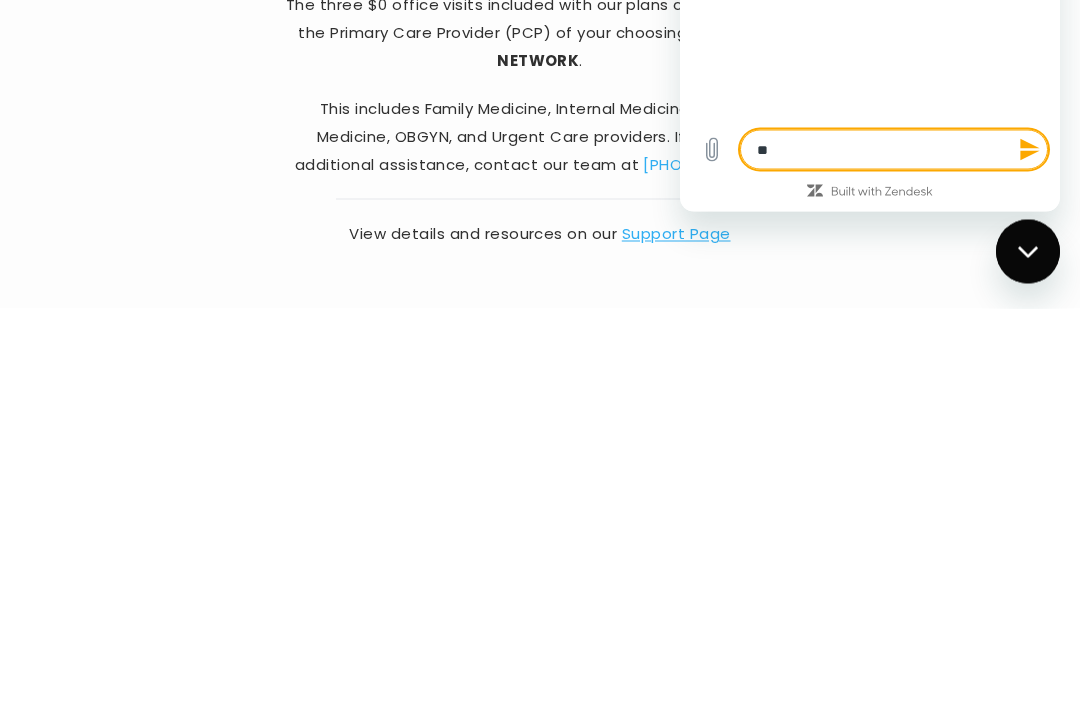 type on "*" 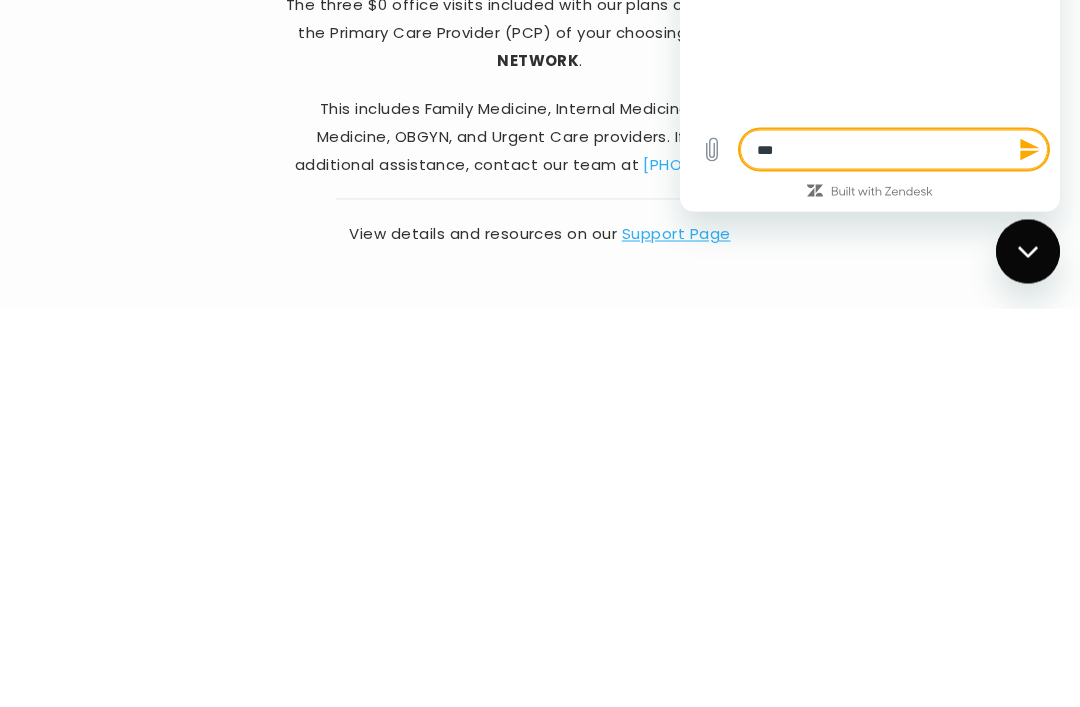 type on "*" 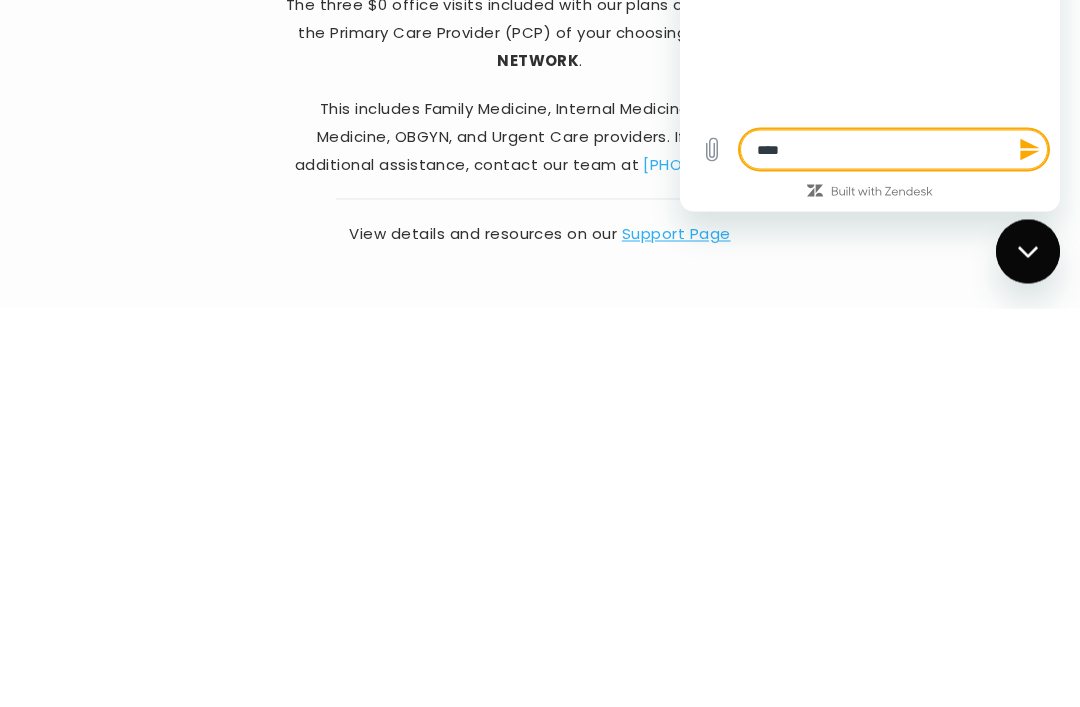 type on "*" 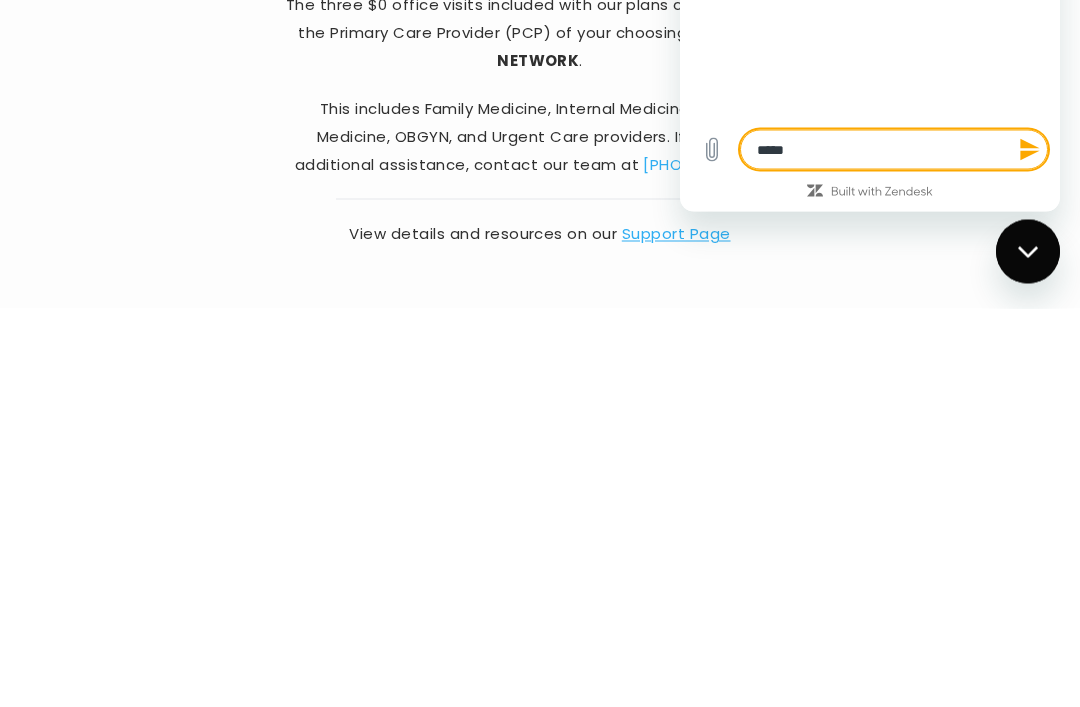 type on "*" 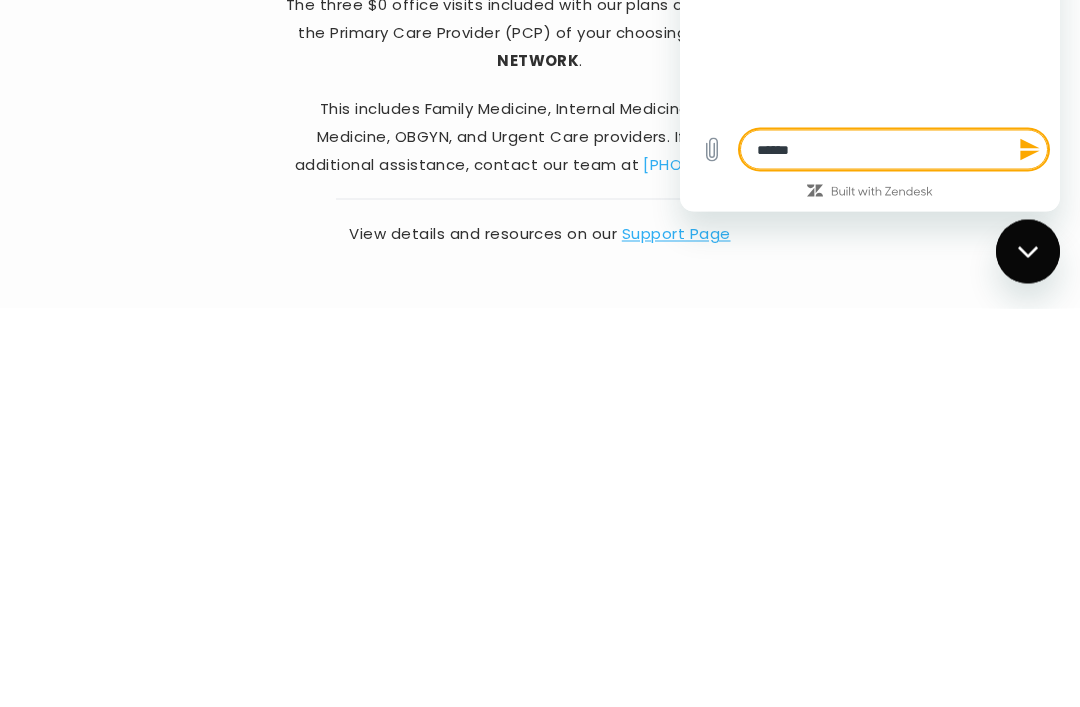 type on "******" 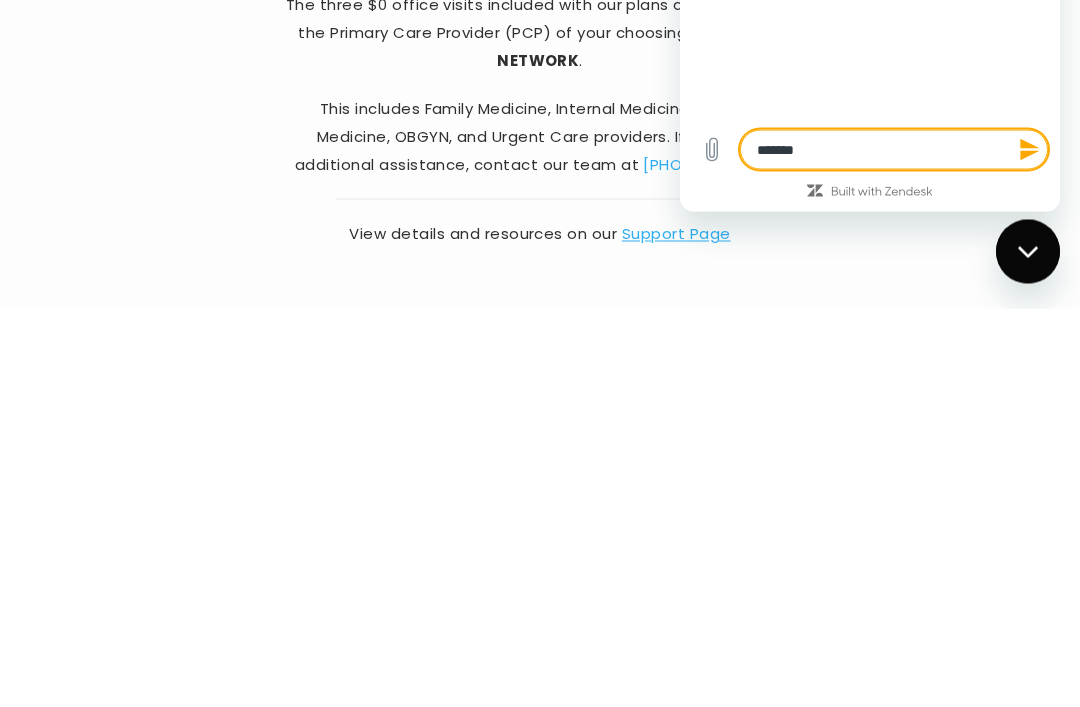 type on "*" 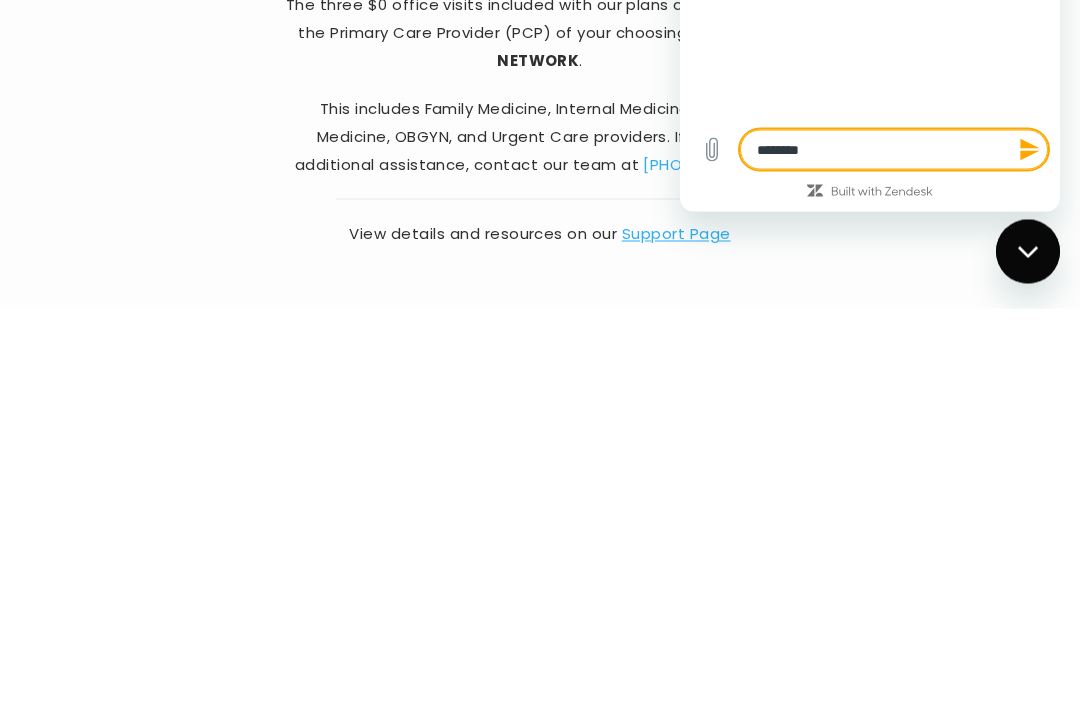 type on "********" 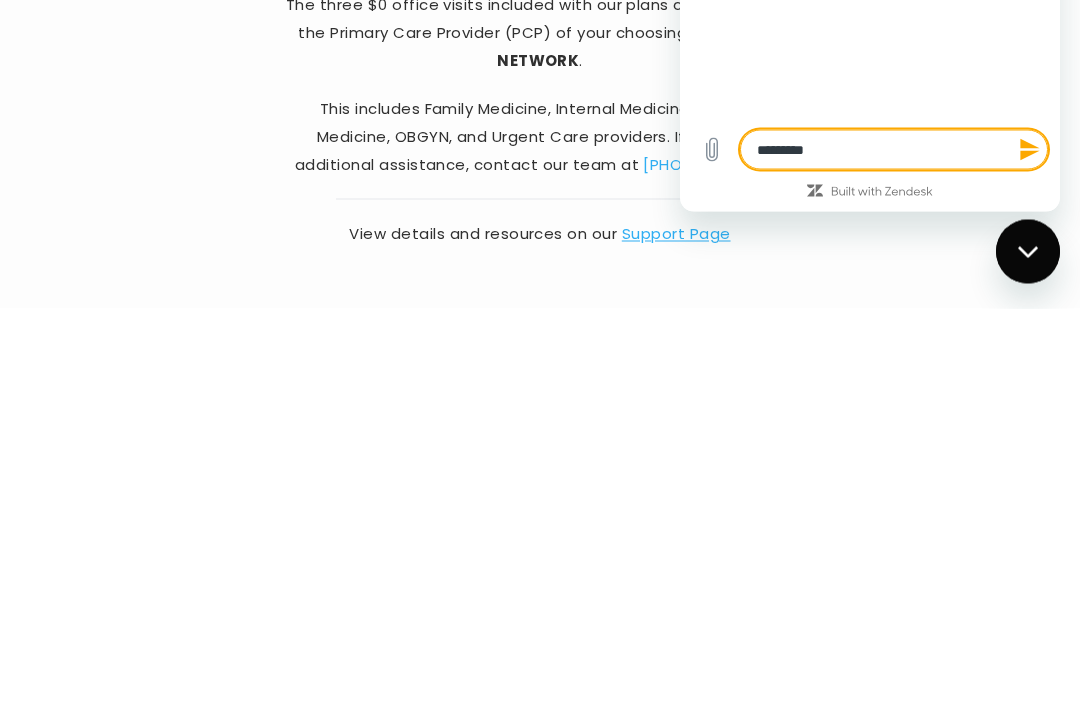 type on "**********" 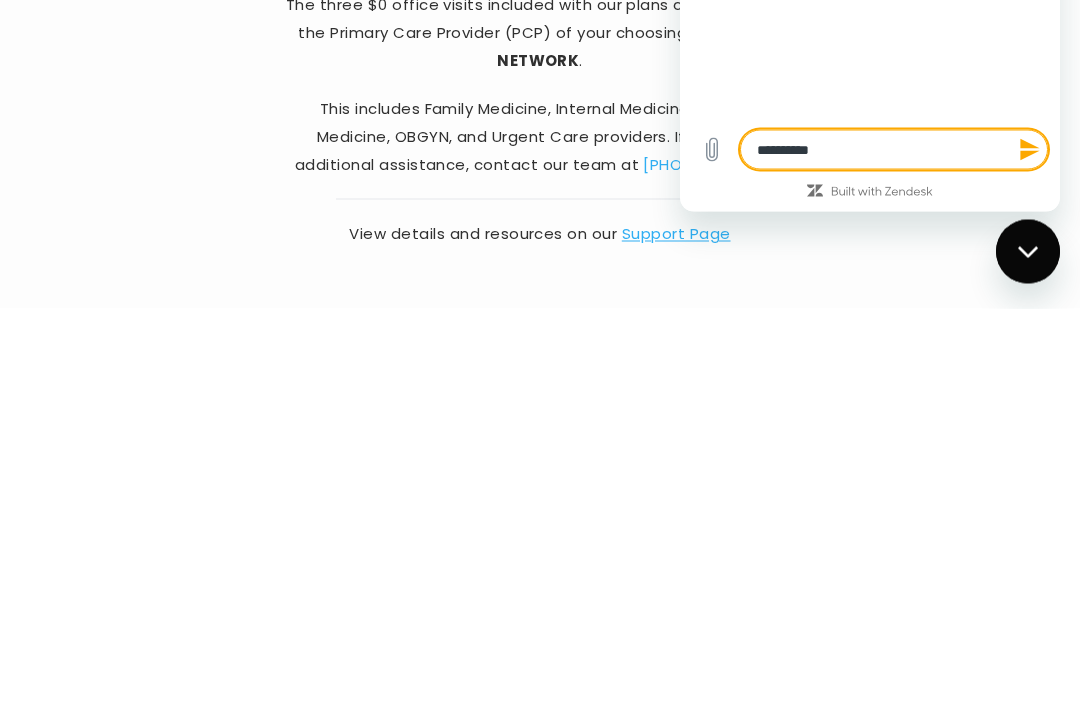 type on "**********" 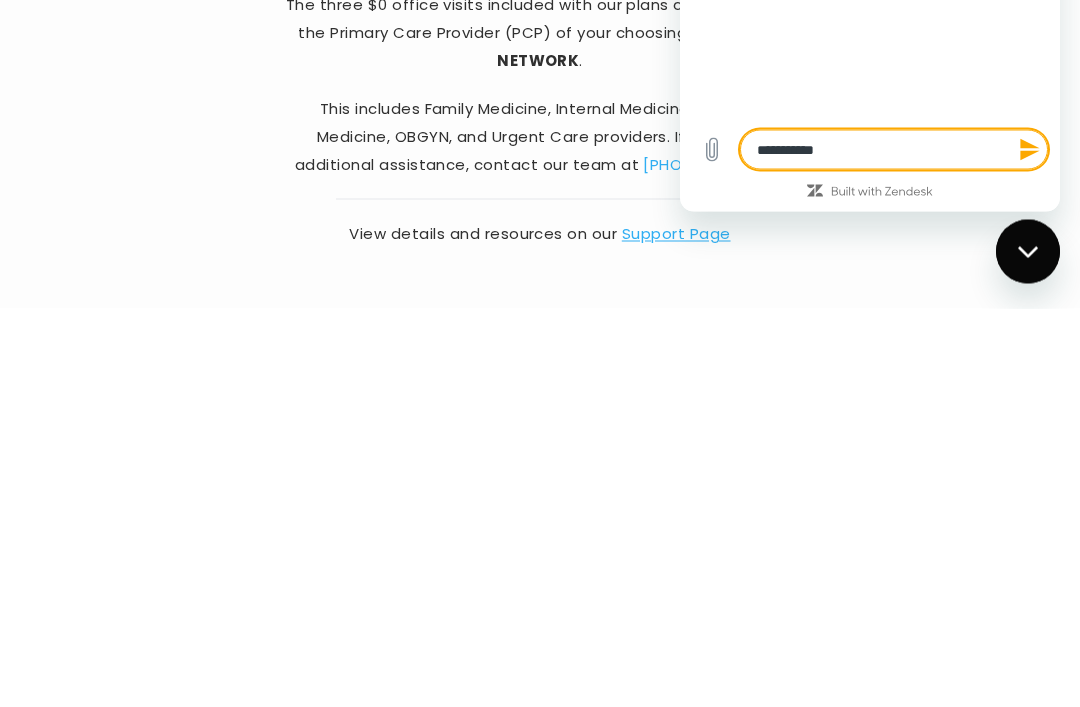 type on "*" 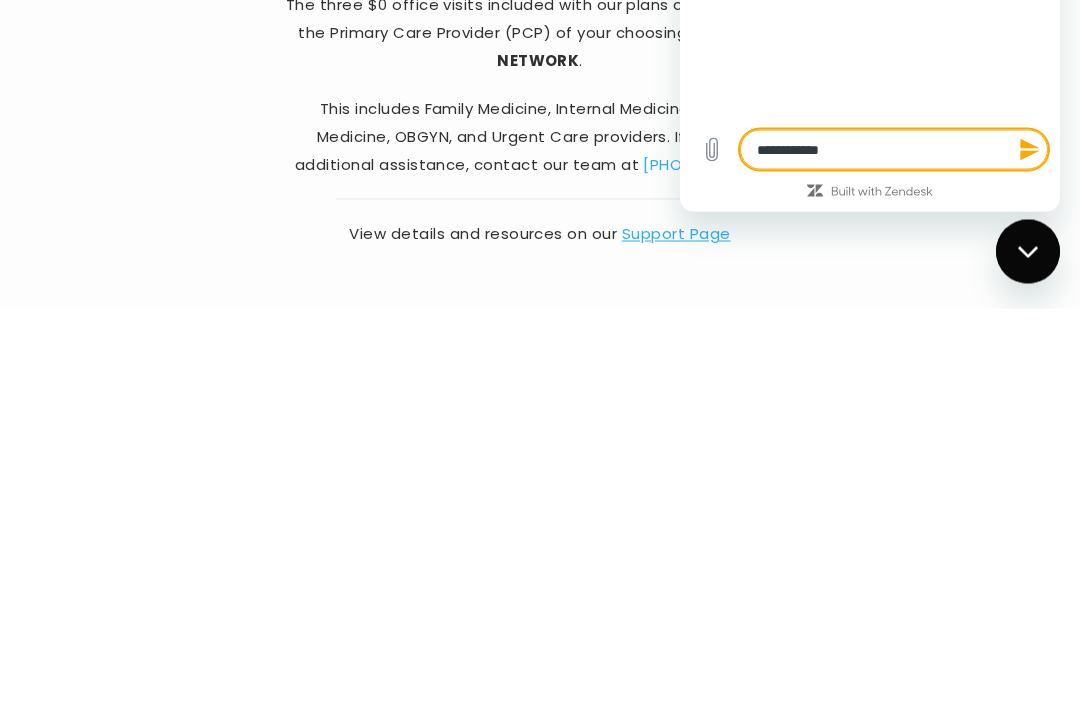 type on "*" 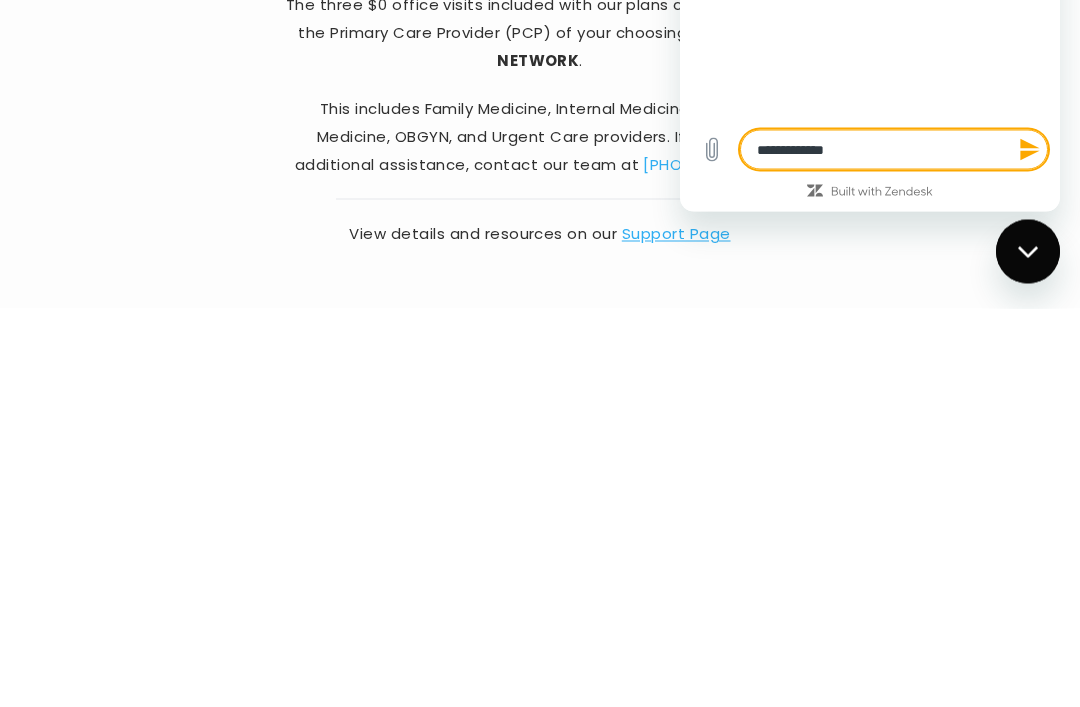 type on "*" 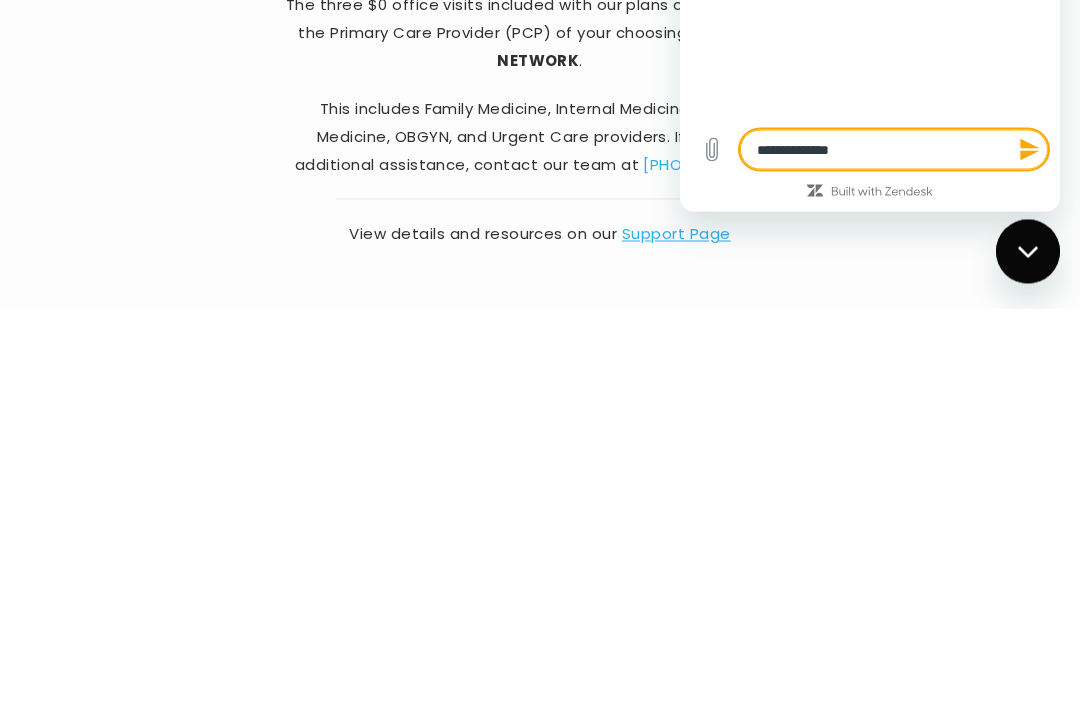 type on "**********" 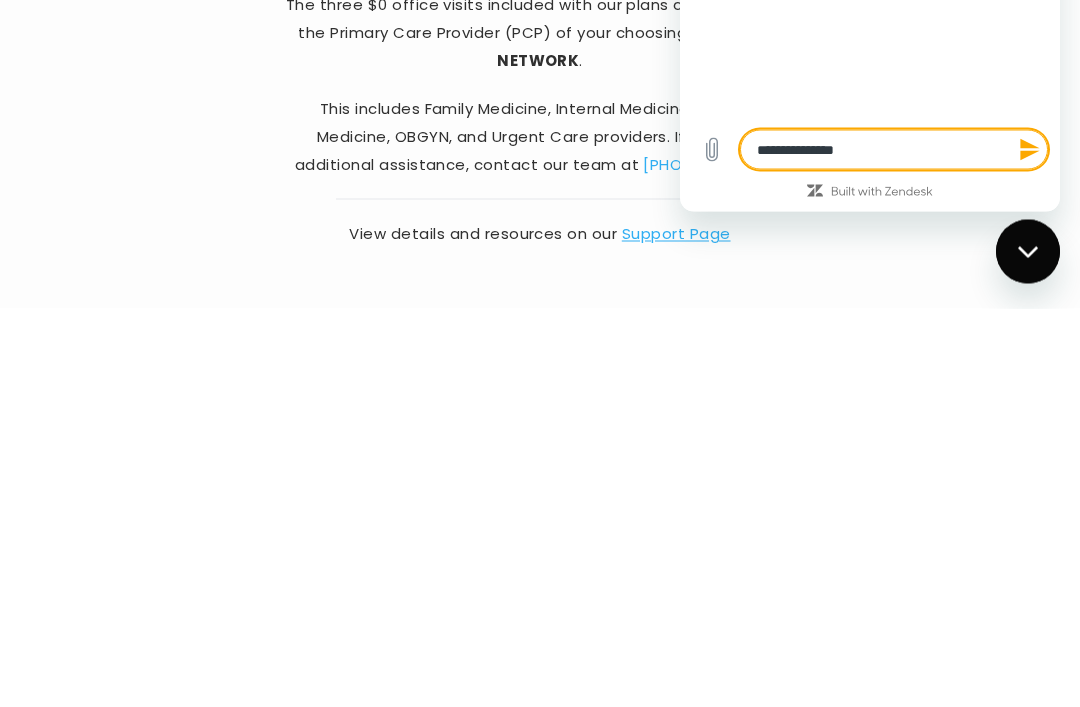 type on "**********" 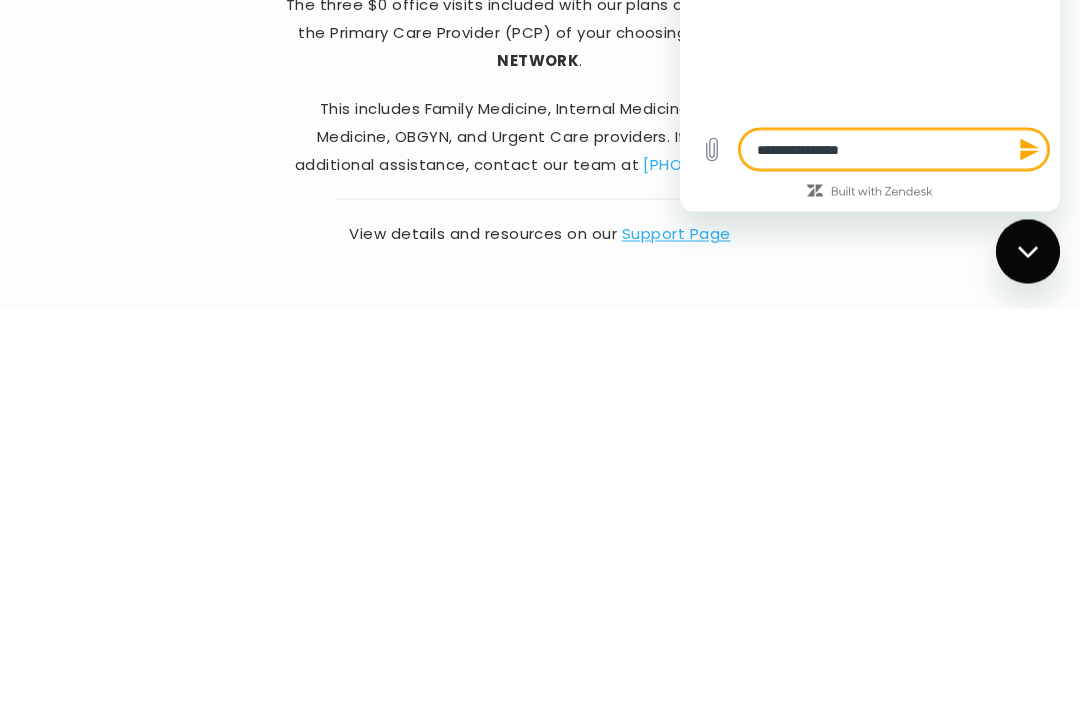 type on "*" 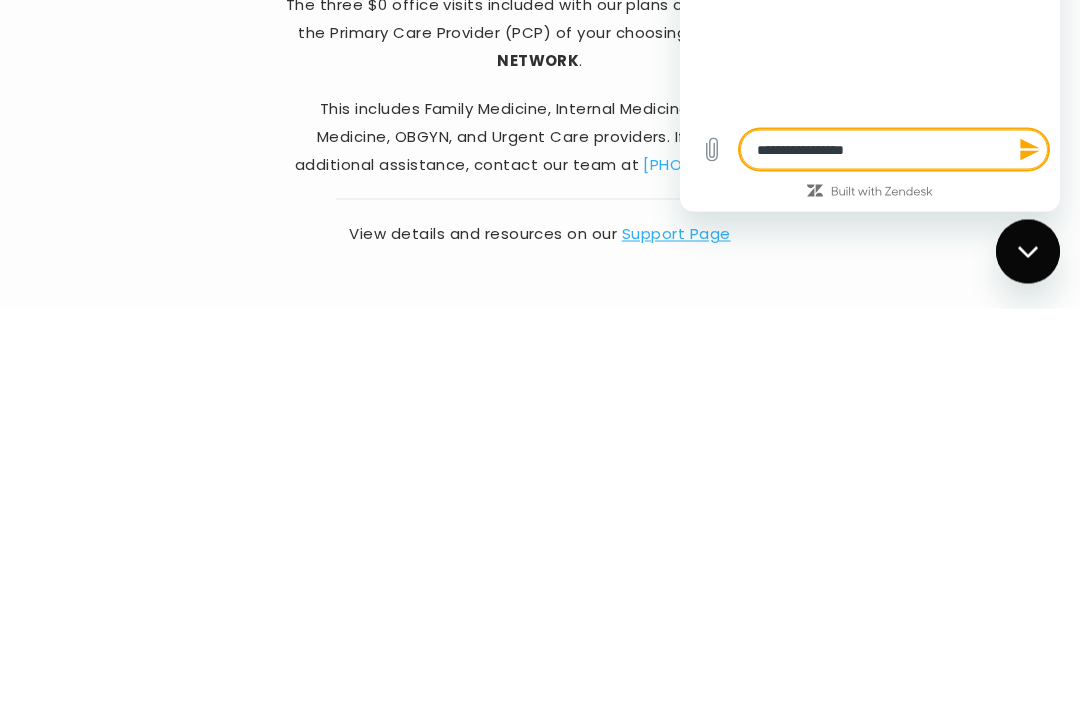 type on "*" 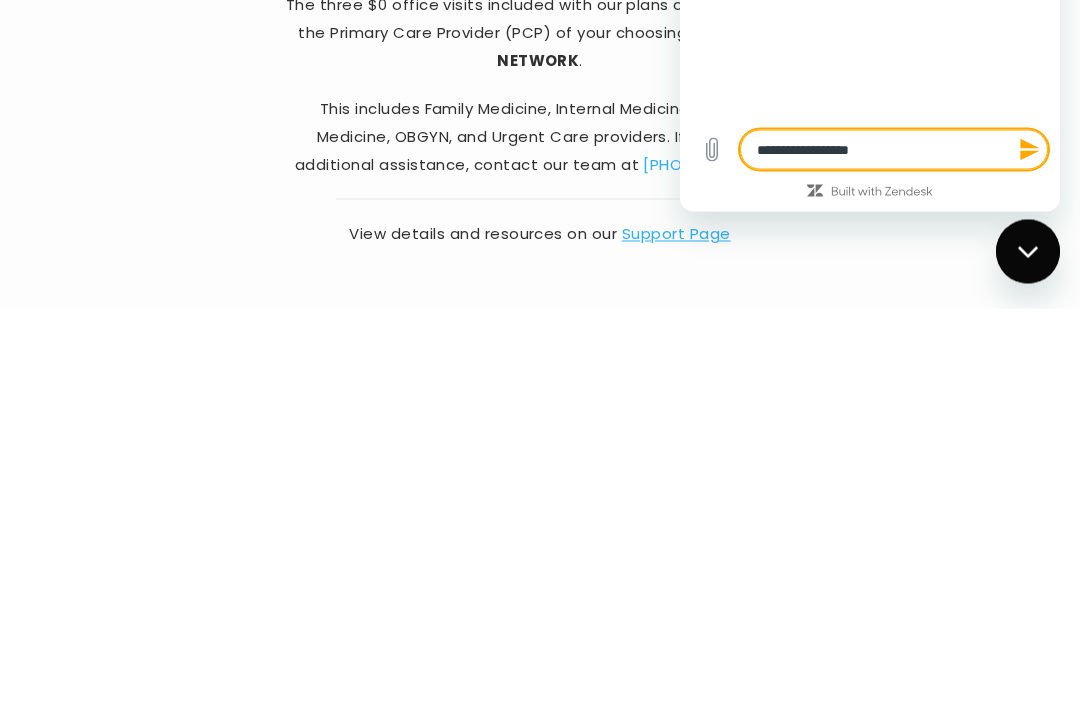 type on "*" 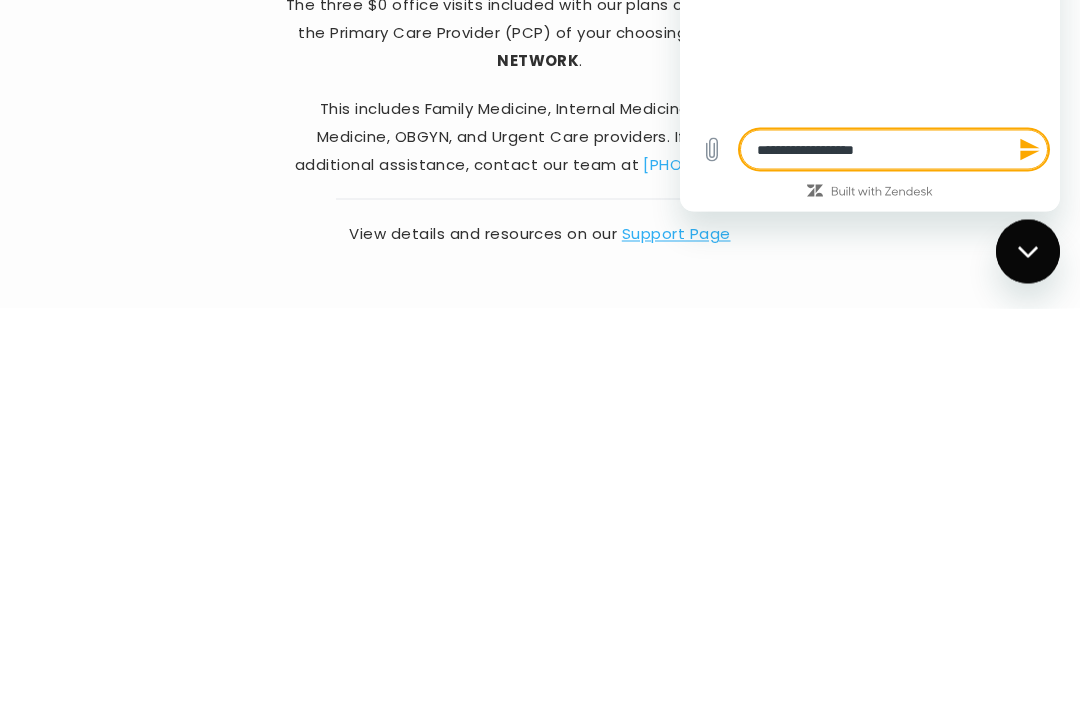 type on "*" 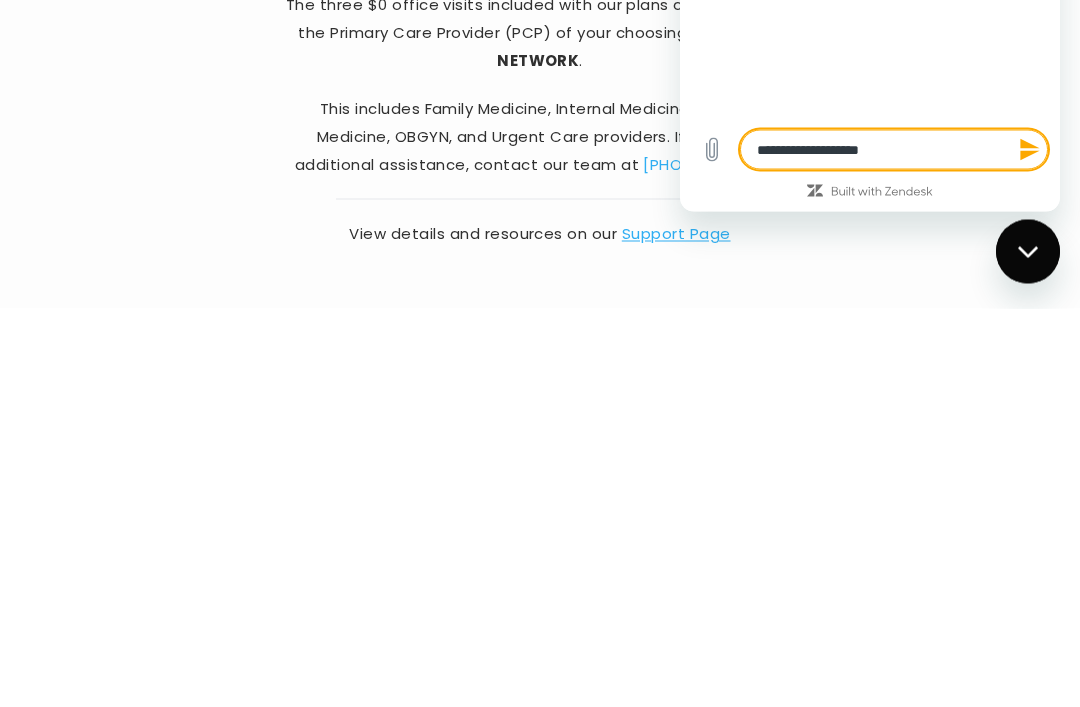 type on "*" 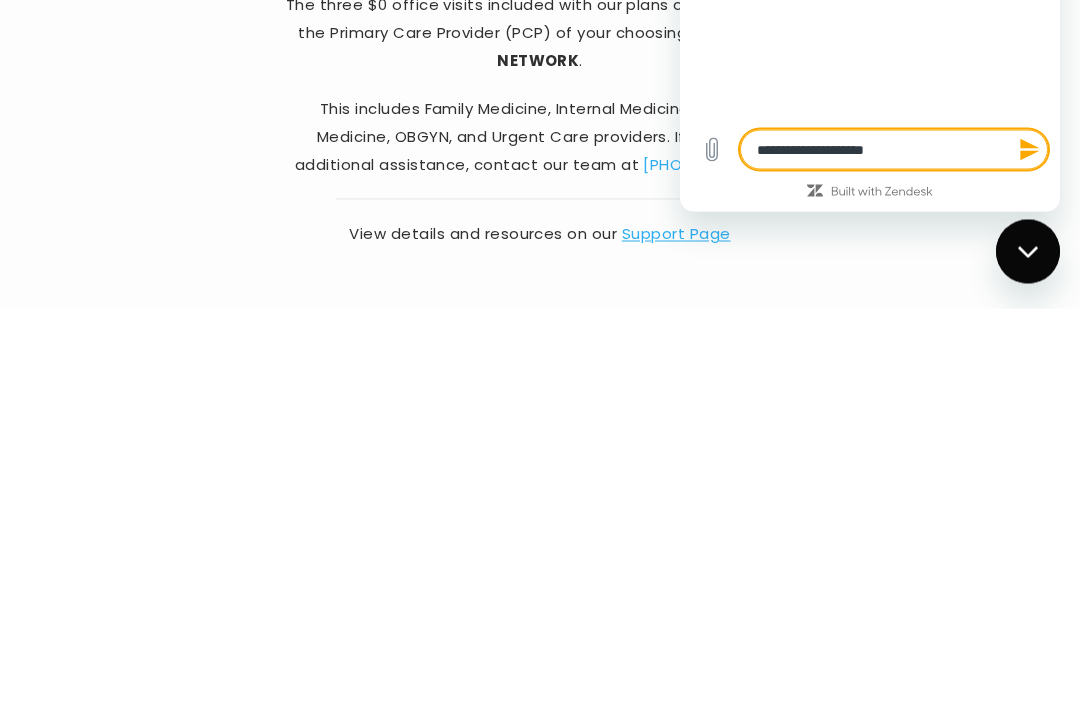 type on "*" 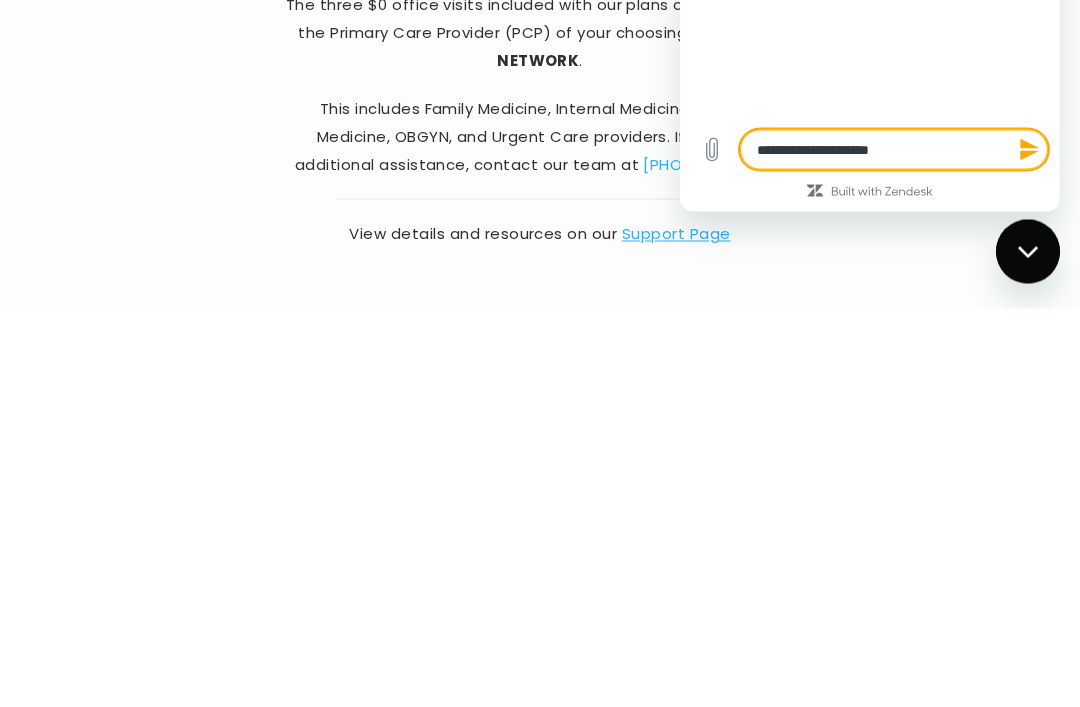 type on "*" 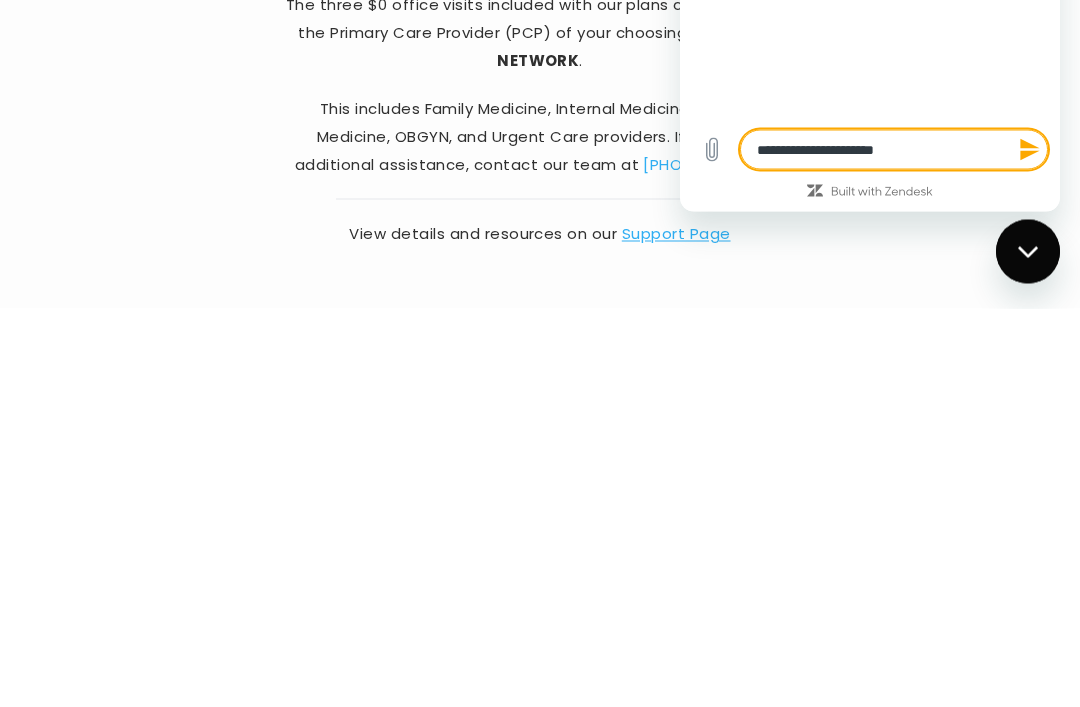 type on "*" 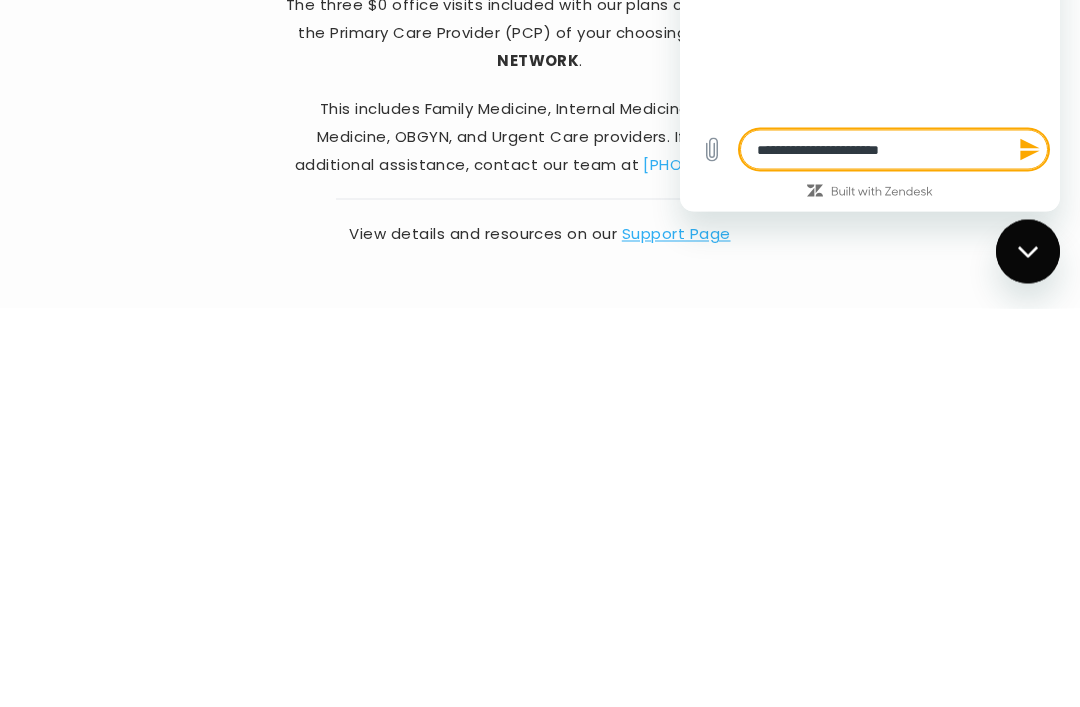 type on "*" 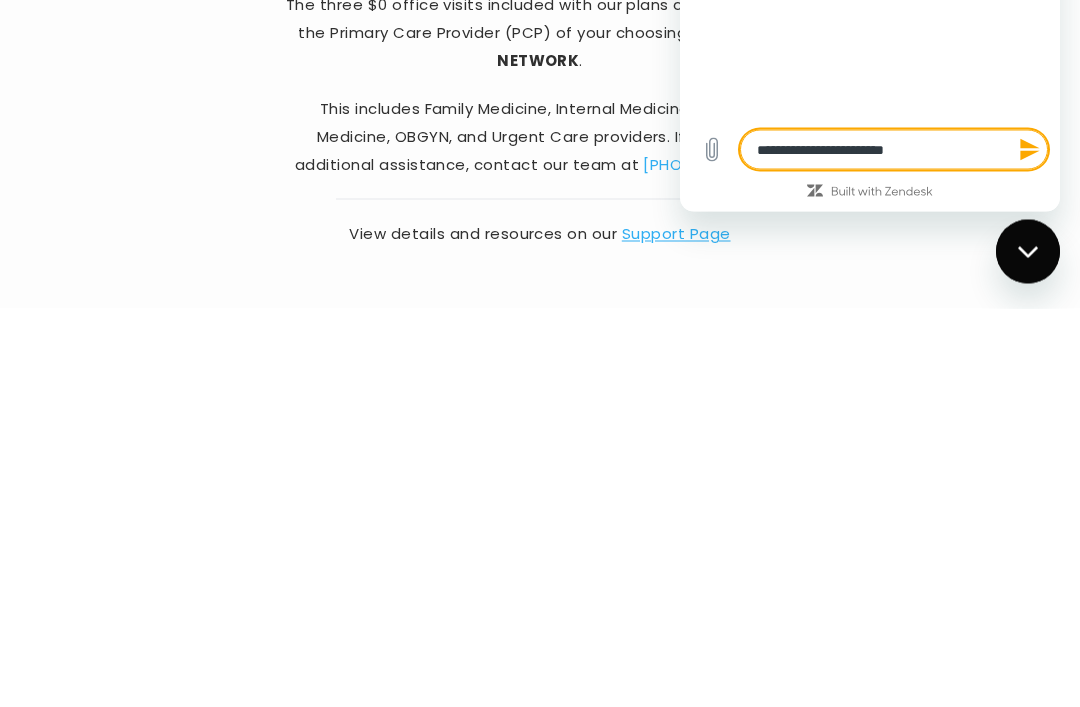 type on "*" 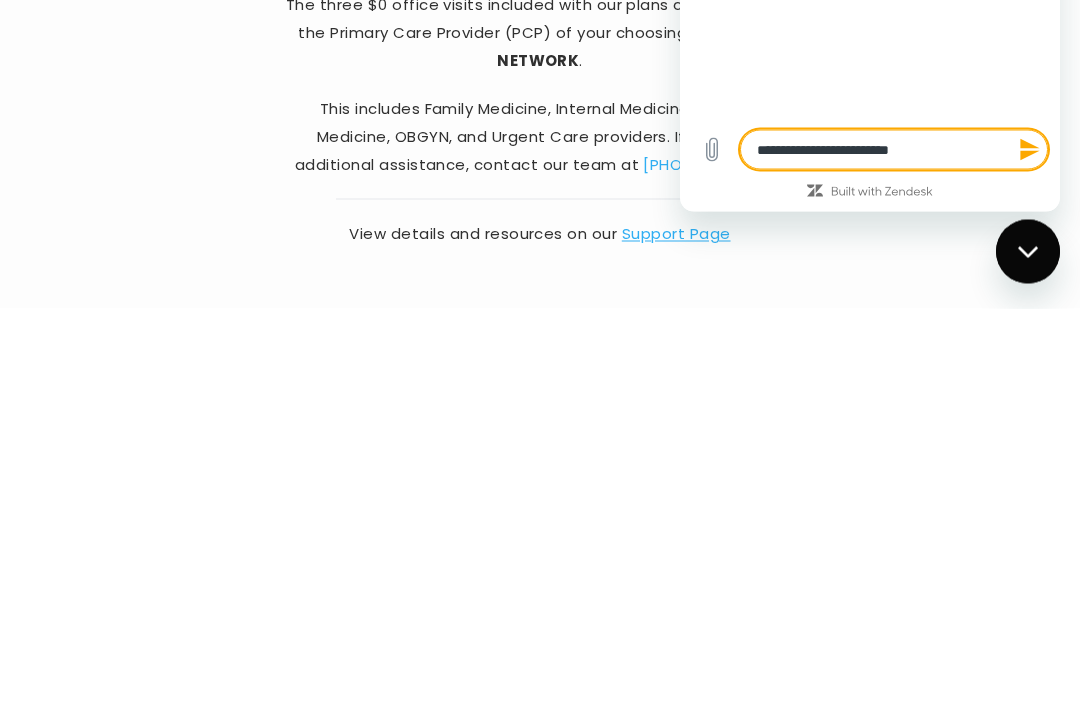 type on "*" 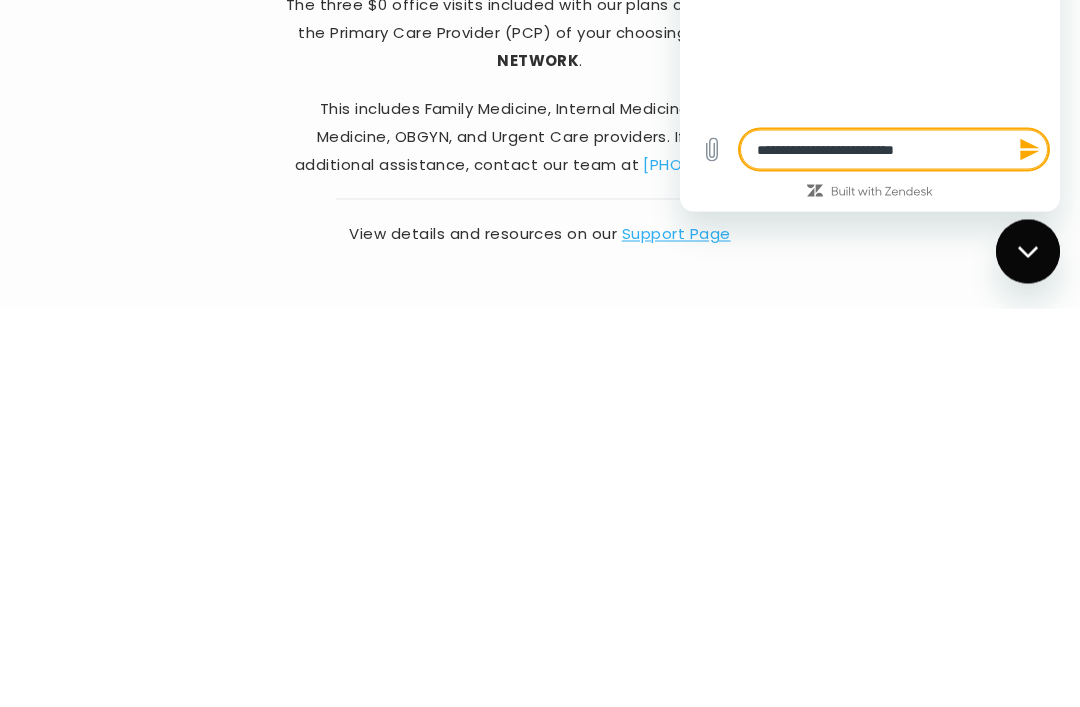 type on "**********" 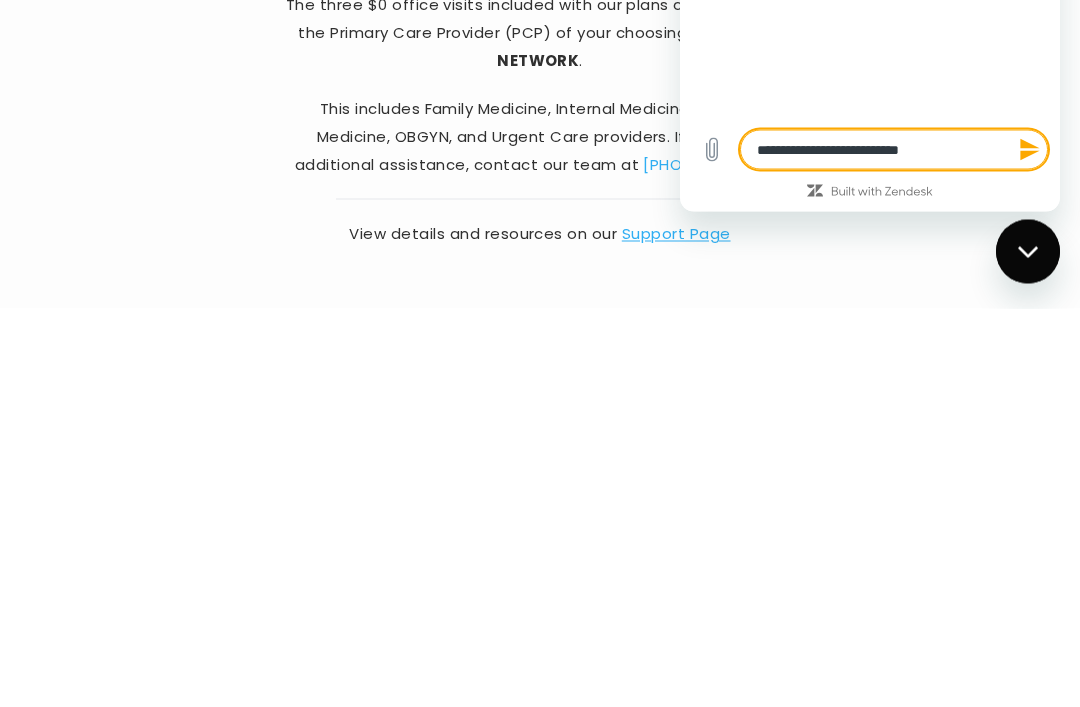 type on "*" 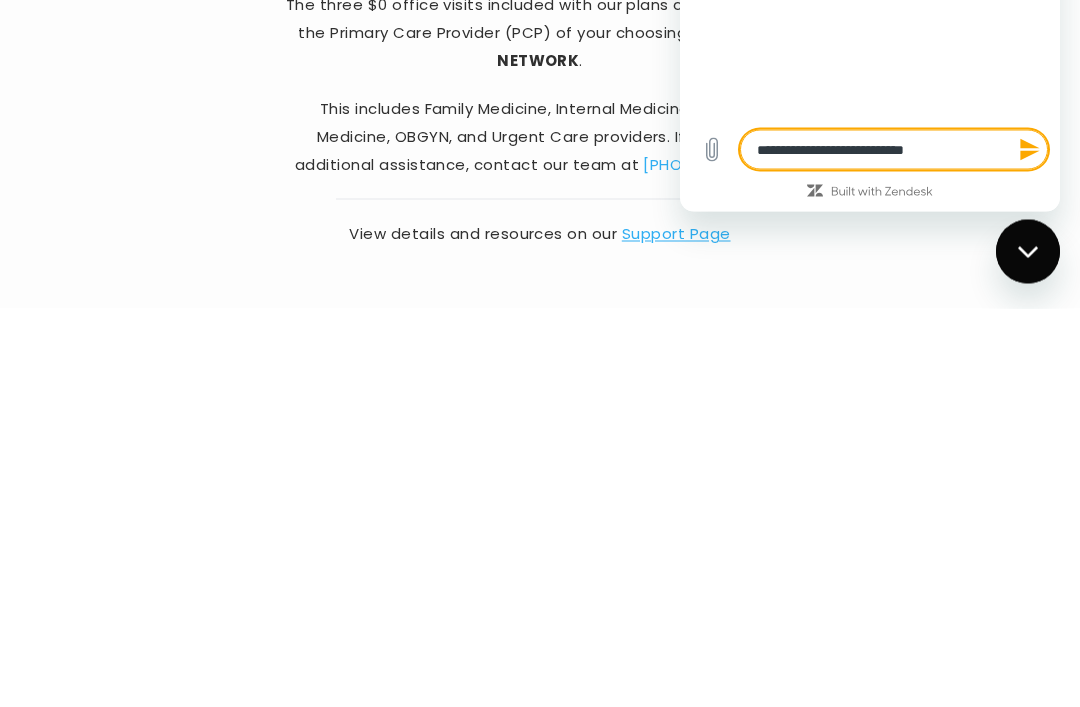 type on "*" 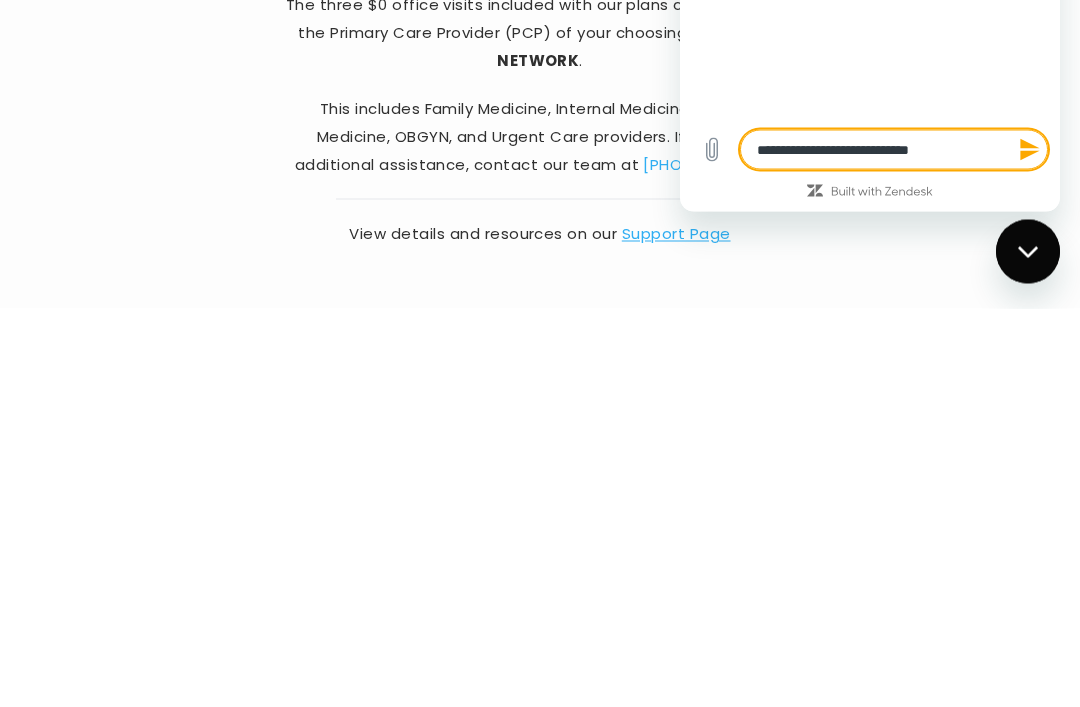 type on "*" 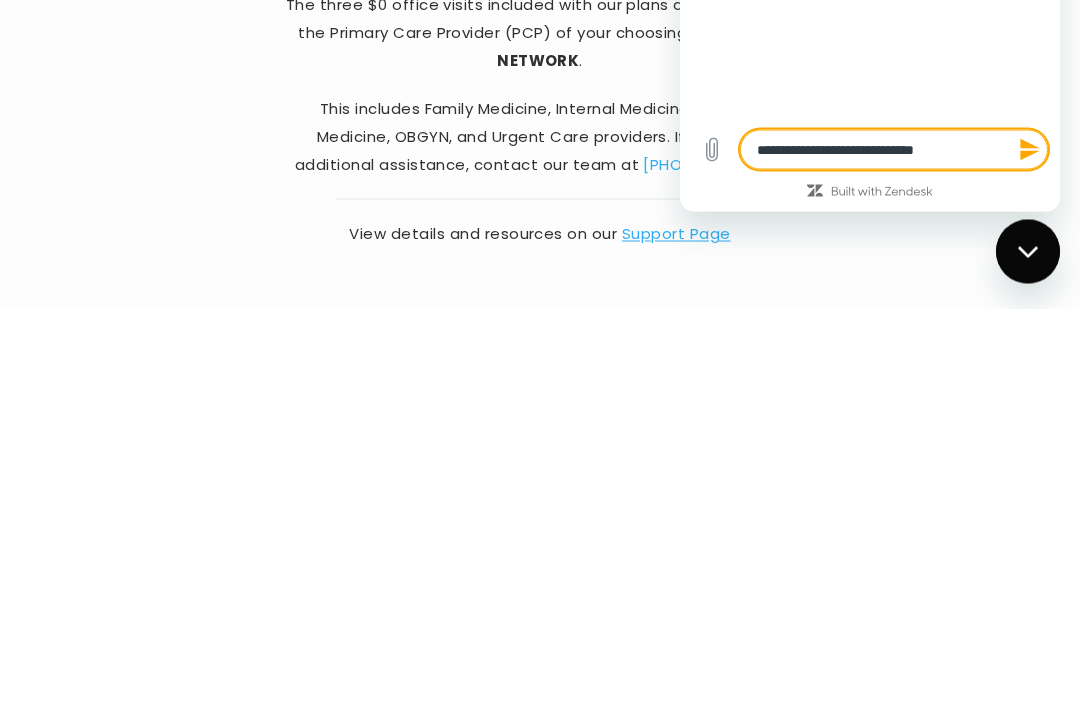 type on "**********" 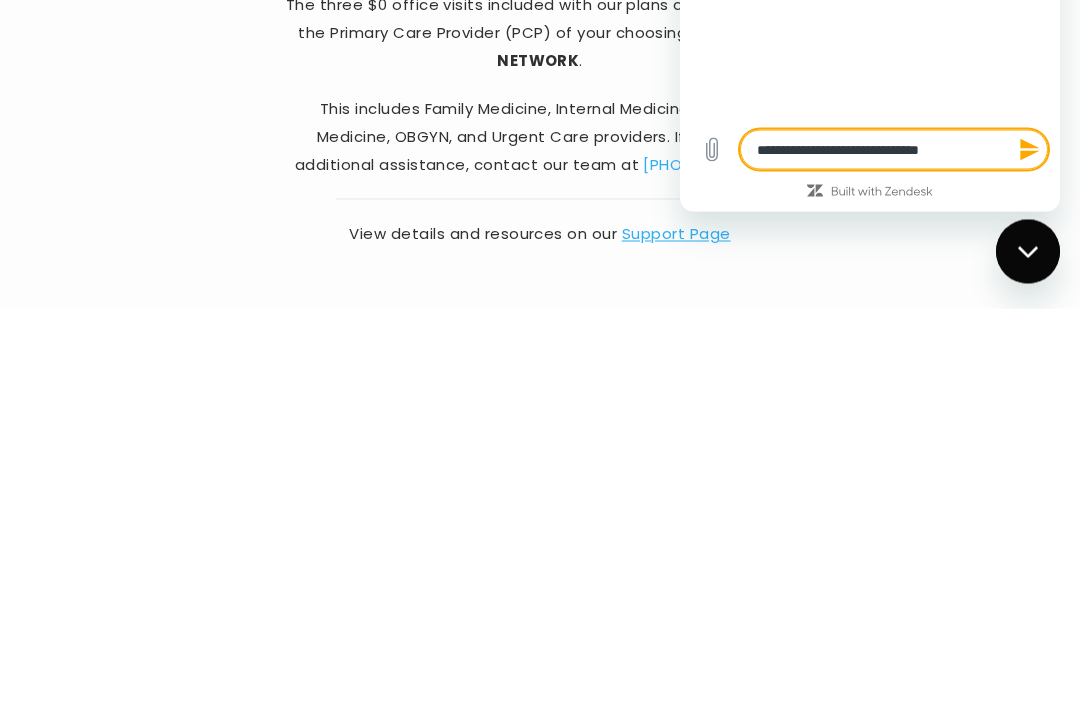 type on "*" 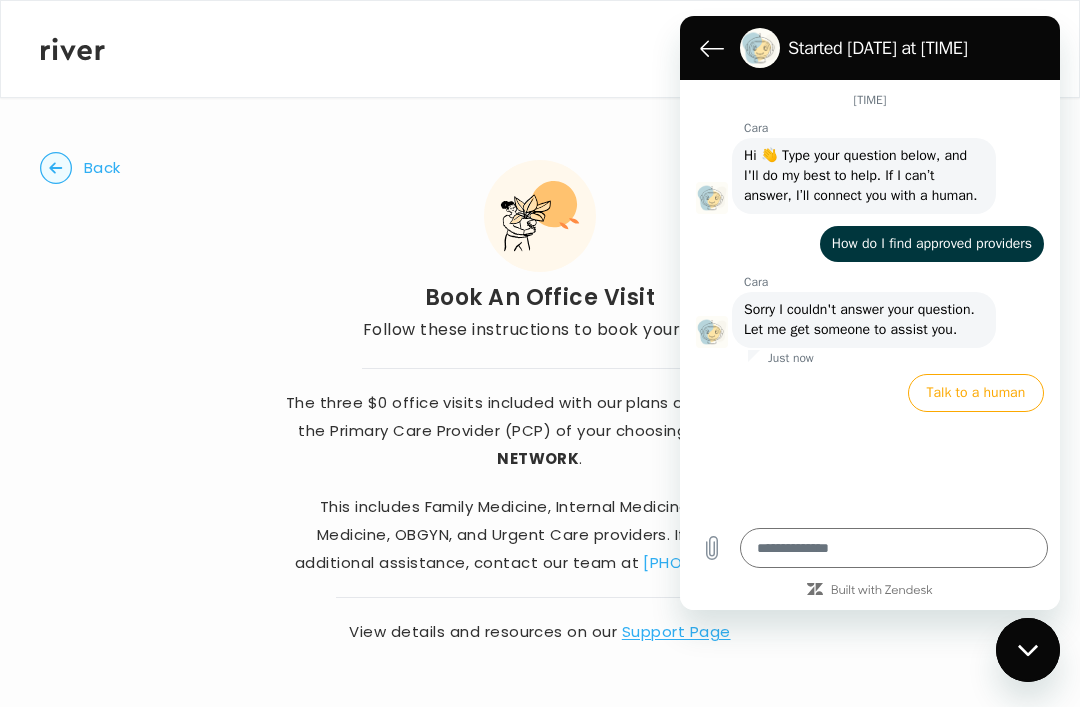 click at bounding box center [1028, 650] 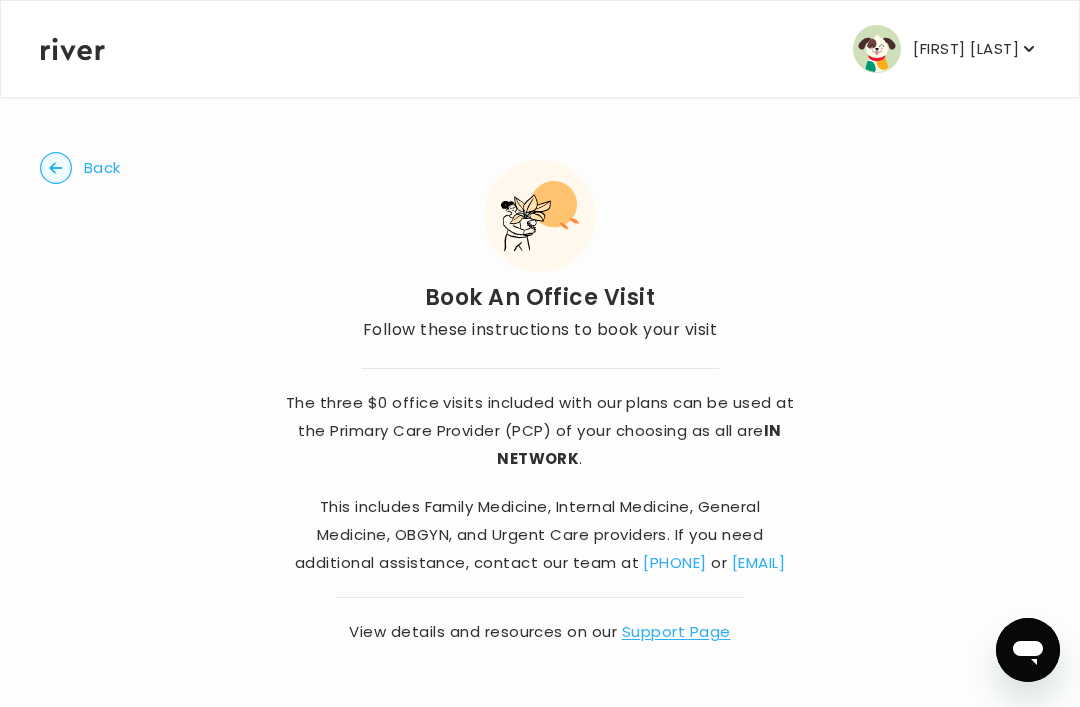 click on "[FIRST] [LAST]" at bounding box center (966, 49) 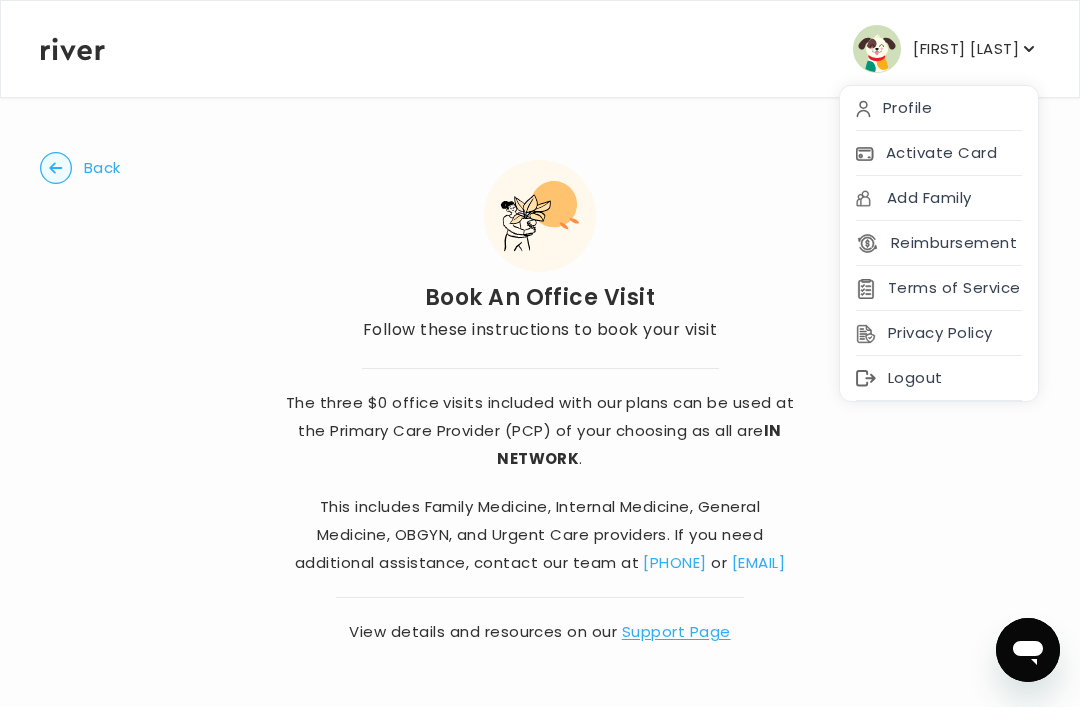 click on "Logout" at bounding box center (939, 378) 